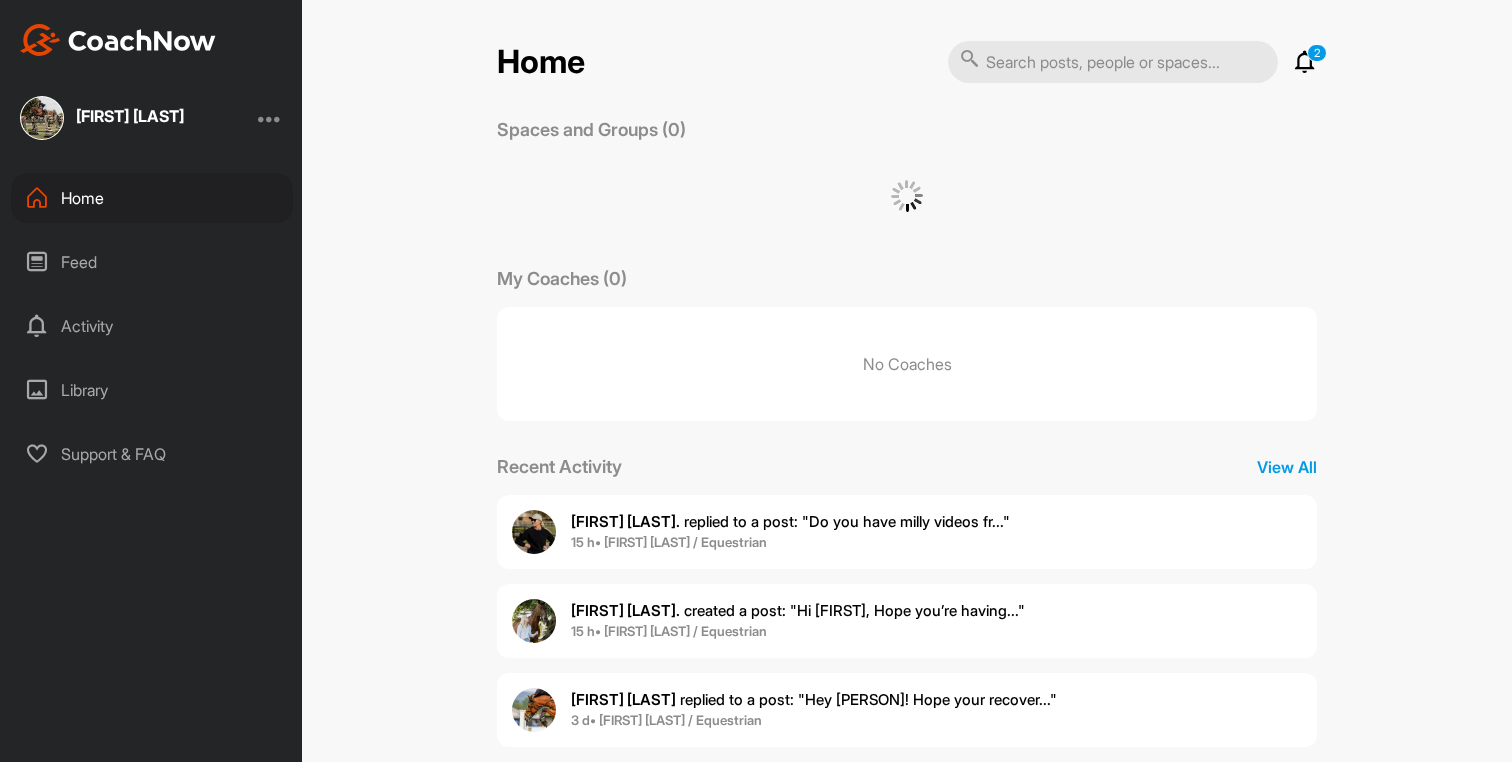 scroll, scrollTop: 0, scrollLeft: 0, axis: both 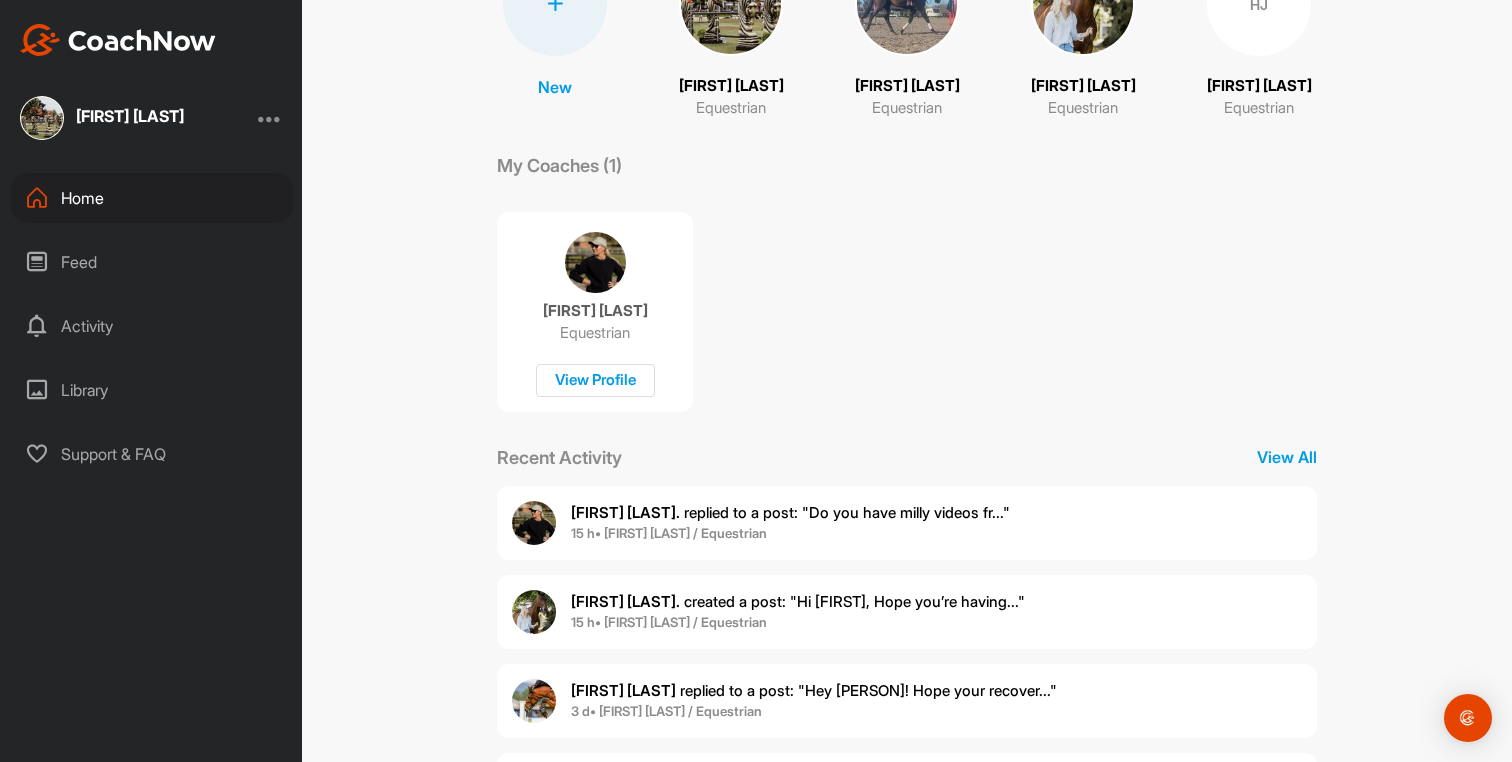 click on "[NUMBER] h  • [FIRST] [LAST] / Equestrian" at bounding box center (798, 623) 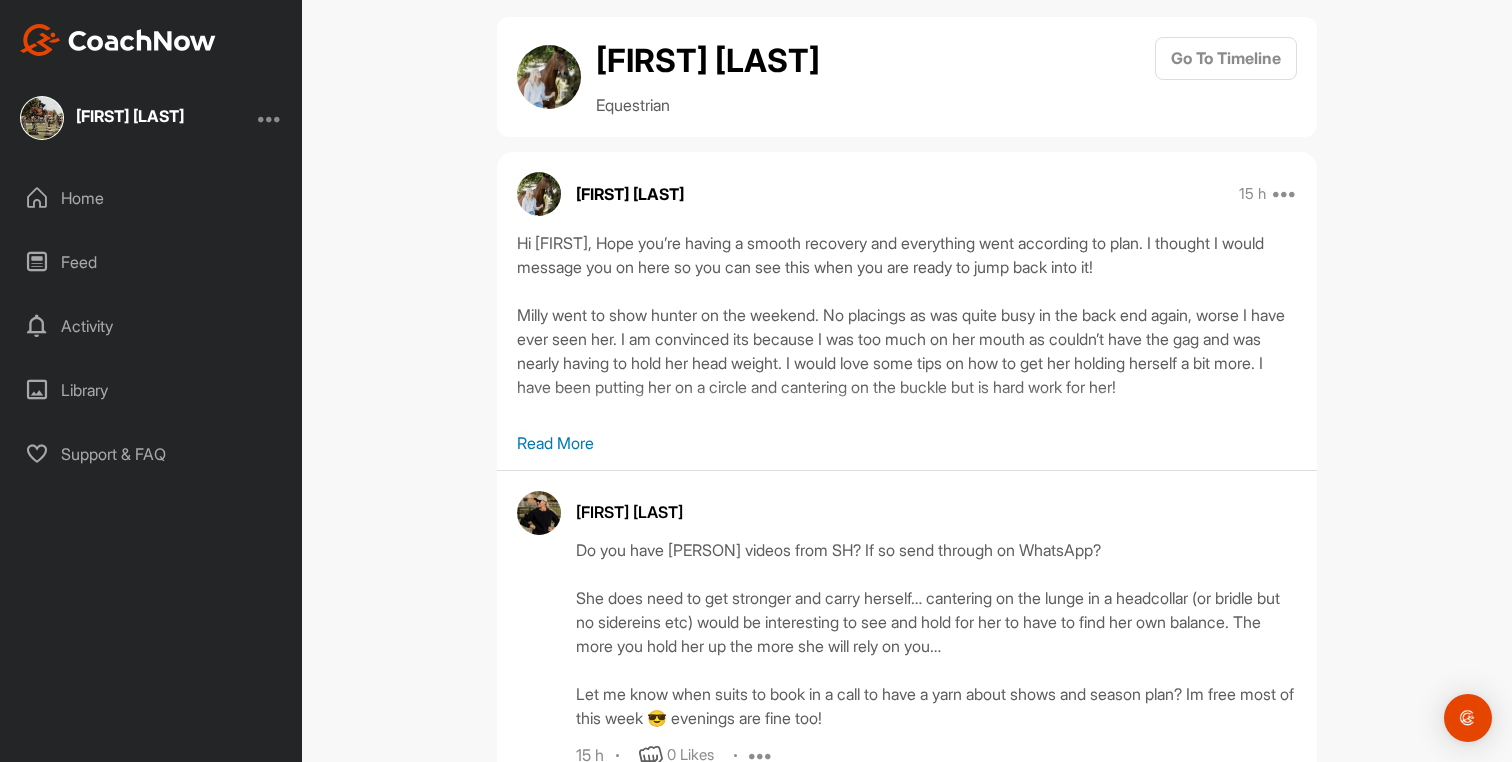 scroll, scrollTop: 16, scrollLeft: 0, axis: vertical 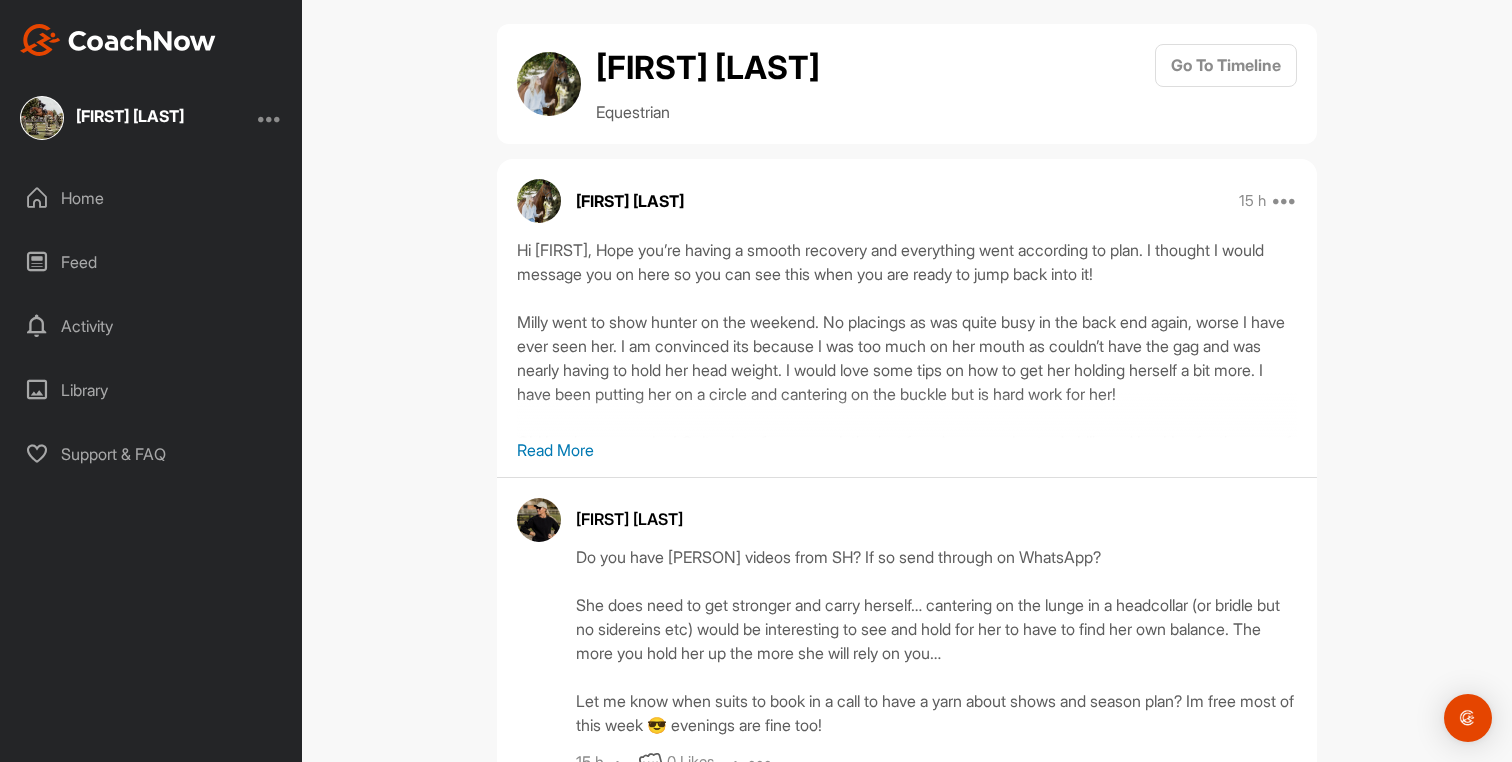 click on "Home" at bounding box center (152, 198) 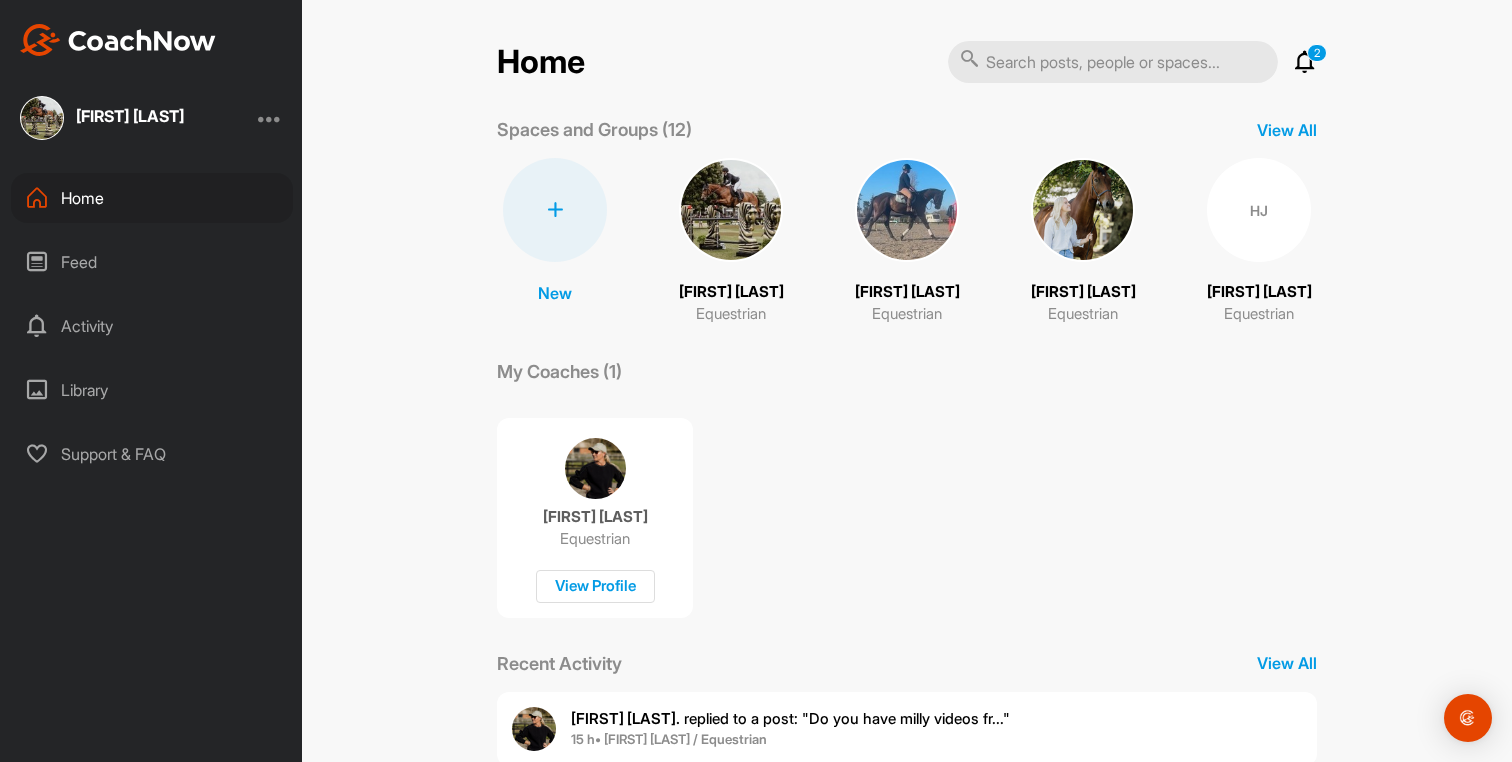 click at bounding box center (731, 210) 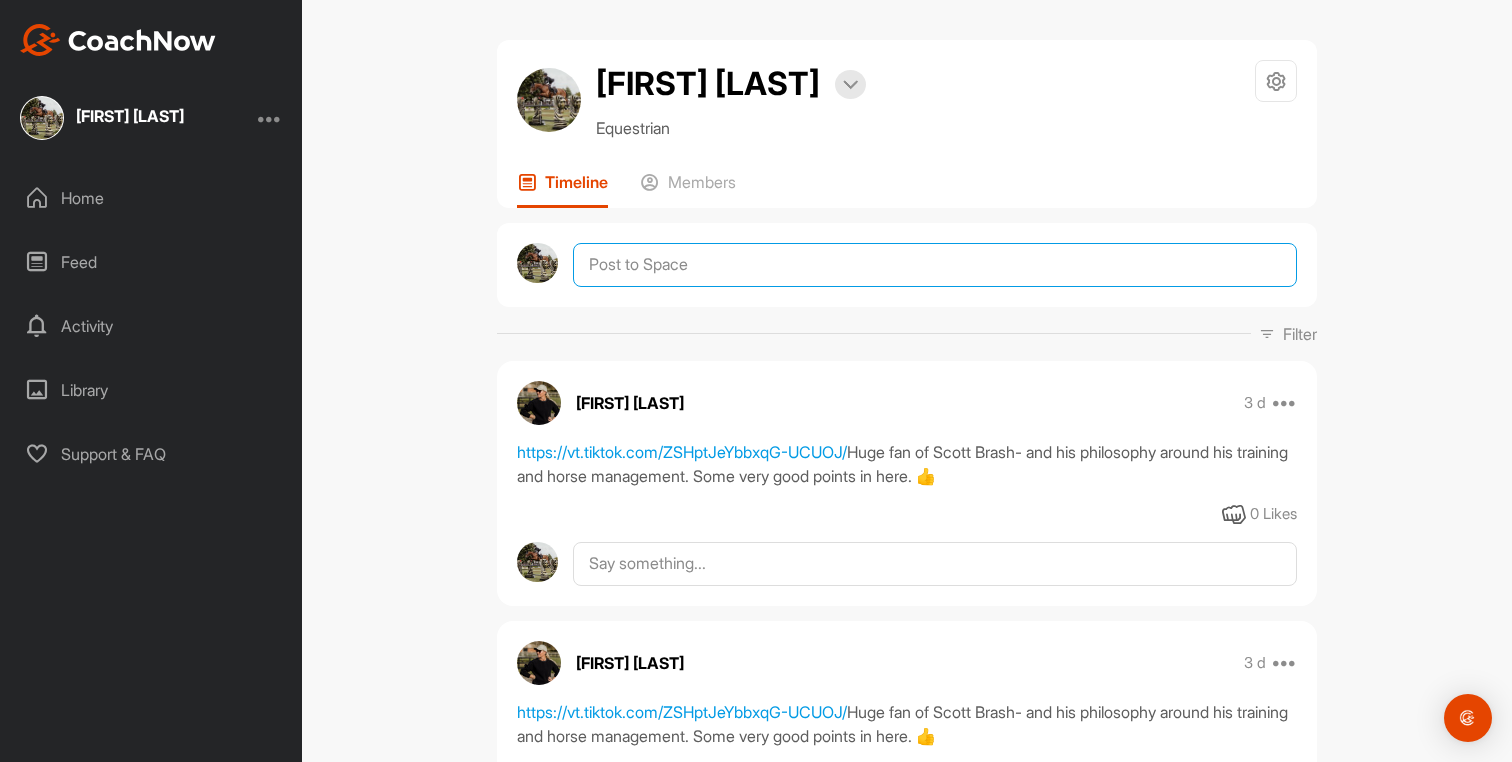 click at bounding box center [935, 265] 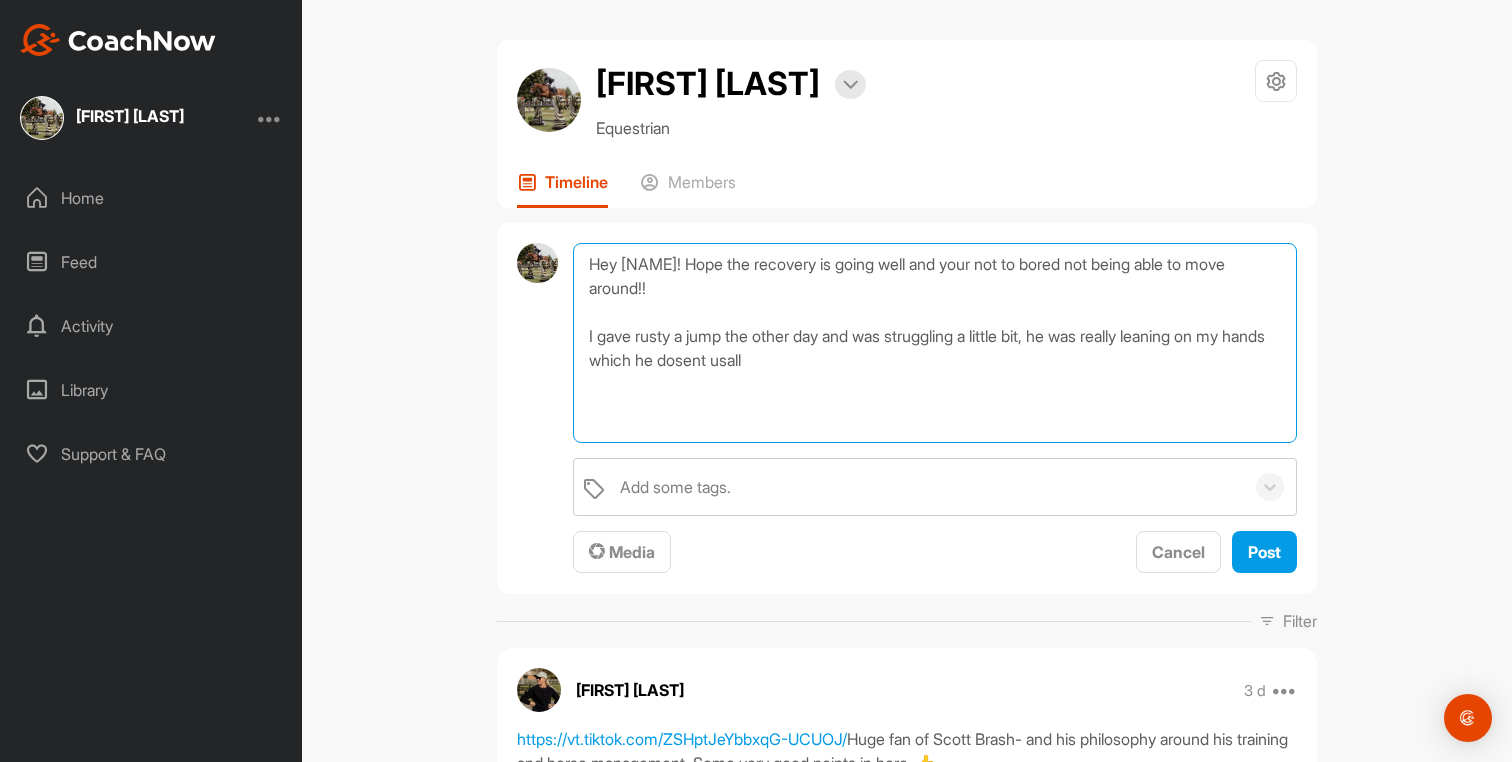 click on "Hey [NAME]! Hope the recovery is going well and your not to bored not being able to move around!!
I gave rusty a jump the other day and was struggling a little bit, he was really leaning on my hands which he dosent usall" at bounding box center (935, 343) 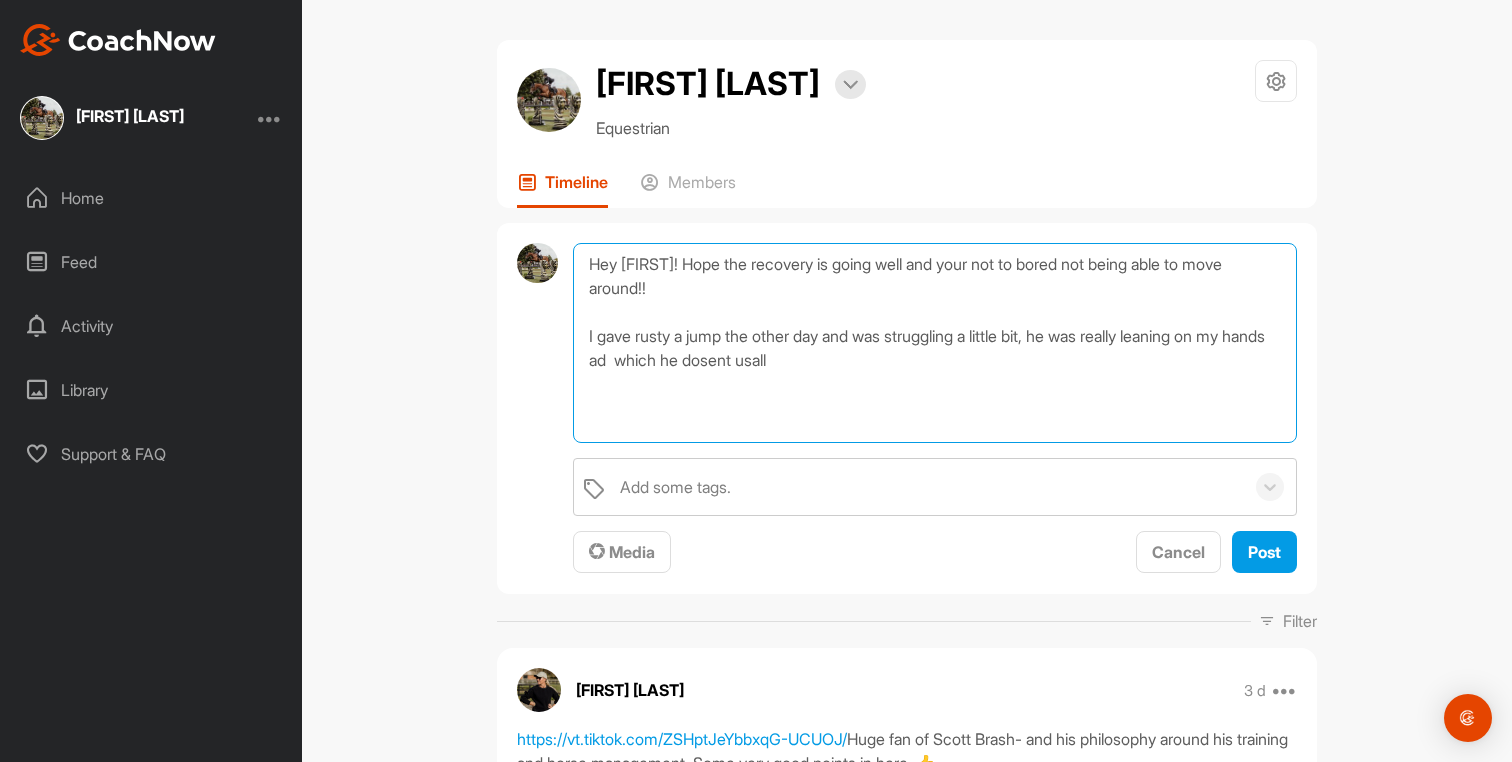 click on "Hey [FIRST]! Hope the recovery is going well and your not to bored not being able to move around!!
I gave rusty a jump the other day and was struggling a little bit, he was really leaning on my hands ad  which he dosent usall" at bounding box center (935, 343) 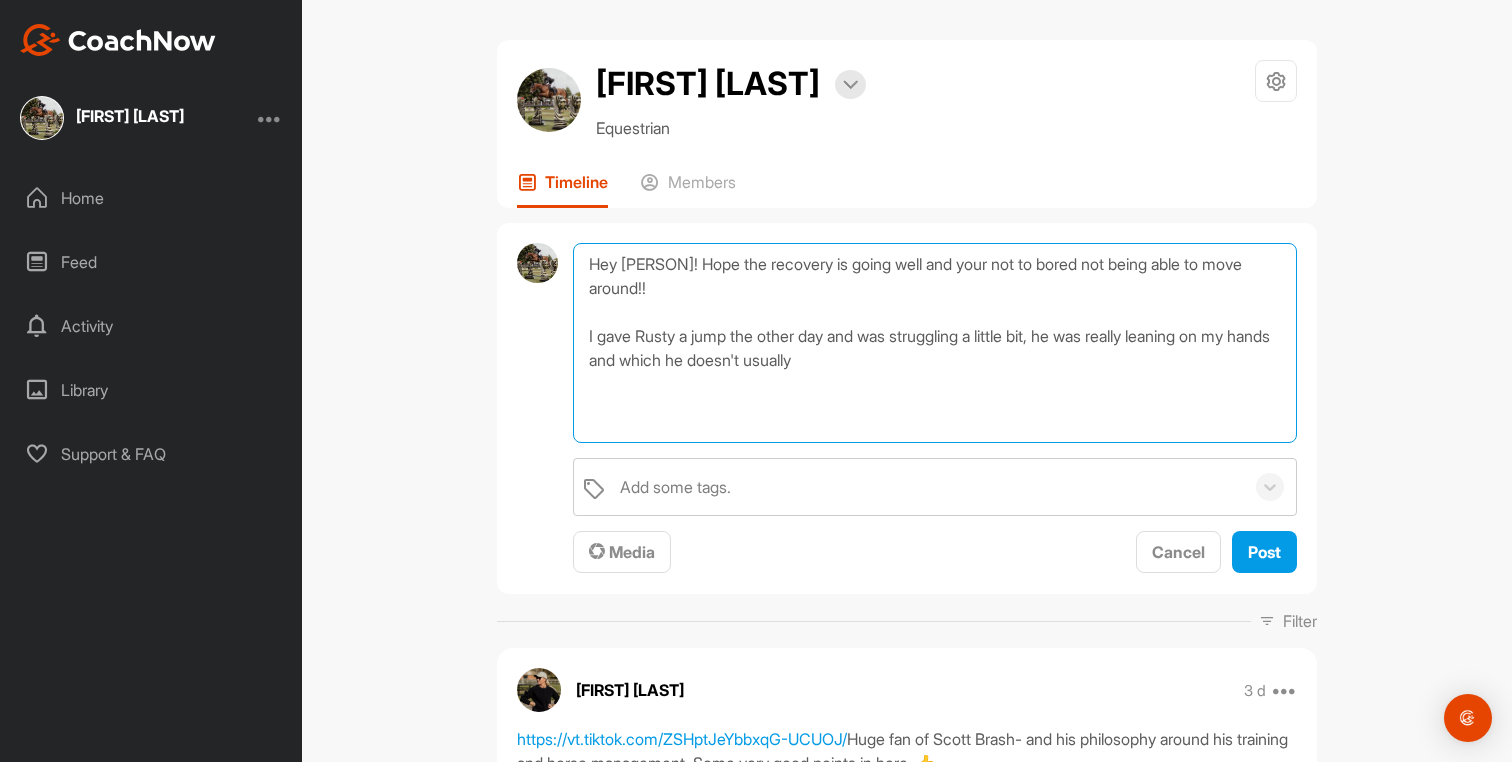 click on "Hey [PERSON]! Hope the recovery is going well and your not to bored not being able to move around!!
I gave Rusty a jump the other day and was struggling a little bit, he was really leaning on my hands and which he doesn't usually" at bounding box center [935, 343] 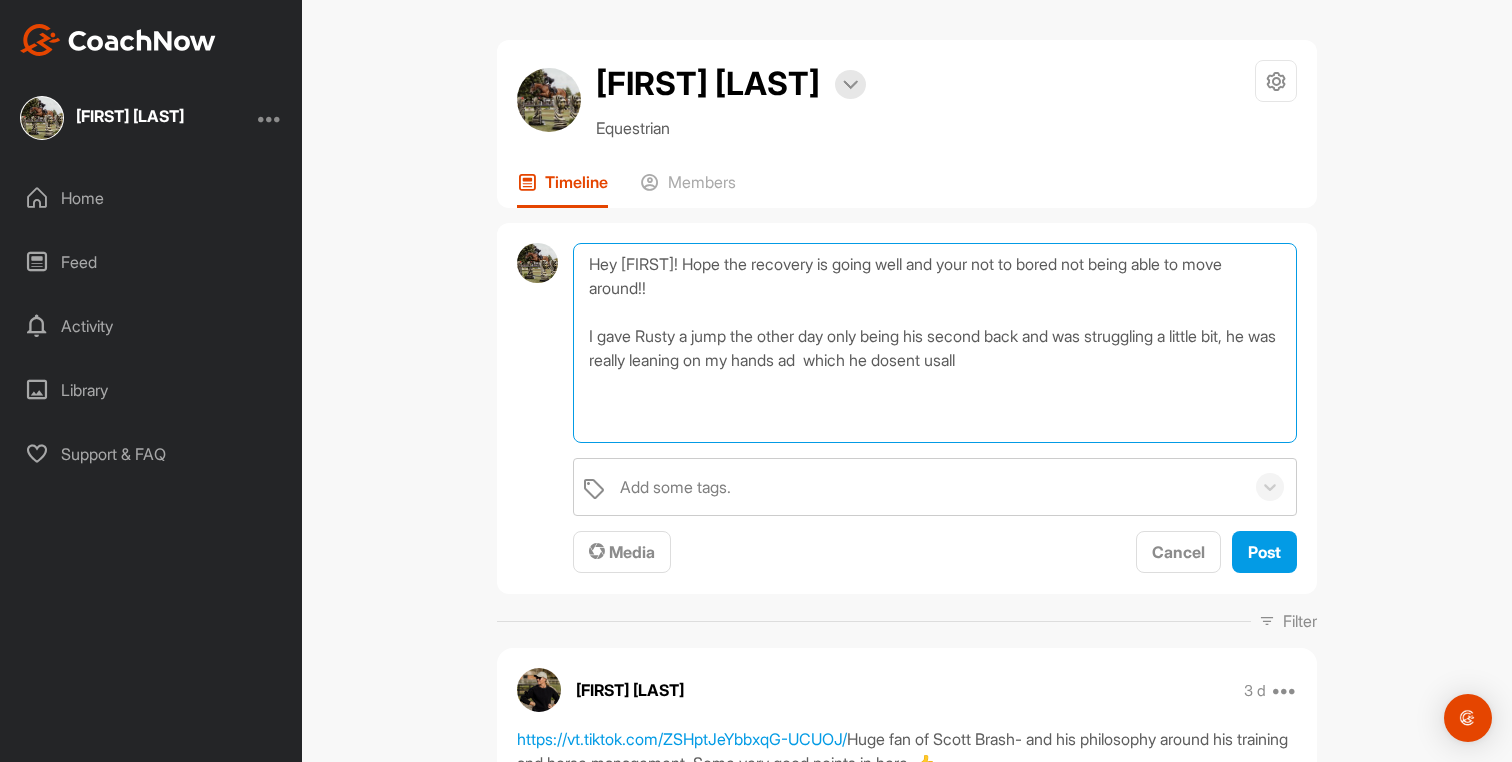 click on "Hey [FIRST]! Hope the recovery is going well and your not to bored not being able to move around!!
I gave Rusty a jump the other day only being his second back and was struggling a little bit, he was really leaning on my hands ad  which he dosent usall" at bounding box center [935, 343] 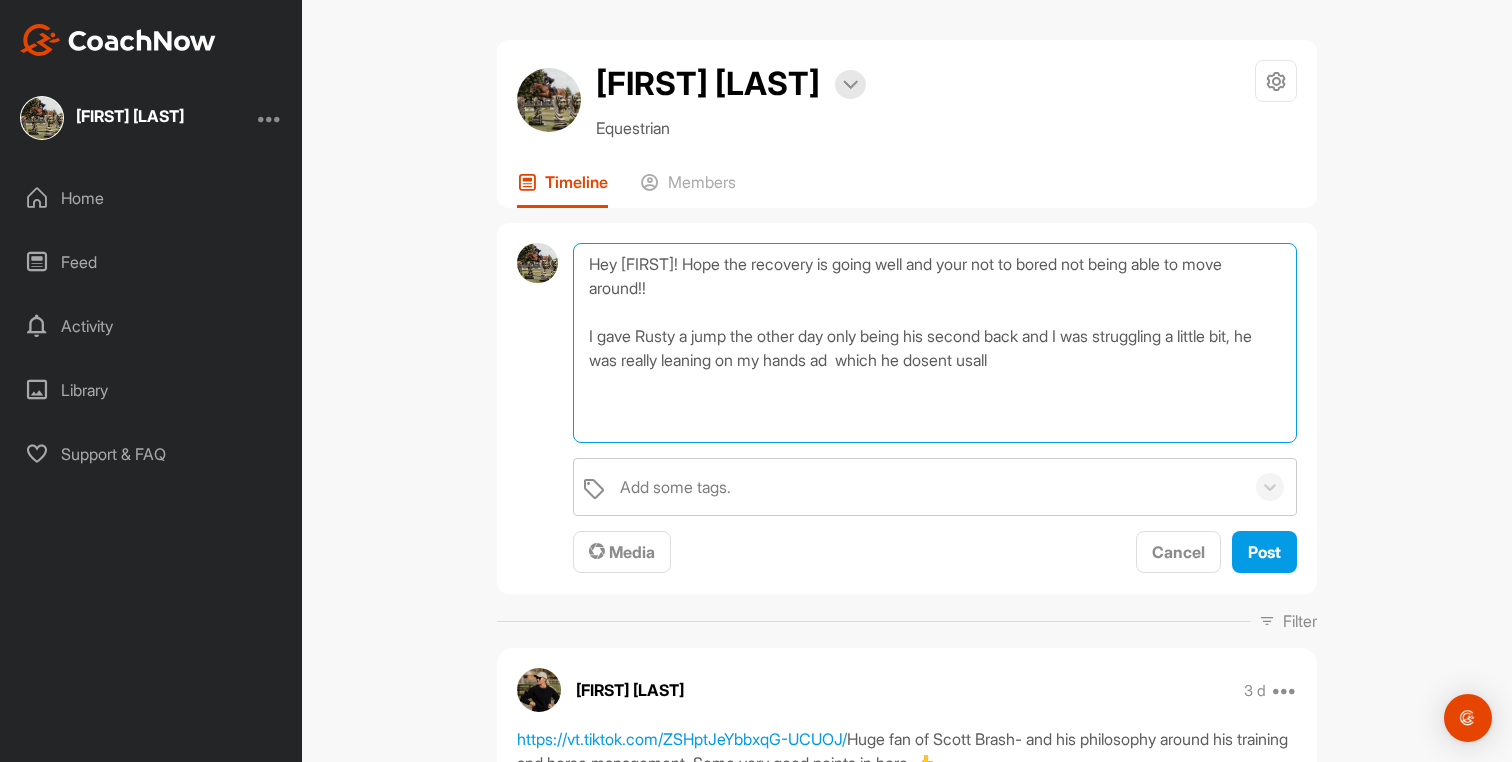 click on "Hey [FIRST]! Hope the recovery is going well and your not to bored not being able to move around!!
I gave Rusty a jump the other day only being his second back and I was struggling a little bit, he was really leaning on my hands ad  which he dosent usall" at bounding box center (935, 343) 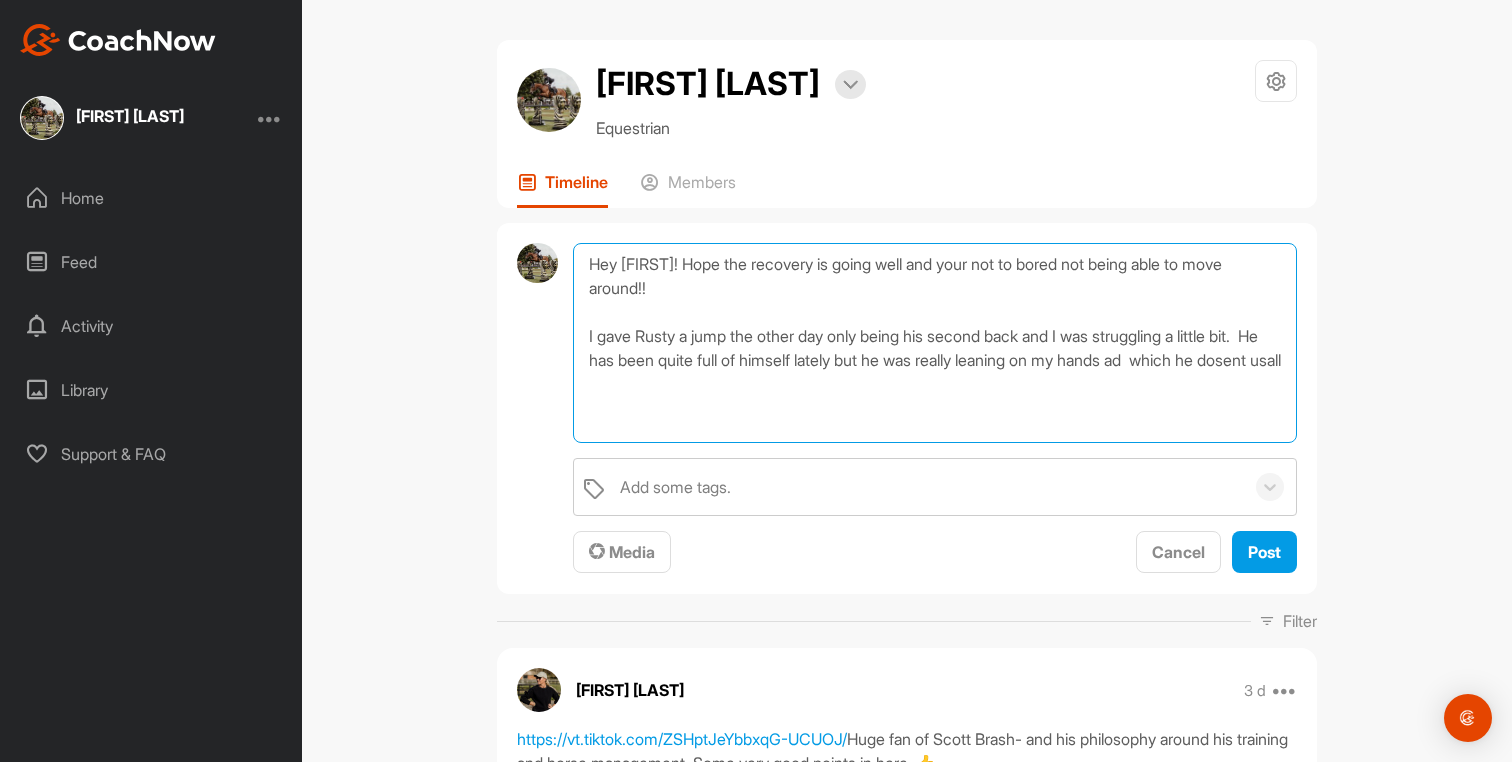 click on "Hey [FIRST]! Hope the recovery is going well and your not to bored not being able to move around!!
I gave Rusty a jump the other day only being his second back and I was struggling a little bit.  He has been quite full of himself lately but he was really leaning on my hands ad  which he dosent usall" at bounding box center (935, 343) 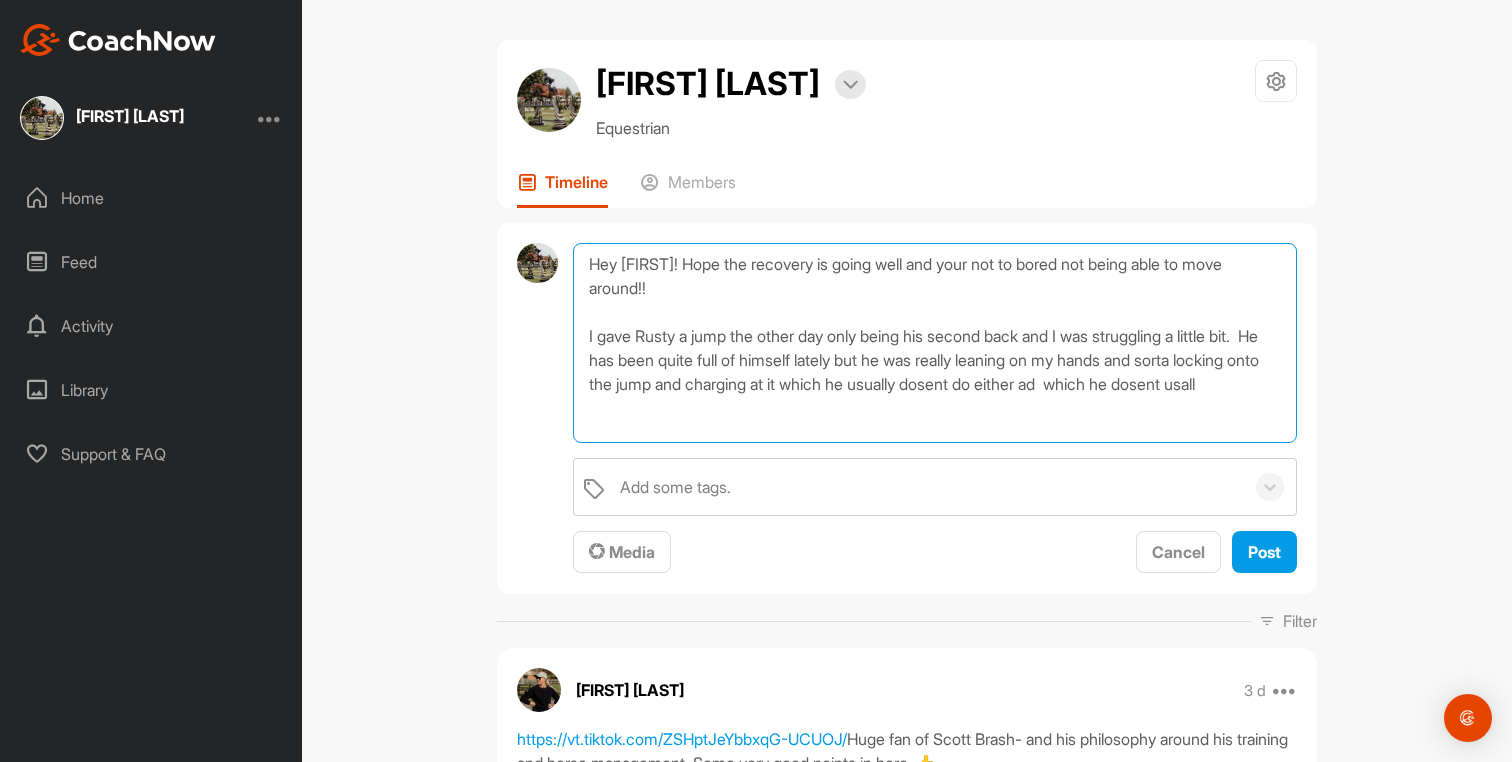 click on "Hey [FIRST]! Hope the recovery is going well and your not to bored not being able to move around!!
I gave Rusty a jump the other day only being his second back and I was struggling a little bit.  He has been quite full of himself lately but he was really leaning on my hands and sorta locking onto the jump and charging at it which he usually dosent do either ad  which he dosent usall" at bounding box center (935, 343) 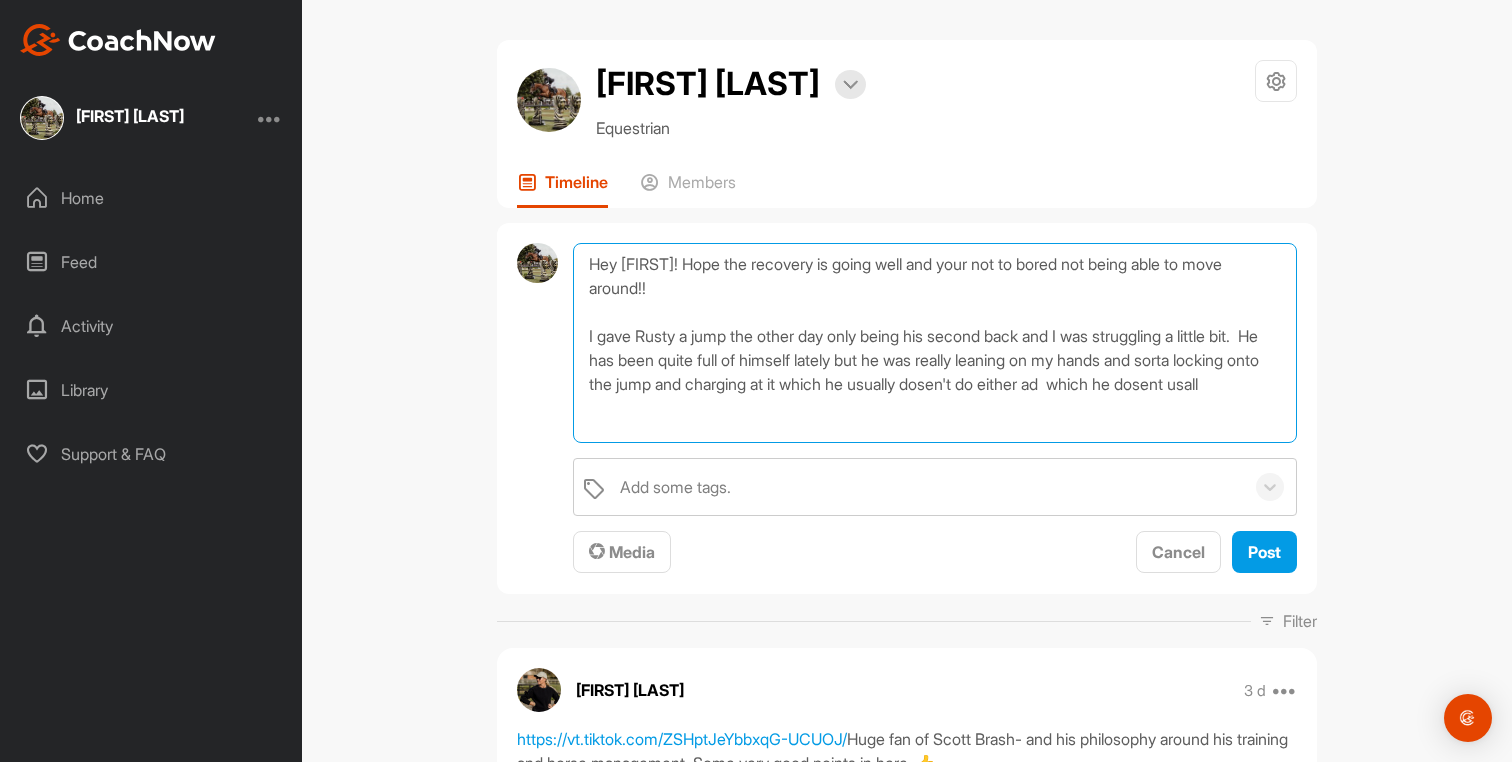 click on "Hey [FIRST]! Hope the recovery is going well and your not to bored not being able to move around!!
I gave Rusty a jump the other day only being his second back and I was struggling a little bit.  He has been quite full of himself lately but he was really leaning on my hands and sorta locking onto the jump and charging at it which he usually dosen't do either ad  which he dosent usall" at bounding box center (935, 343) 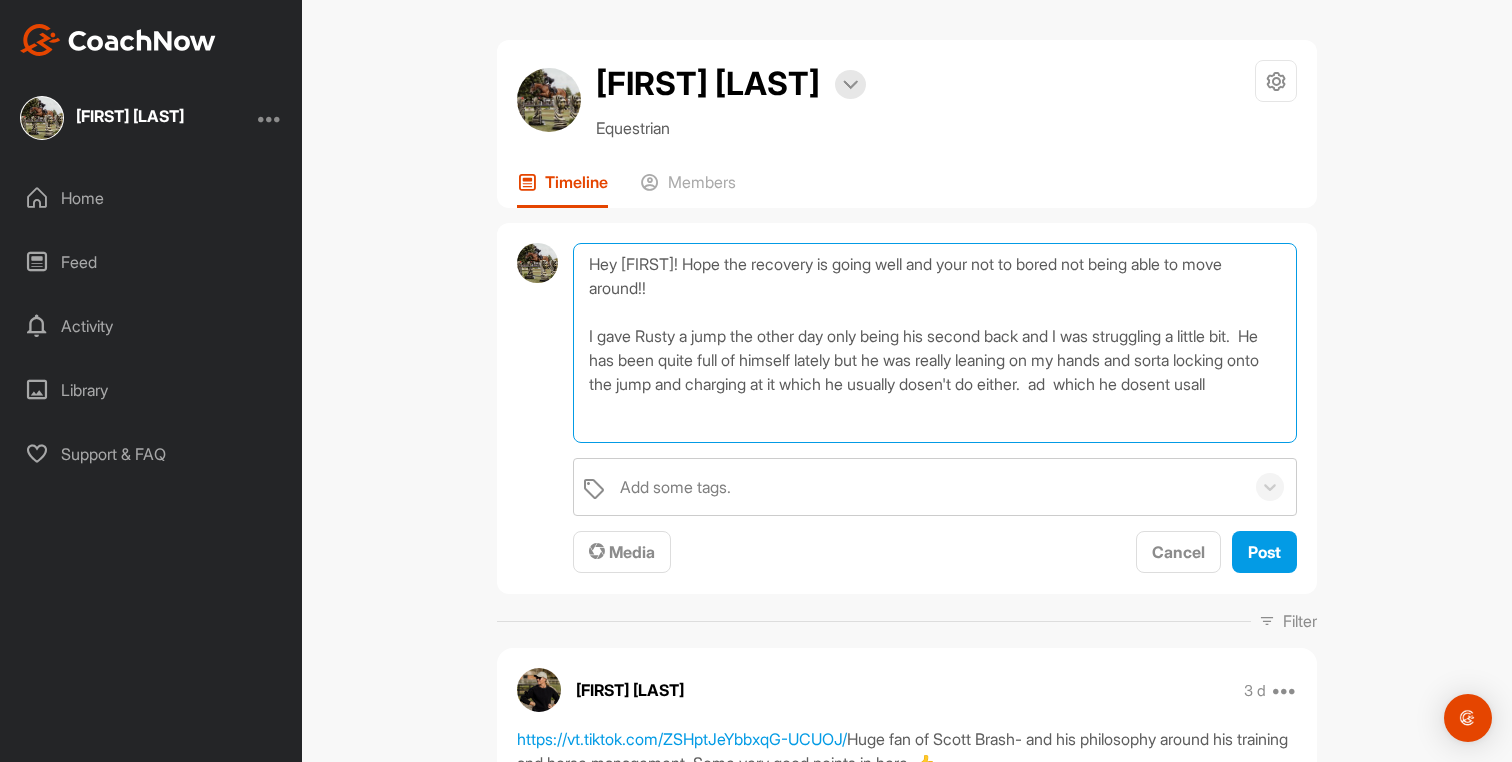 click on "Hey [FIRST]! Hope the recovery is going well and your not to bored not being able to move around!!
I gave Rusty a jump the other day only being his second back and I was struggling a little bit.  He has been quite full of himself lately but he was really leaning on my hands and sorta locking onto the jump and charging at it which he usually dosen't do either.  ad  which he dosent usall" at bounding box center (935, 343) 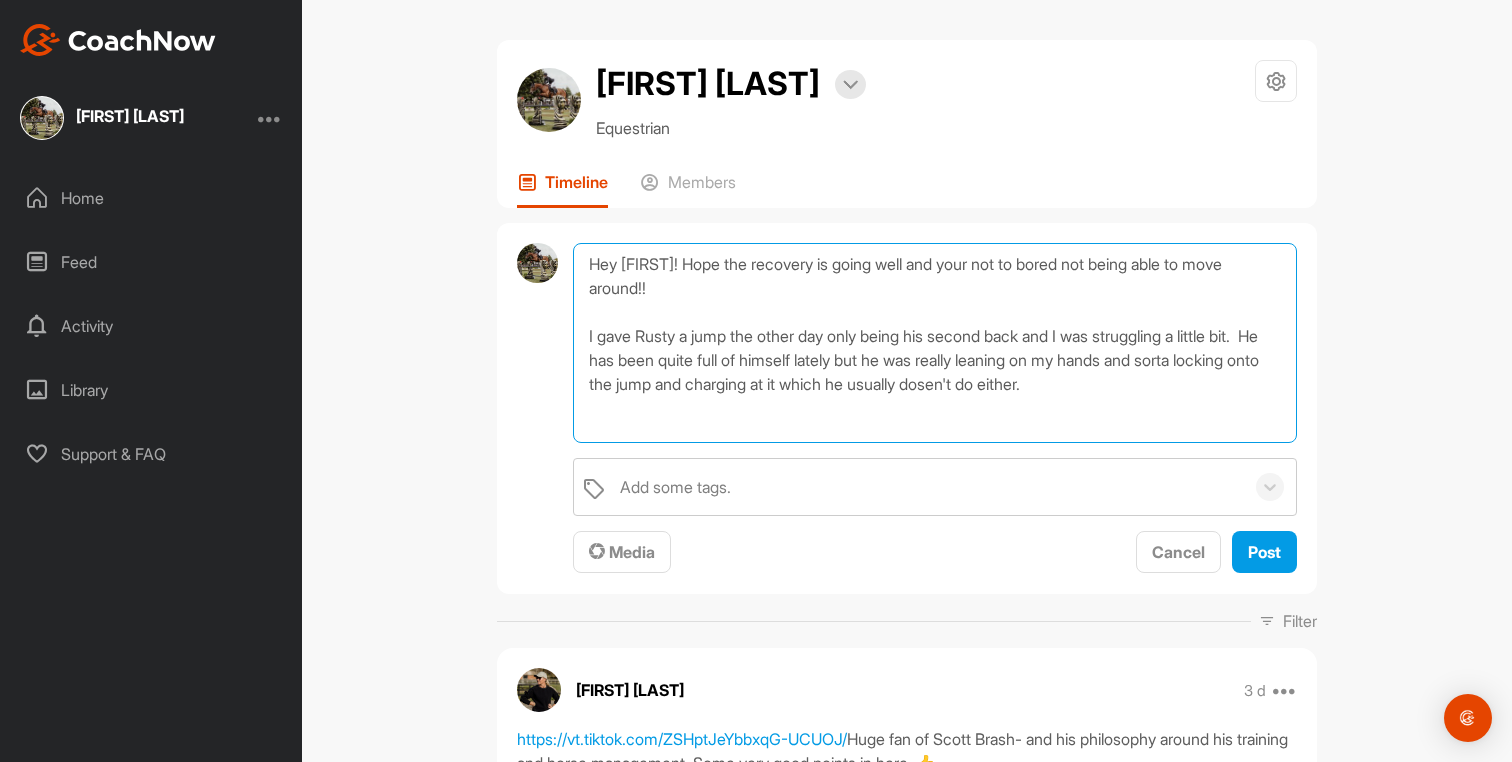 click on "Hey [FIRST]! Hope the recovery is going well and your not to bored not being able to move around!!
I gave Rusty a jump the other day only being his second back and I was struggling a little bit.  He has been quite full of himself lately but he was really leaning on my hands and sorta locking onto the jump and charging at it which he usually dosen't do either." at bounding box center (935, 343) 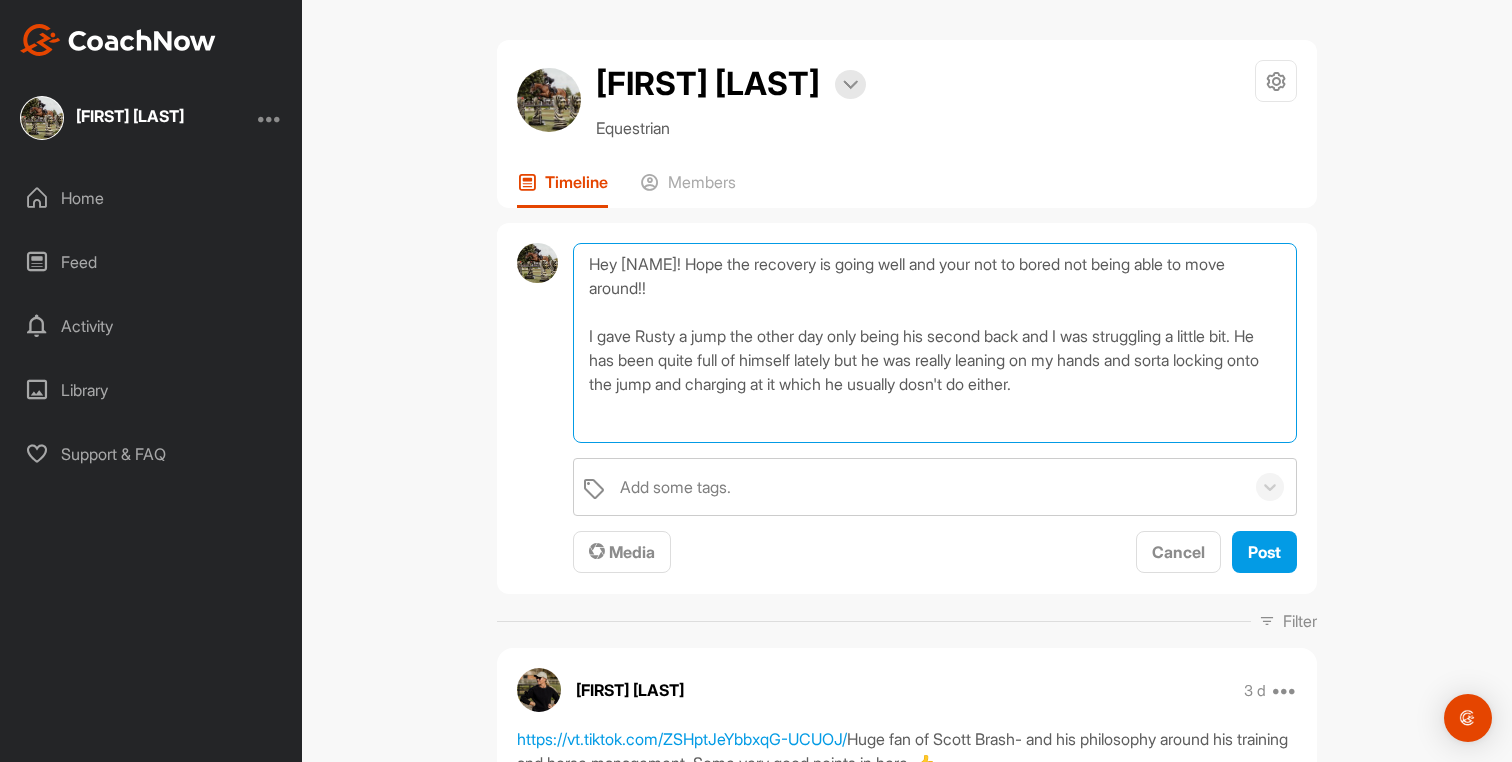 click on "Hey [NAME]! Hope the recovery is going well and your not to bored not being able to move around!!
I gave Rusty a jump the other day only being his second back and I was struggling a little bit. He has been quite full of himself lately but he was really leaning on my hands and sorta locking onto the jump and charging at it which he usually dosn't do either." at bounding box center [935, 343] 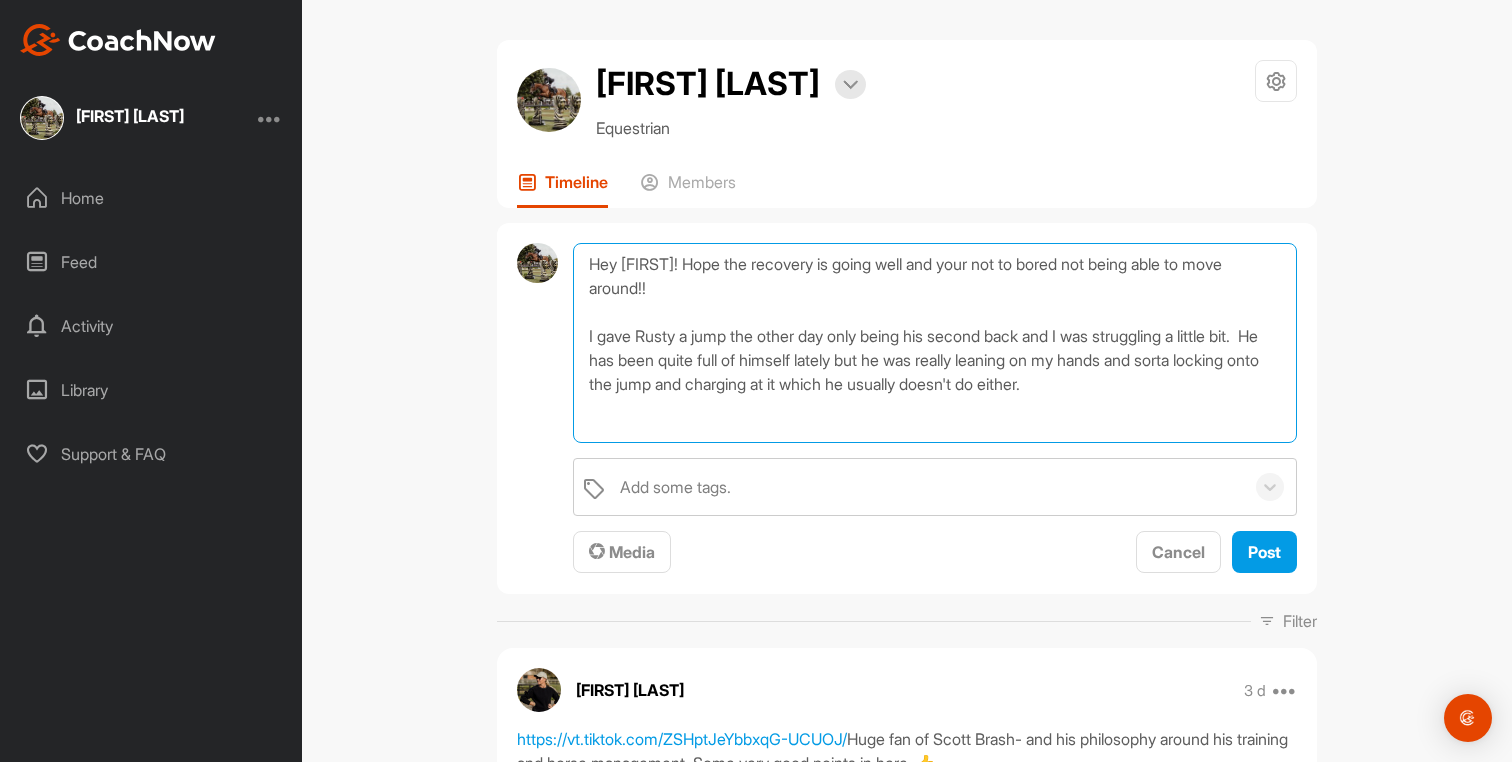 click on "Hey [FIRST]! Hope the recovery is going well and your not to bored not being able to move around!!
I gave Rusty a jump the other day only being his second back and I was struggling a little bit.  He has been quite full of himself lately but he was really leaning on my hands and sorta locking onto the jump and charging at it which he usually doesn't do either." at bounding box center (935, 343) 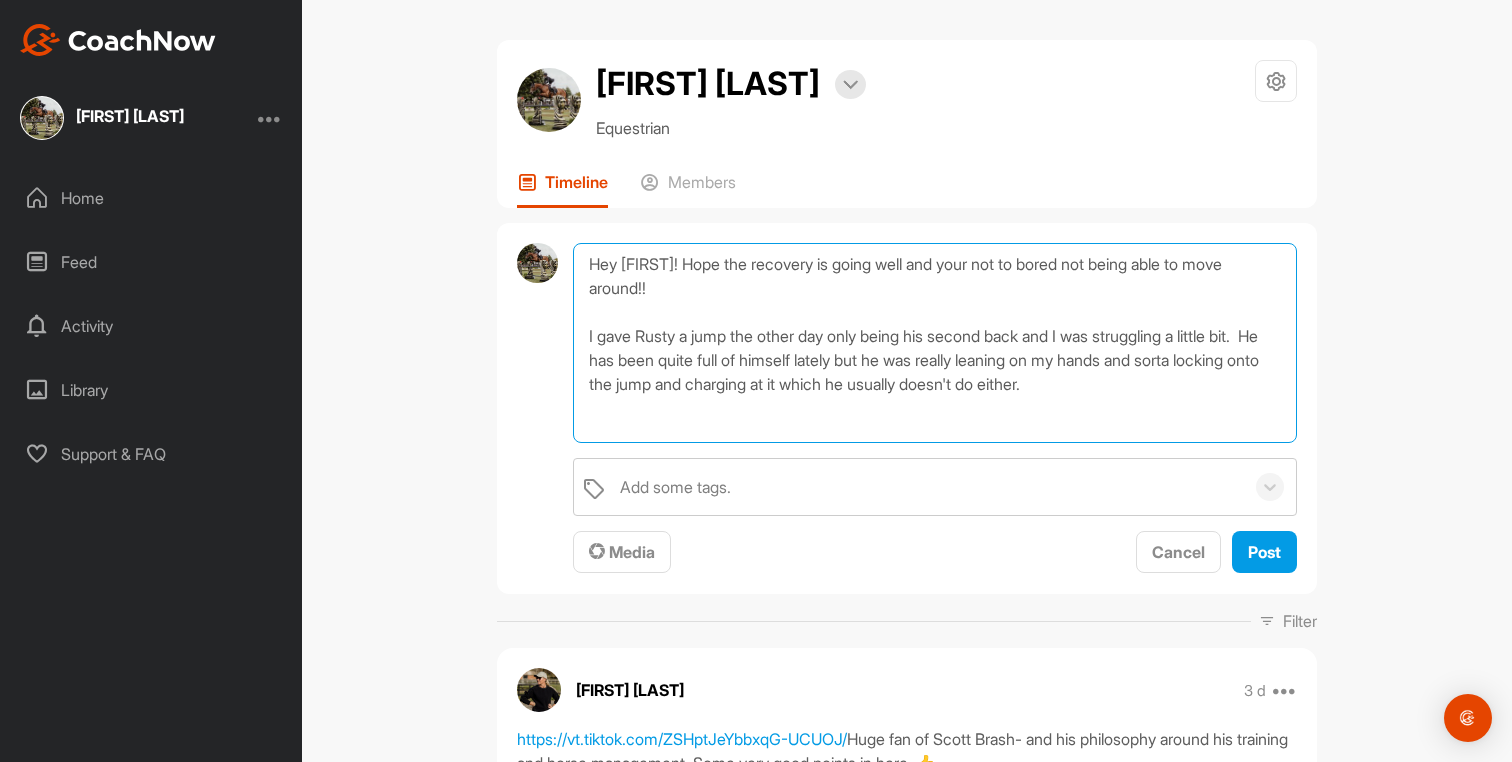 click on "Hey [FIRST]! Hope the recovery is going well and your not to bored not being able to move around!!
I gave Rusty a jump the other day only being his second back and I was struggling a little bit.  He has been quite full of himself lately but he was really leaning on my hands and sorta locking onto the jump and charging at it which he usually doesn't do either." at bounding box center [935, 343] 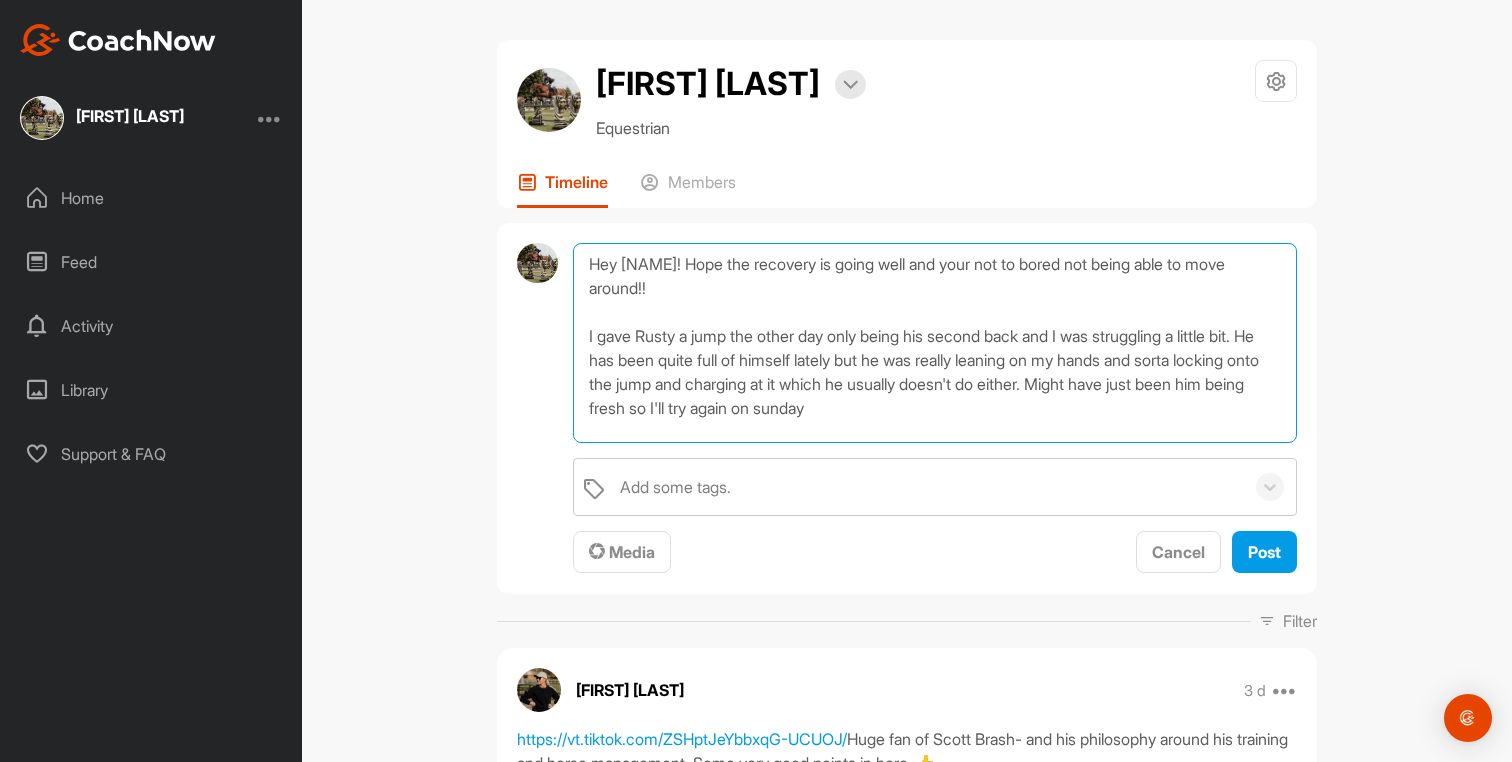 click on "Hey [NAME]! Hope the recovery is going well and your not to bored not being able to move around!!
I gave Rusty a jump the other day only being his second back and I was struggling a little bit. He has been quite full of himself lately but he was really leaning on my hands and sorta locking onto the jump and charging at it which he usually doesn't do either. Might have just been him being fresh so I'll try again on sunday" at bounding box center [935, 343] 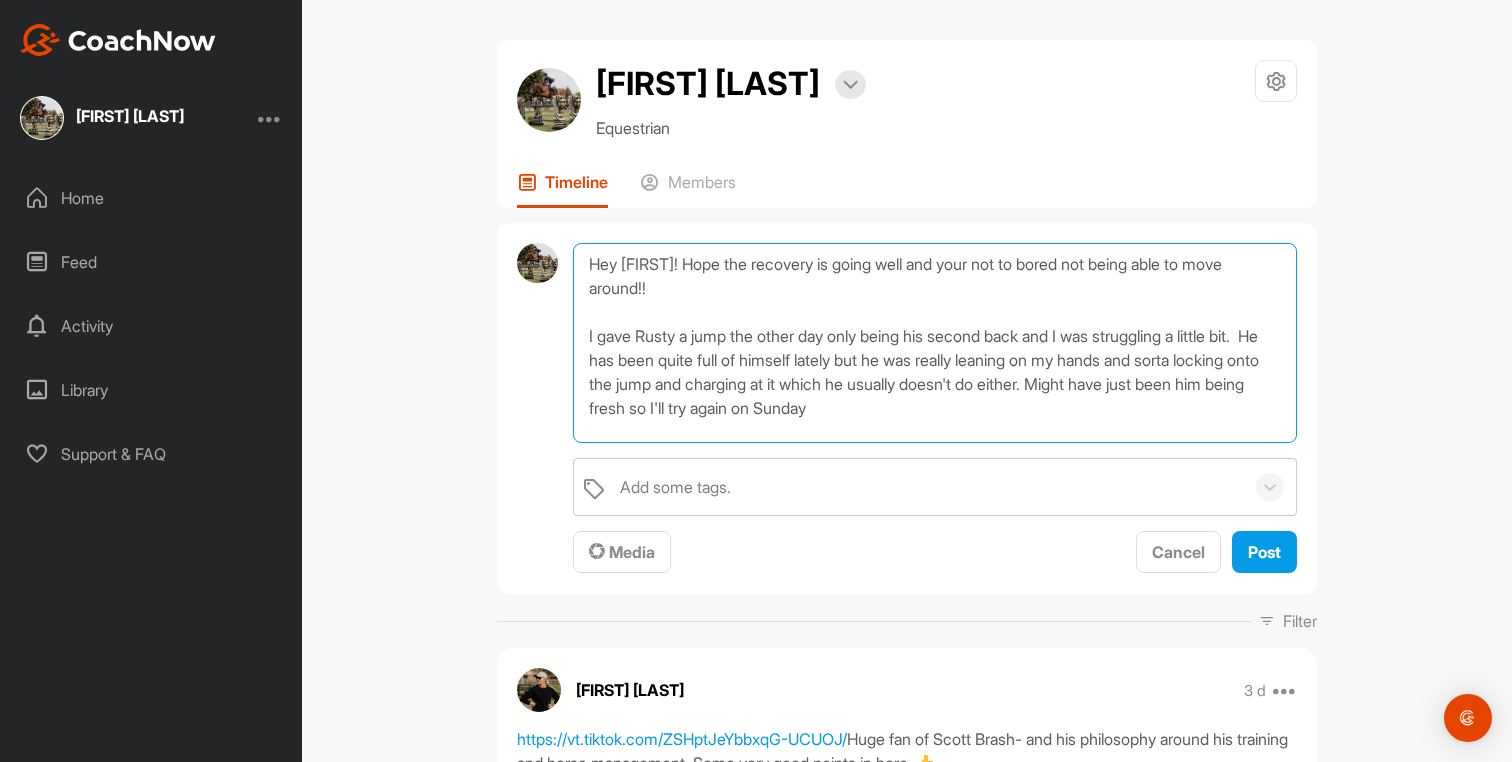 click on "Hey [FIRST]! Hope the recovery is going well and your not to bored not being able to move around!!
I gave Rusty a jump the other day only being his second back and I was struggling a little bit.  He has been quite full of himself lately but he was really leaning on my hands and sorta locking onto the jump and charging at it which he usually doesn't do either. Might have just been him being fresh so I'll try again on Sunday" at bounding box center [935, 343] 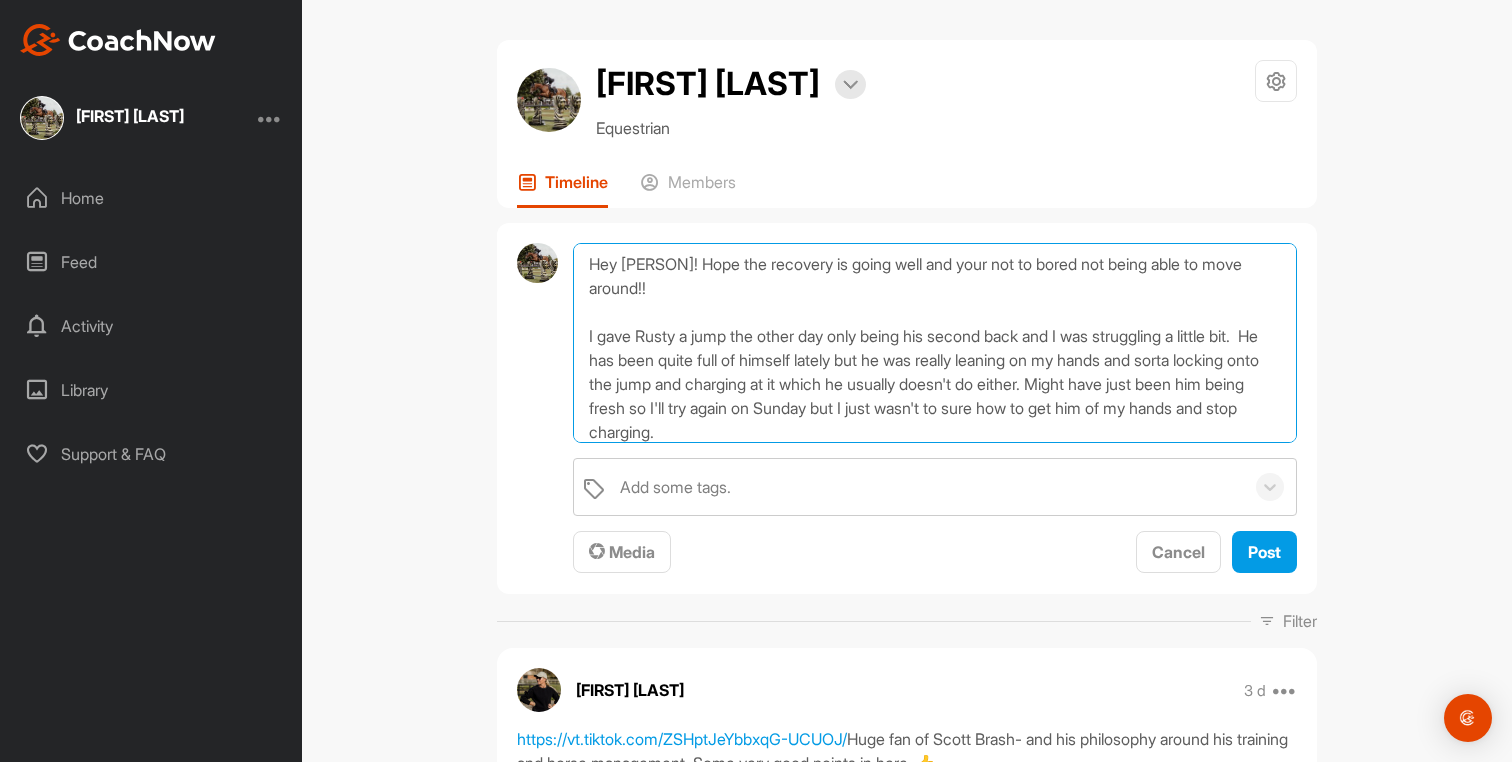 click on "Hey [PERSON]! Hope the recovery is going well and your not to bored not being able to move around!!
I gave Rusty a jump the other day only being his second back and I was struggling a little bit.  He has been quite full of himself lately but he was really leaning on my hands and sorta locking onto the jump and charging at it which he usually doesn't do either. Might have just been him being fresh so I'll try again on Sunday but I just wasn't to sure how to get him of my hands and stop charging." at bounding box center (935, 343) 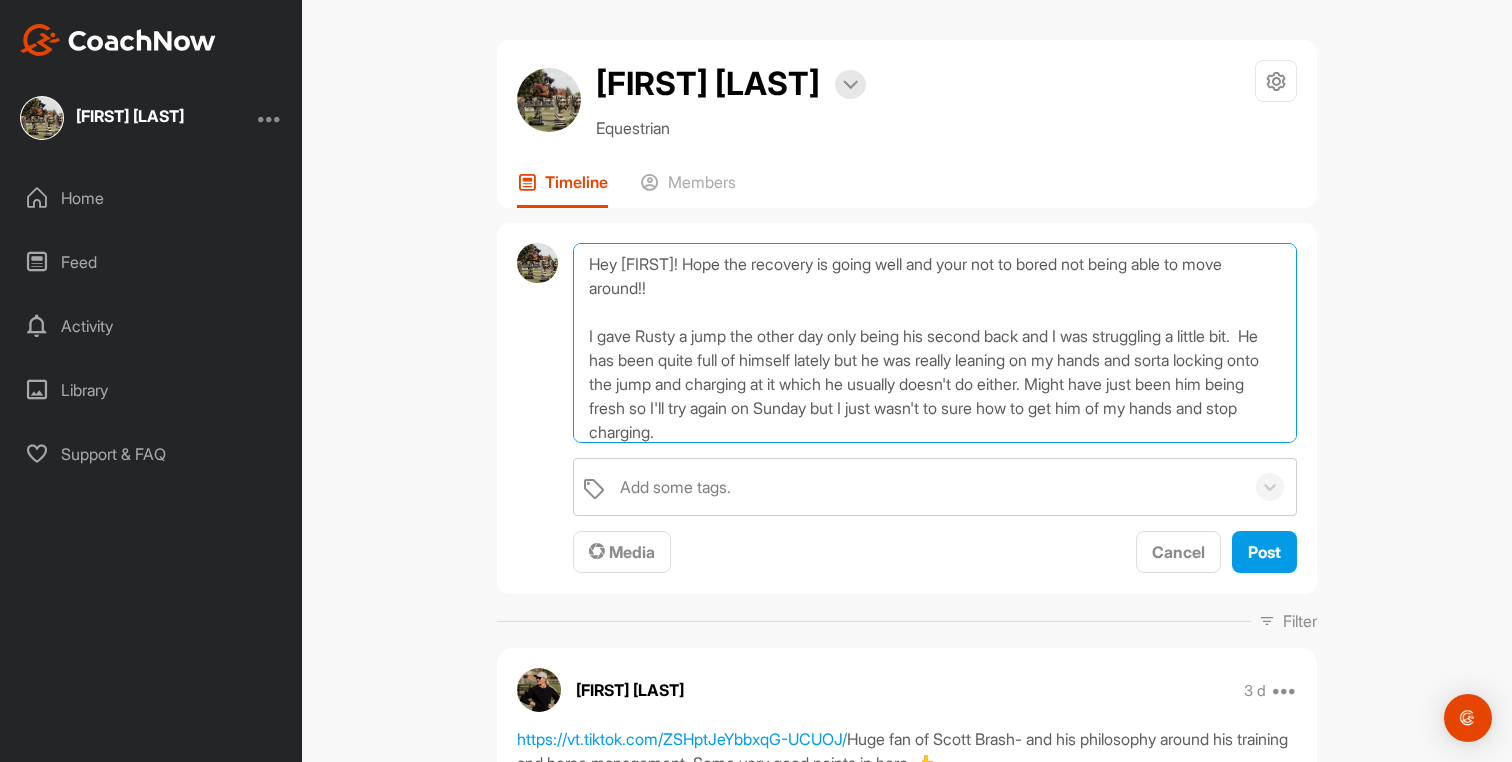click on "Hey [FIRST]! Hope the recovery is going well and your not to bored not being able to move around!!
I gave Rusty a jump the other day only being his second back and I was struggling a little bit.  He has been quite full of himself lately but he was really leaning on my hands and sorta locking onto the jump and charging at it which he usually doesn't do either. Might have just been him being fresh so I'll try again on Sunday but I just wasn't to sure how to get him of my hands and stop charging." at bounding box center [935, 343] 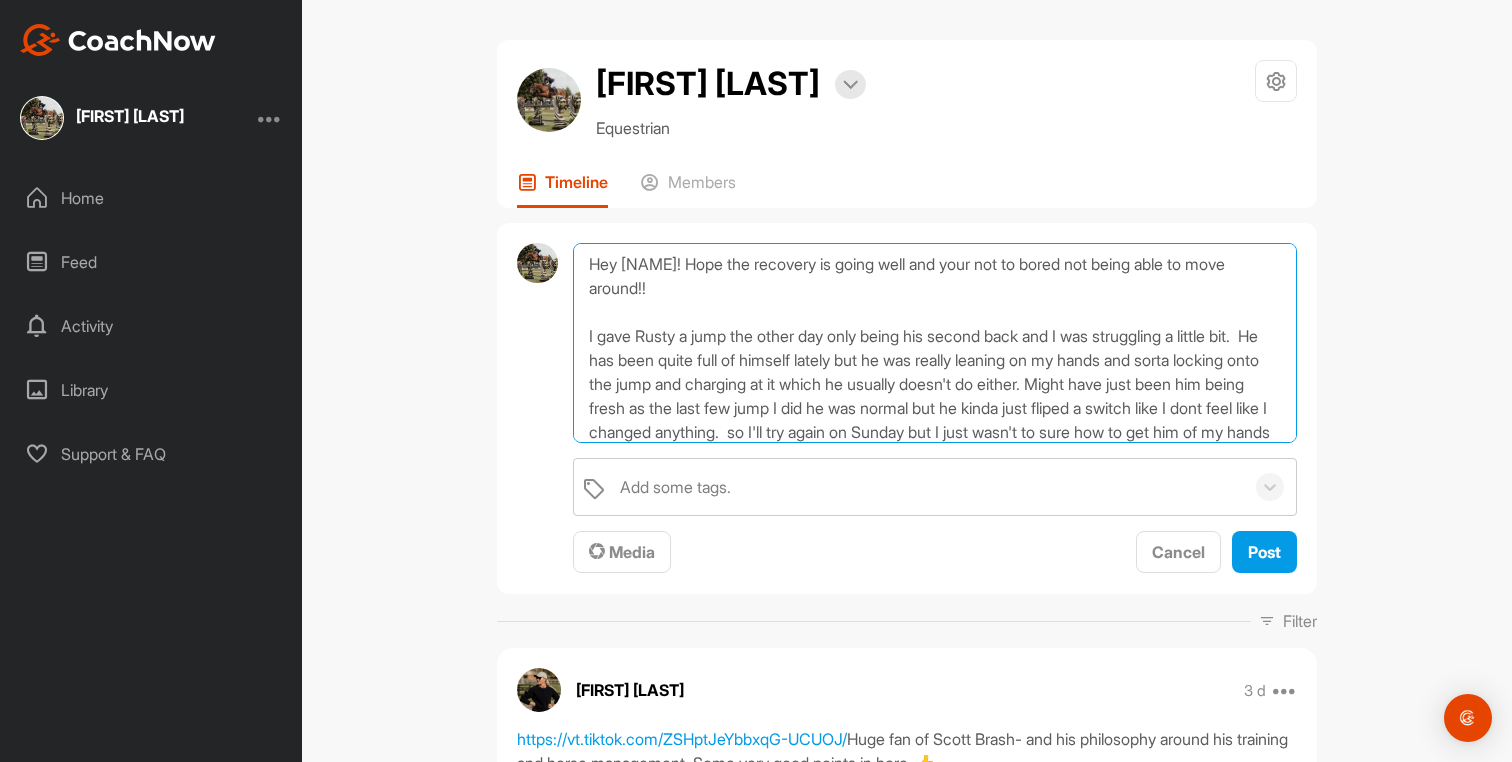 scroll, scrollTop: 35, scrollLeft: 0, axis: vertical 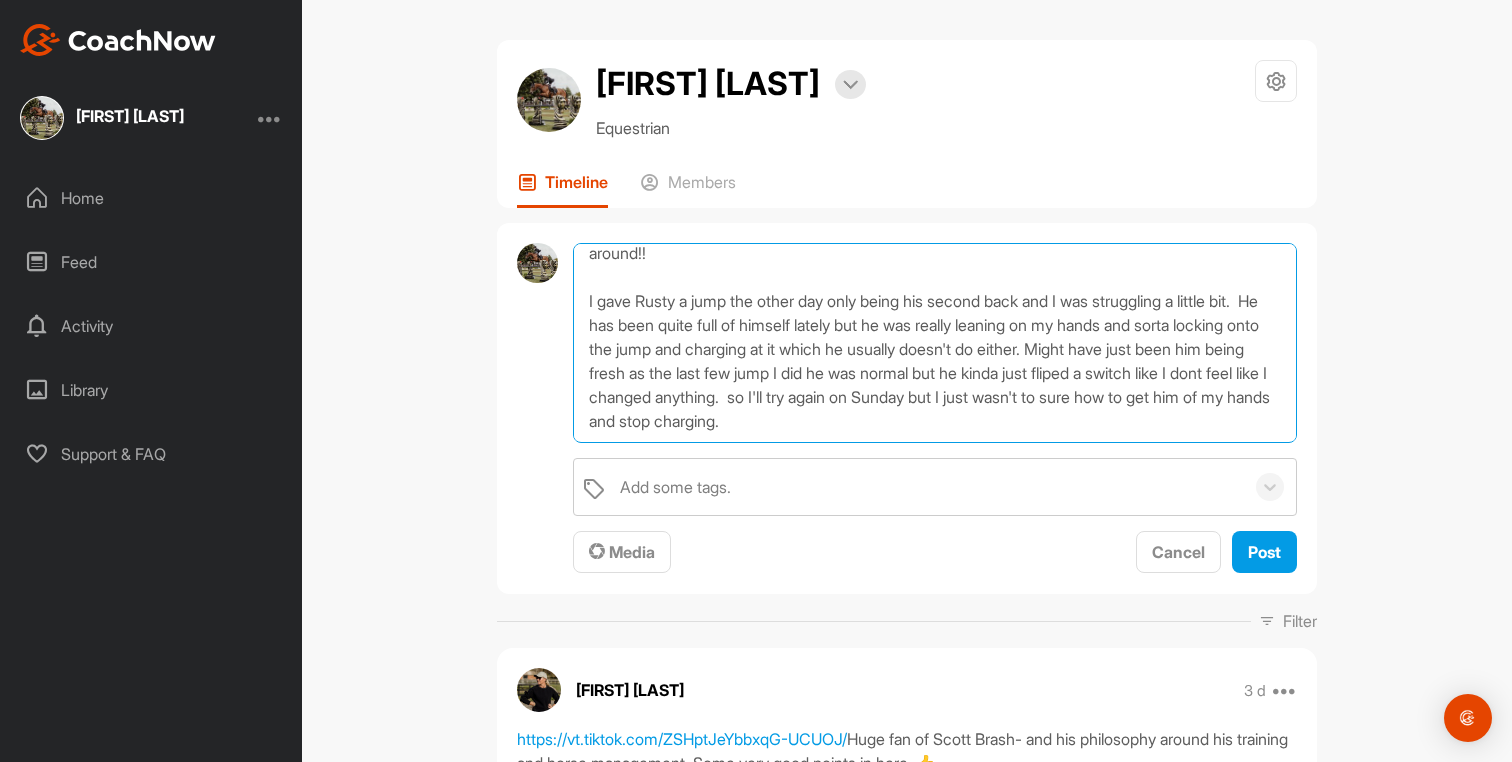 drag, startPoint x: 934, startPoint y: 400, endPoint x: 989, endPoint y: 439, distance: 67.424034 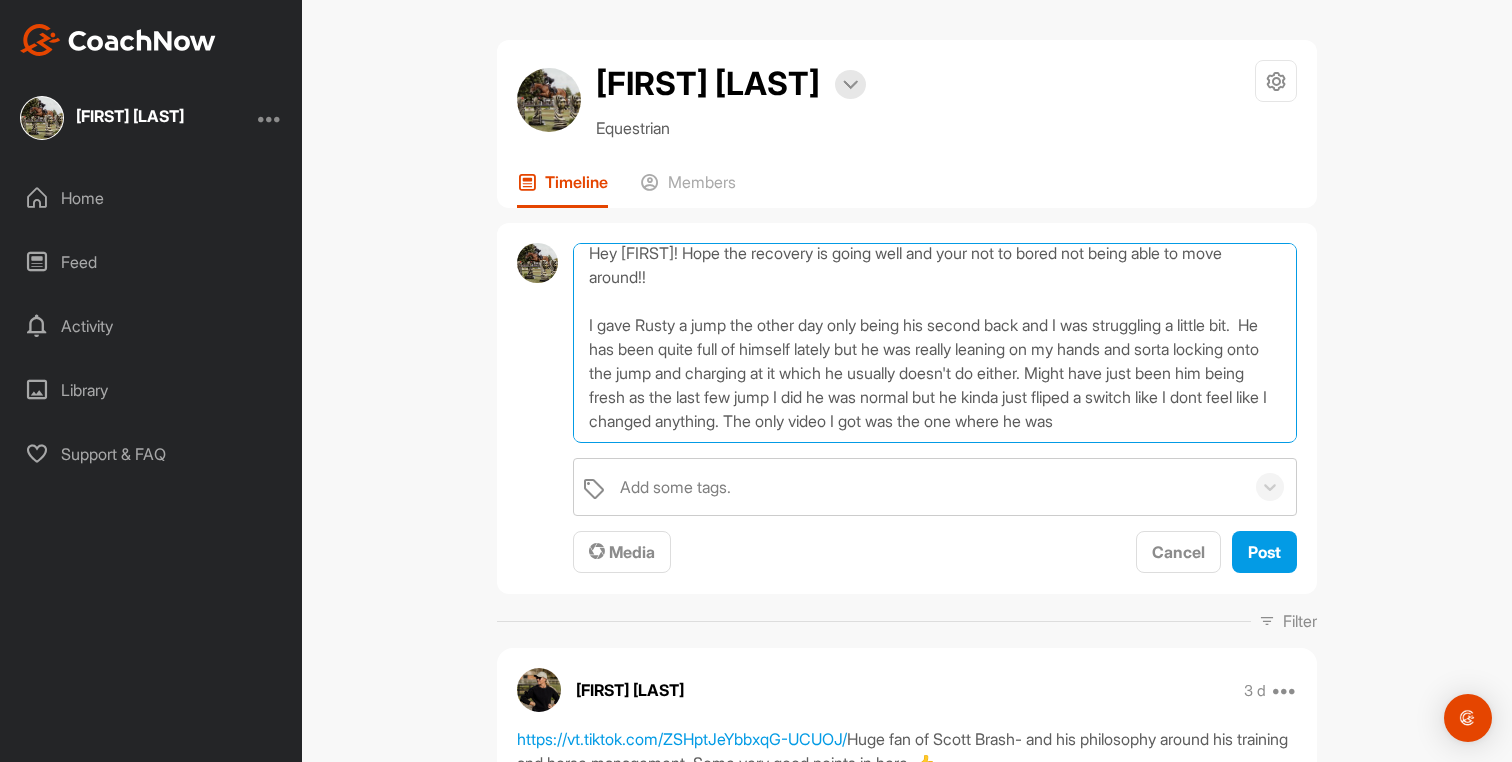scroll, scrollTop: 35, scrollLeft: 0, axis: vertical 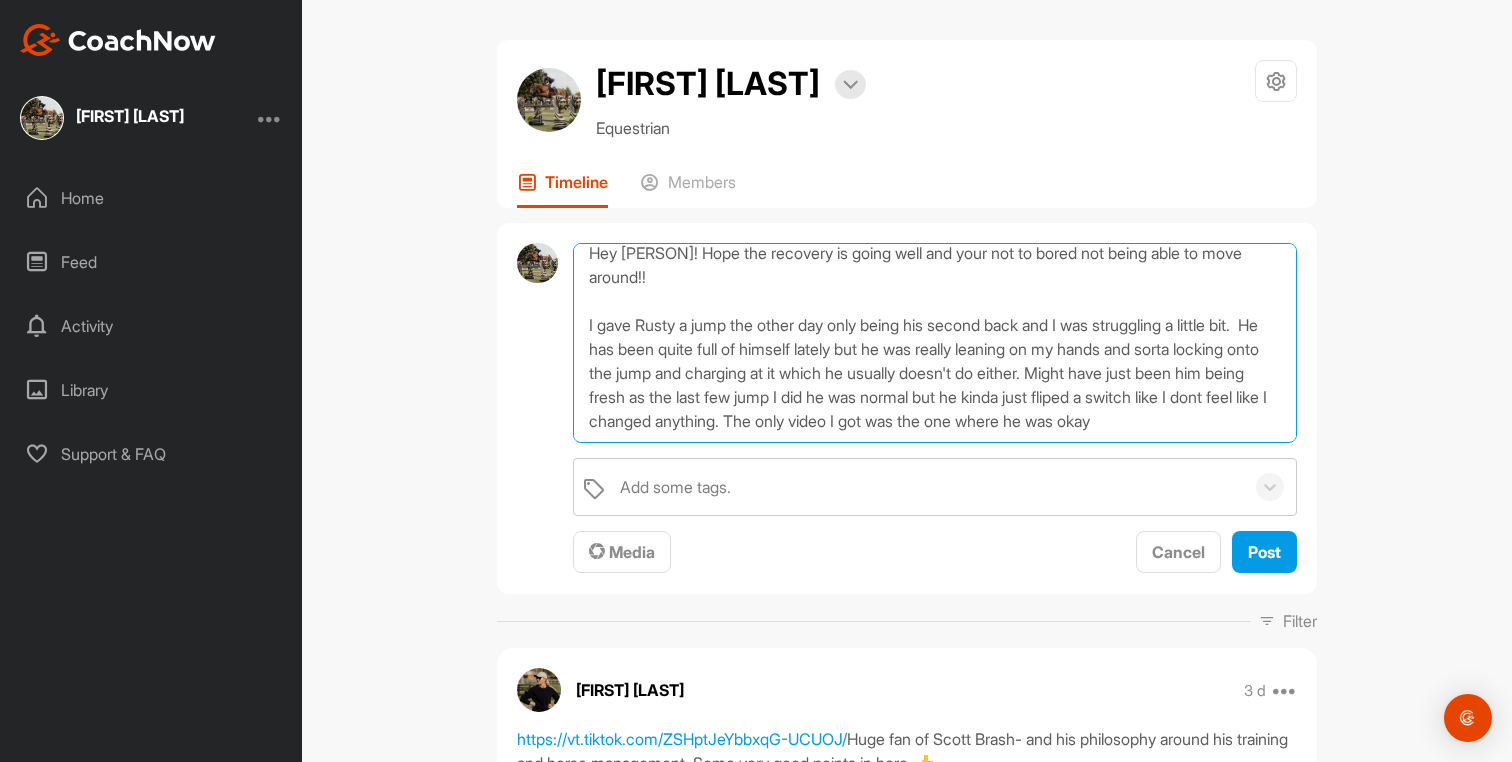 click on "Hey [PERSON]! Hope the recovery is going well and your not to bored not being able to move around!!
I gave Rusty a jump the other day only being his second back and I was struggling a little bit.  He has been quite full of himself lately but he was really leaning on my hands and sorta locking onto the jump and charging at it which he usually doesn't do either. Might have just been him being fresh as the last few jump I did he was normal but he kinda just fliped a switch like I dont feel like I changed anything. The only video I got was the one where he was okay" at bounding box center [935, 343] 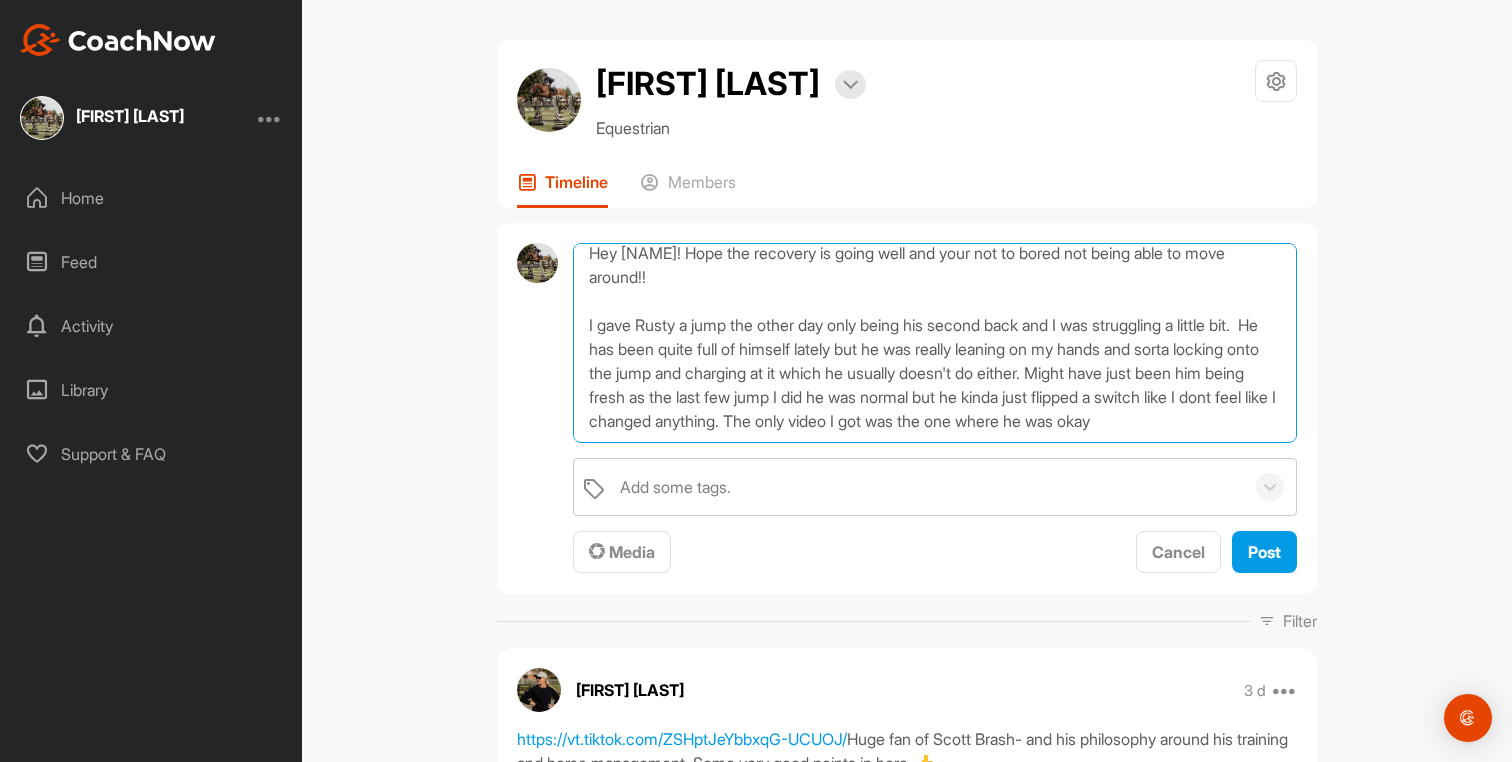 click on "Hey [NAME]! Hope the recovery is going well and your not to bored not being able to move around!!
I gave Rusty a jump the other day only being his second back and I was struggling a little bit.  He has been quite full of himself lately but he was really leaning on my hands and sorta locking onto the jump and charging at it which he usually doesn't do either. Might have just been him being fresh as the last few jump I did he was normal but he kinda just flipped a switch like I dont feel like I changed anything. The only video I got was the one where he was okay" at bounding box center [935, 343] 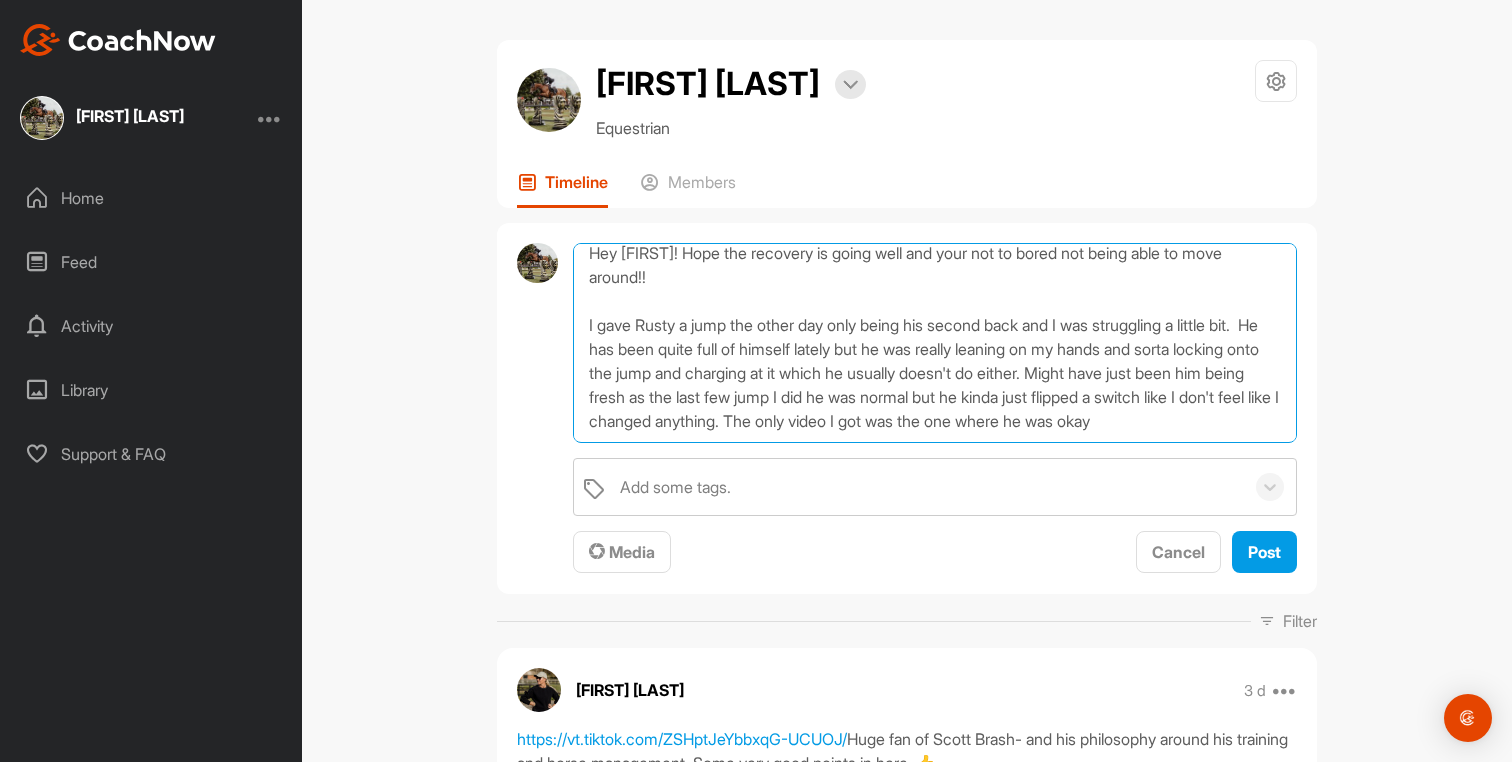 click on "Hey [FIRST]! Hope the recovery is going well and your not to bored not being able to move around!!
I gave Rusty a jump the other day only being his second back and I was struggling a little bit.  He has been quite full of himself lately but he was really leaning on my hands and sorta locking onto the jump and charging at it which he usually doesn't do either. Might have just been him being fresh as the last few jump I did he was normal but he kinda just flipped a switch like I don't feel like I changed anything. The only video I got was the one where he was okay" at bounding box center [935, 343] 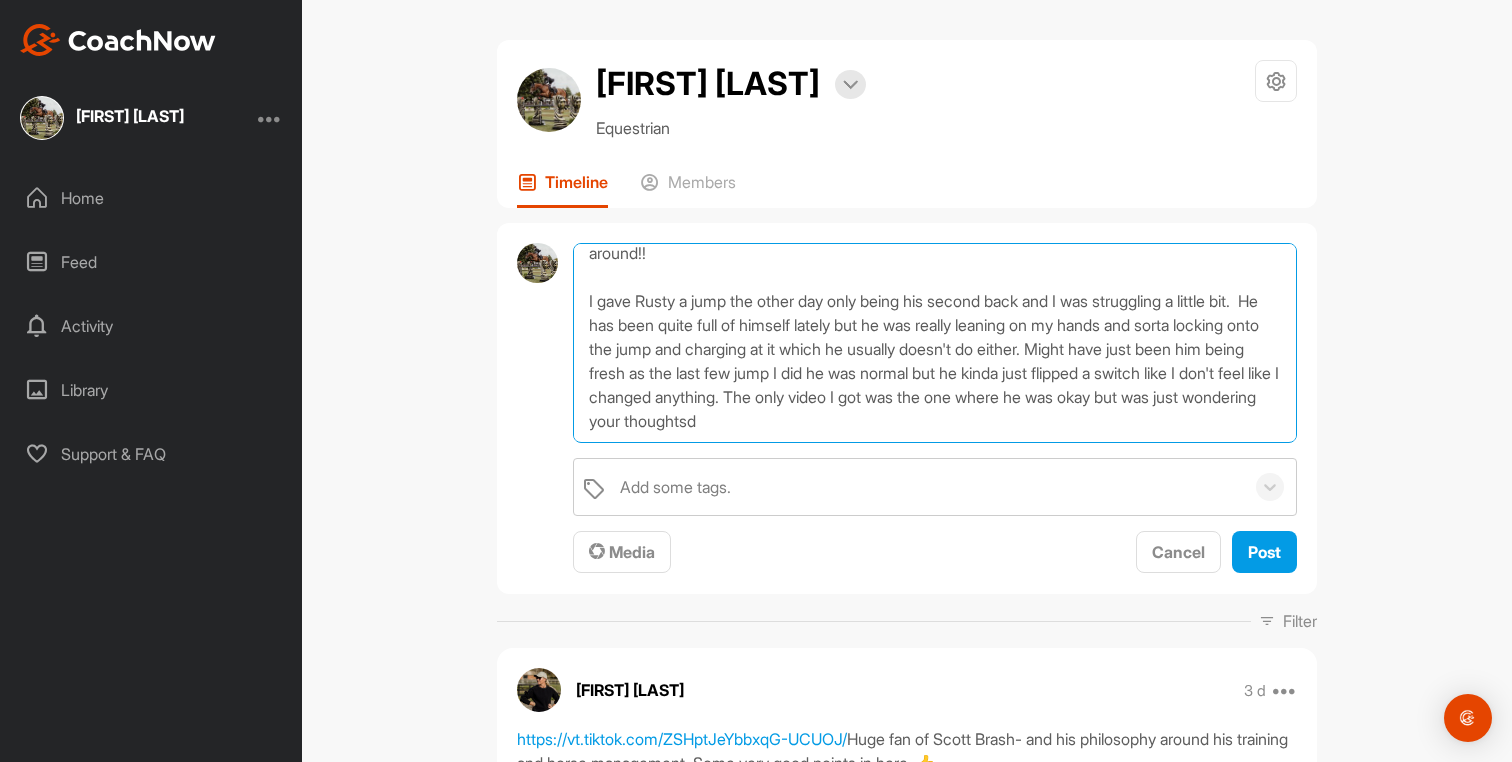 click on "Hey [FIRST]! Hope the recovery is going well and your not to bored not being able to move around!!
I gave Rusty a jump the other day only being his second back and I was struggling a little bit.  He has been quite full of himself lately but he was really leaning on my hands and sorta locking onto the jump and charging at it which he usually doesn't do either. Might have just been him being fresh as the last few jump I did he was normal but he kinda just flipped a switch like I don't feel like I changed anything. The only video I got was the one where he was okay but was just wondering your thoughtsd" at bounding box center (935, 343) 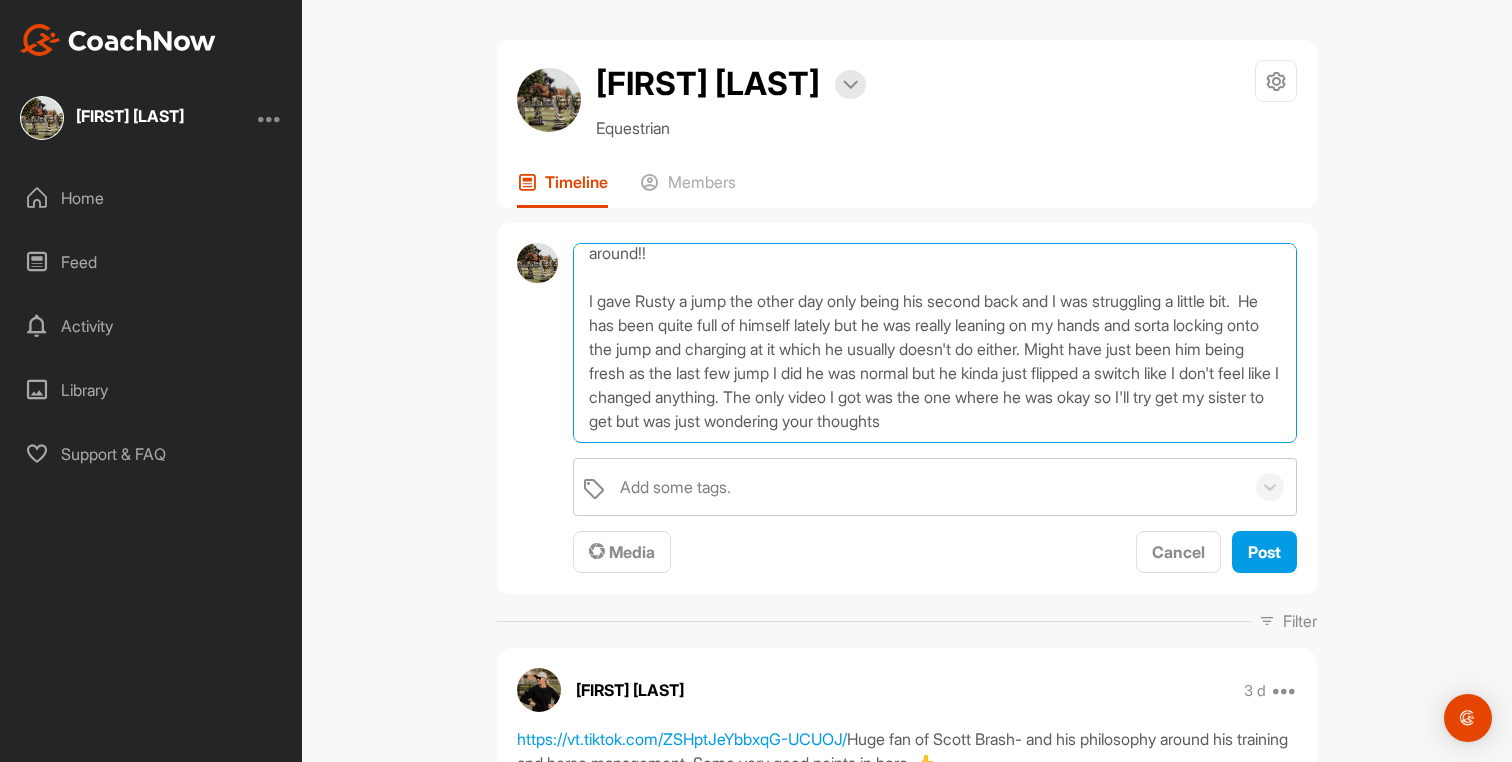 click on "Hey [FIRST]! Hope the recovery is going well and your not to bored not being able to move around!!
I gave Rusty a jump the other day only being his second back and I was struggling a little bit.  He has been quite full of himself lately but he was really leaning on my hands and sorta locking onto the jump and charging at it which he usually doesn't do either. Might have just been him being fresh as the last few jump I did he was normal but he kinda just flipped a switch like I don't feel like I changed anything. The only video I got was the one where he was okay so I'll try get my sister to get but was just wondering your thoughts" at bounding box center (935, 343) 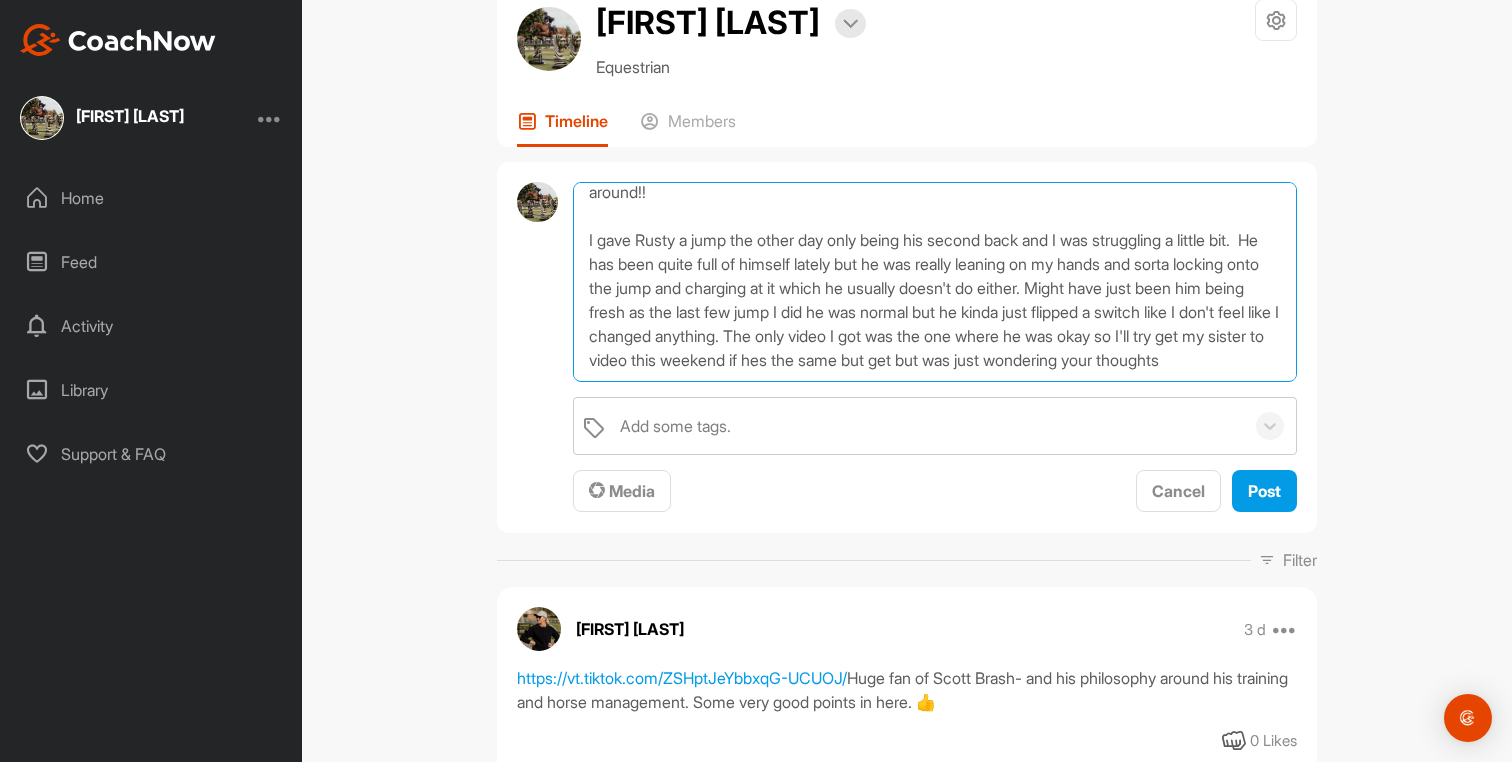 scroll, scrollTop: 62, scrollLeft: 0, axis: vertical 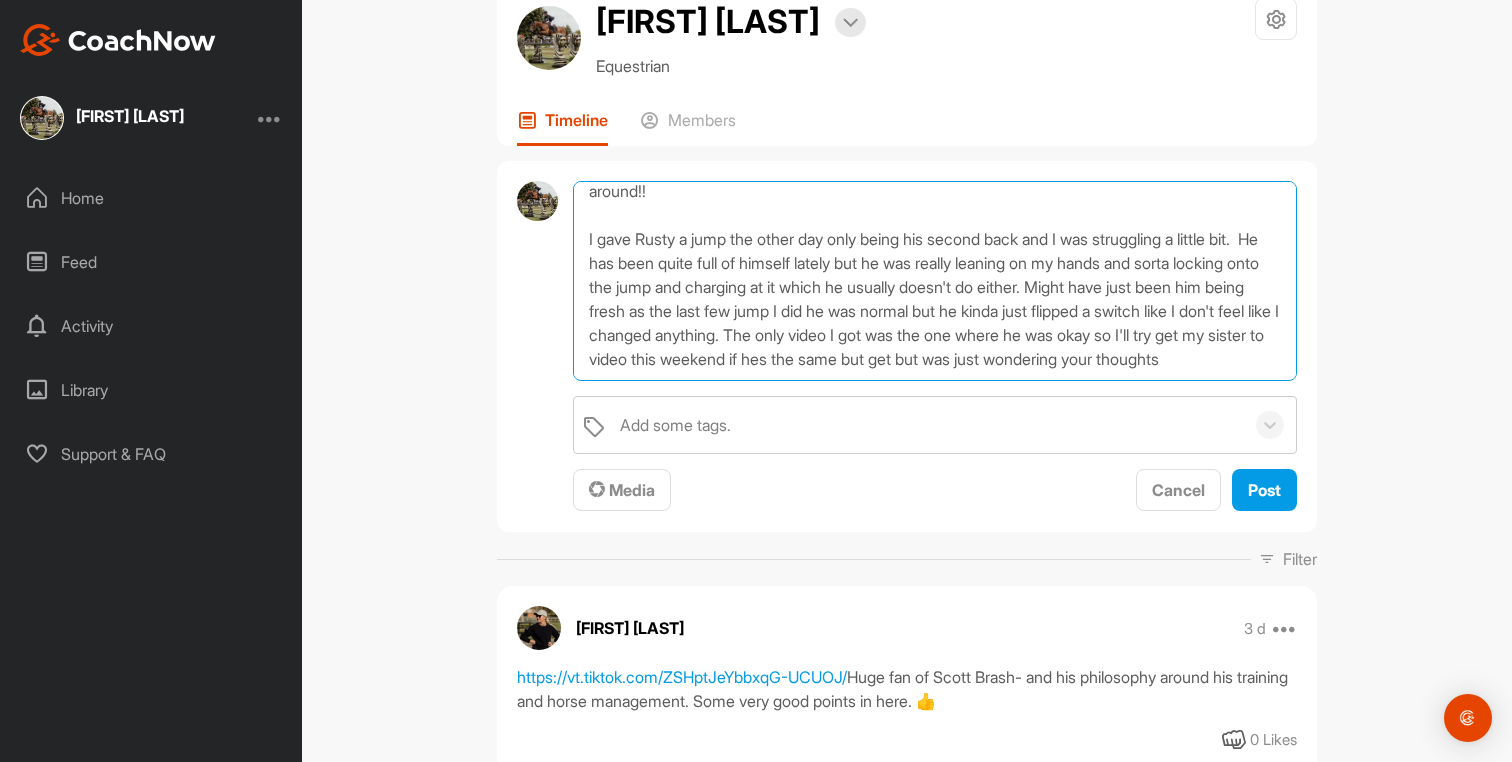 drag, startPoint x: 1211, startPoint y: 359, endPoint x: 1149, endPoint y: 363, distance: 62.1289 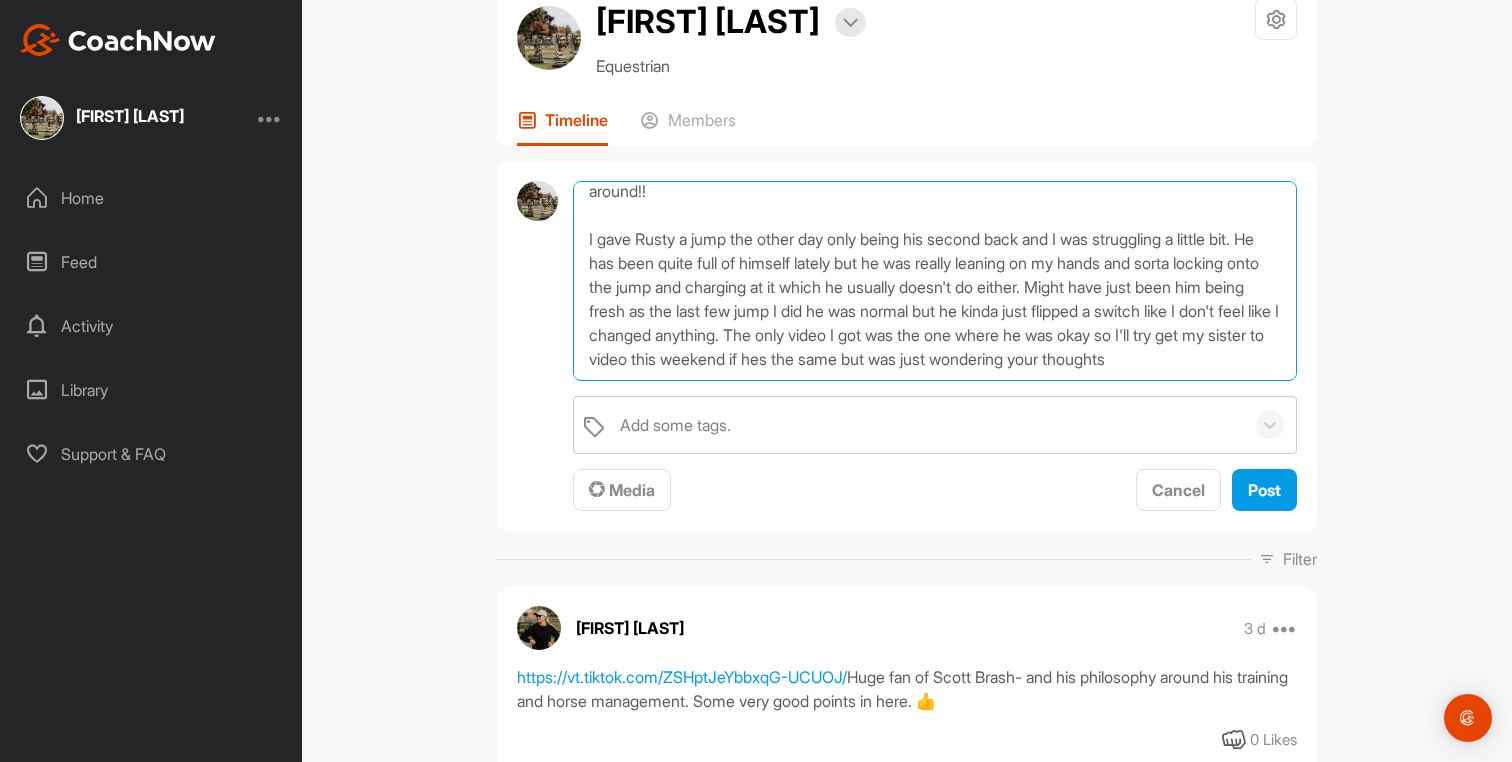 click on "Hey [NAME]! Hope the recovery is going well and your not to bored not being able to move around!!
I gave Rusty a jump the other day only being his second back and I was struggling a little bit. He has been quite full of himself lately but he was really leaning on my hands and sorta locking onto the jump and charging at it which he usually doesn't do either. Might have just been him being fresh as the last few jump I did he was normal but he kinda just flipped a switch like I don't feel like I changed anything. The only video I got was the one where he was okay so I'll try get my sister to video this weekend if hes the same but was just wondering your thoughts" at bounding box center [935, 281] 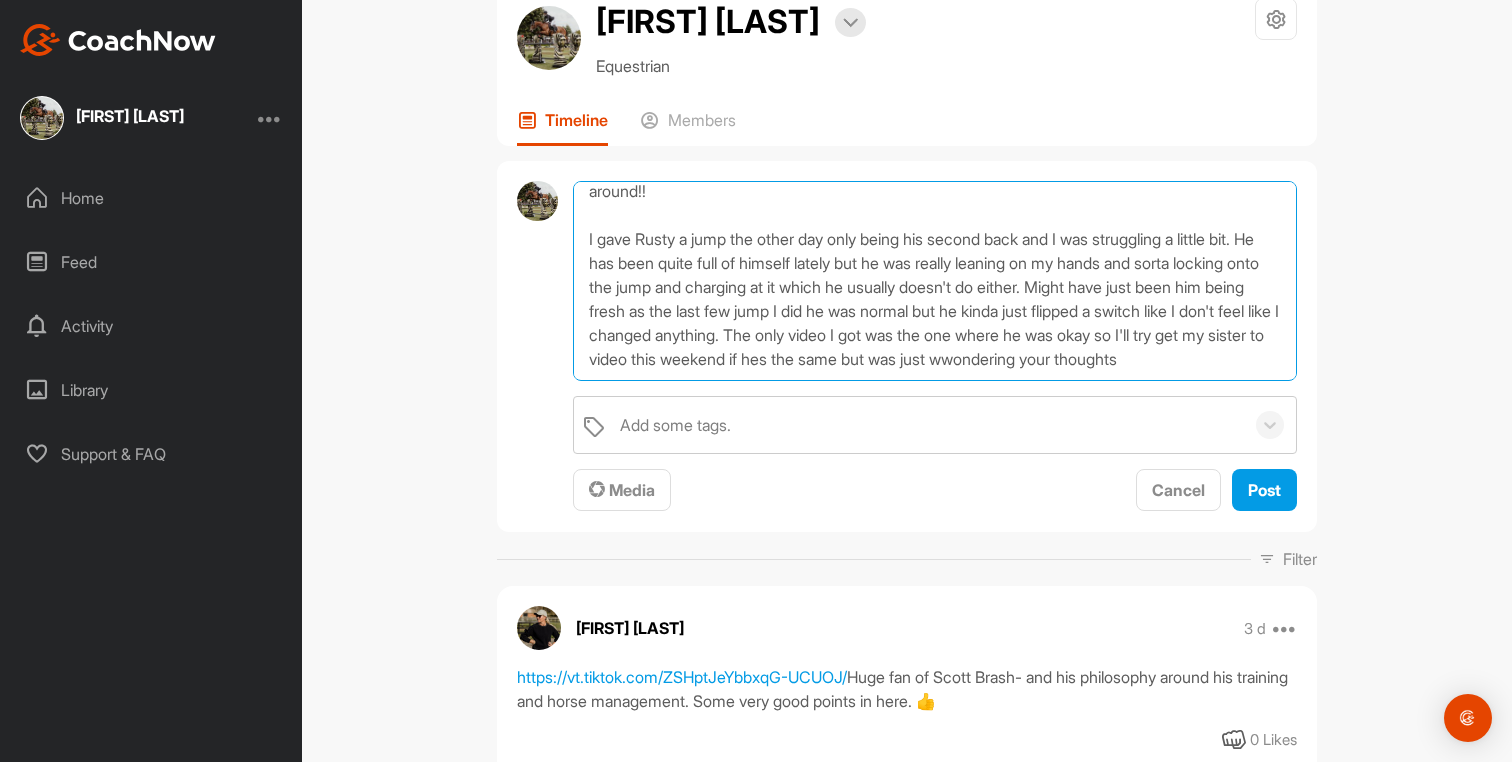 scroll, scrollTop: 48, scrollLeft: 0, axis: vertical 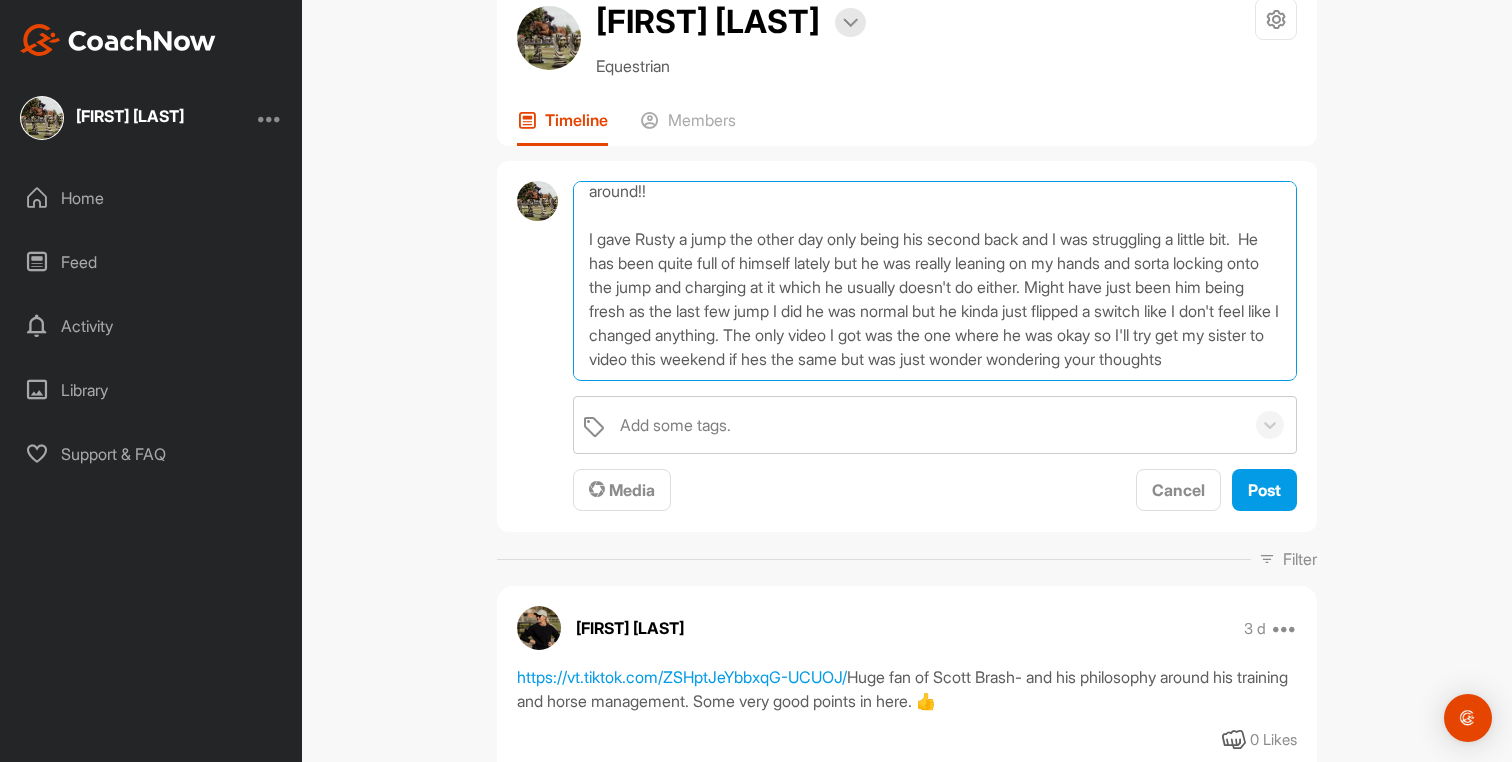 click on "Hey [NAME]! Hope the recovery is going well and your not to bored not being able to move around!!
I gave Rusty a jump the other day only being his second back and I was struggling a little bit.  He has been quite full of himself lately but he was really leaning on my hands and sorta locking onto the jump and charging at it which he usually doesn't do either. Might have just been him being fresh as the last few jump I did he was normal but he kinda just flipped a switch like I don't feel like I changed anything. The only video I got was the one where he was okay so I'll try get my sister to video this weekend if hes the same but was just wonder wondering your thoughts" at bounding box center [935, 281] 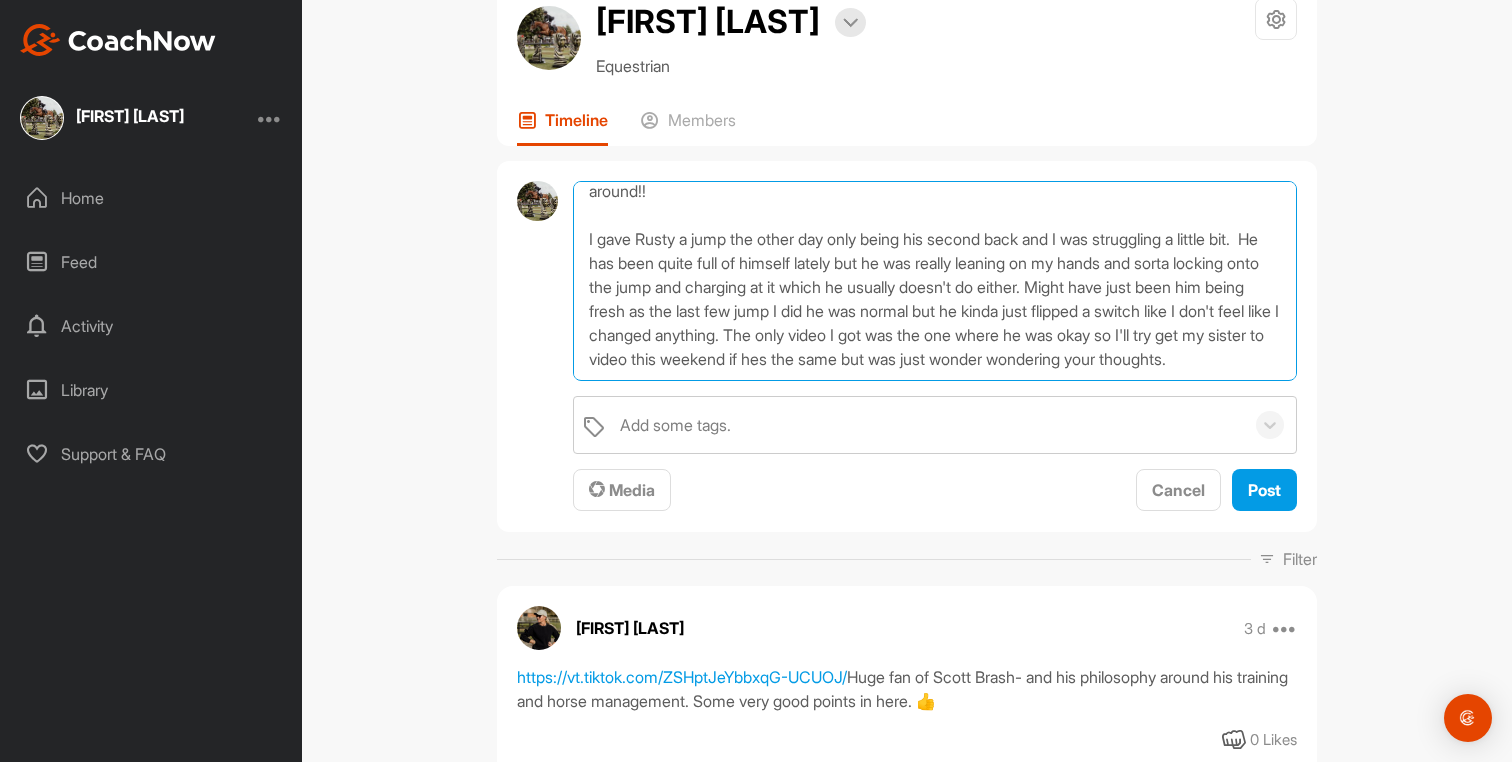 click on "Hey [FIRST]! Hope the recovery is going well and your not to bored not being able to move around!!
I gave Rusty a jump the other day only being his second back and I was struggling a little bit.  He has been quite full of himself lately but he was really leaning on my hands and sorta locking onto the jump and charging at it which he usually doesn't do either. Might have just been him being fresh as the last few jump I did he was normal but he kinda just flipped a switch like I don't feel like I changed anything. The only video I got was the one where he was okay so I'll try get my sister to video this weekend if hes the same but was just wonder wondering your thoughts." at bounding box center (935, 281) 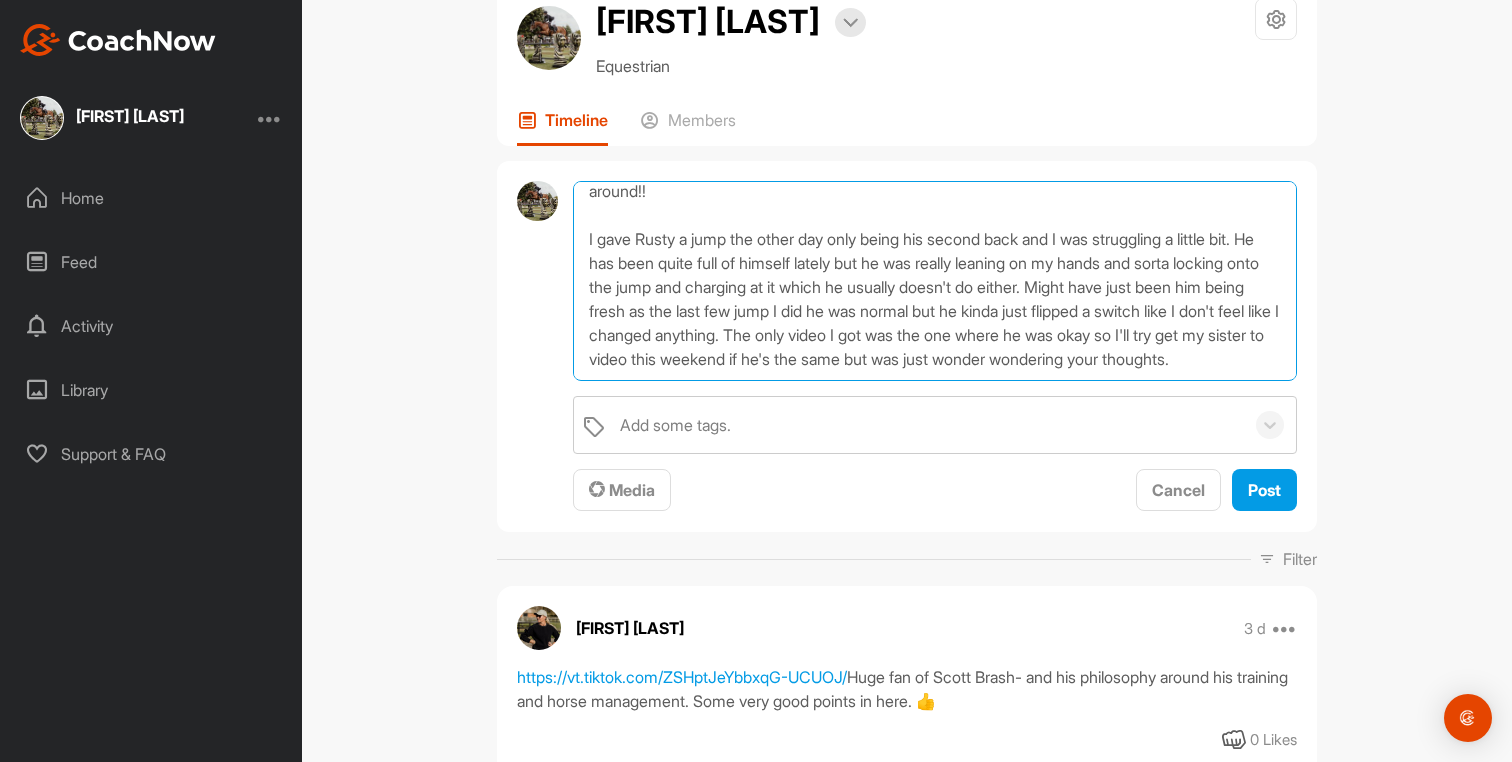 click on "Hey [NAME]! Hope the recovery is going well and your not to bored not being able to move around!!
I gave Rusty a jump the other day only being his second back and I was struggling a little bit. He has been quite full of himself lately but he was really leaning on my hands and sorta locking onto the jump and charging at it which he usually doesn't do either. Might have just been him being fresh as the last few jump I did he was normal but he kinda just flipped a switch like I don't feel like I changed anything. The only video I got was the one where he was okay so I'll try get my sister to video this weekend if he's the same but was just wonder wondering your thoughts." at bounding box center [935, 281] 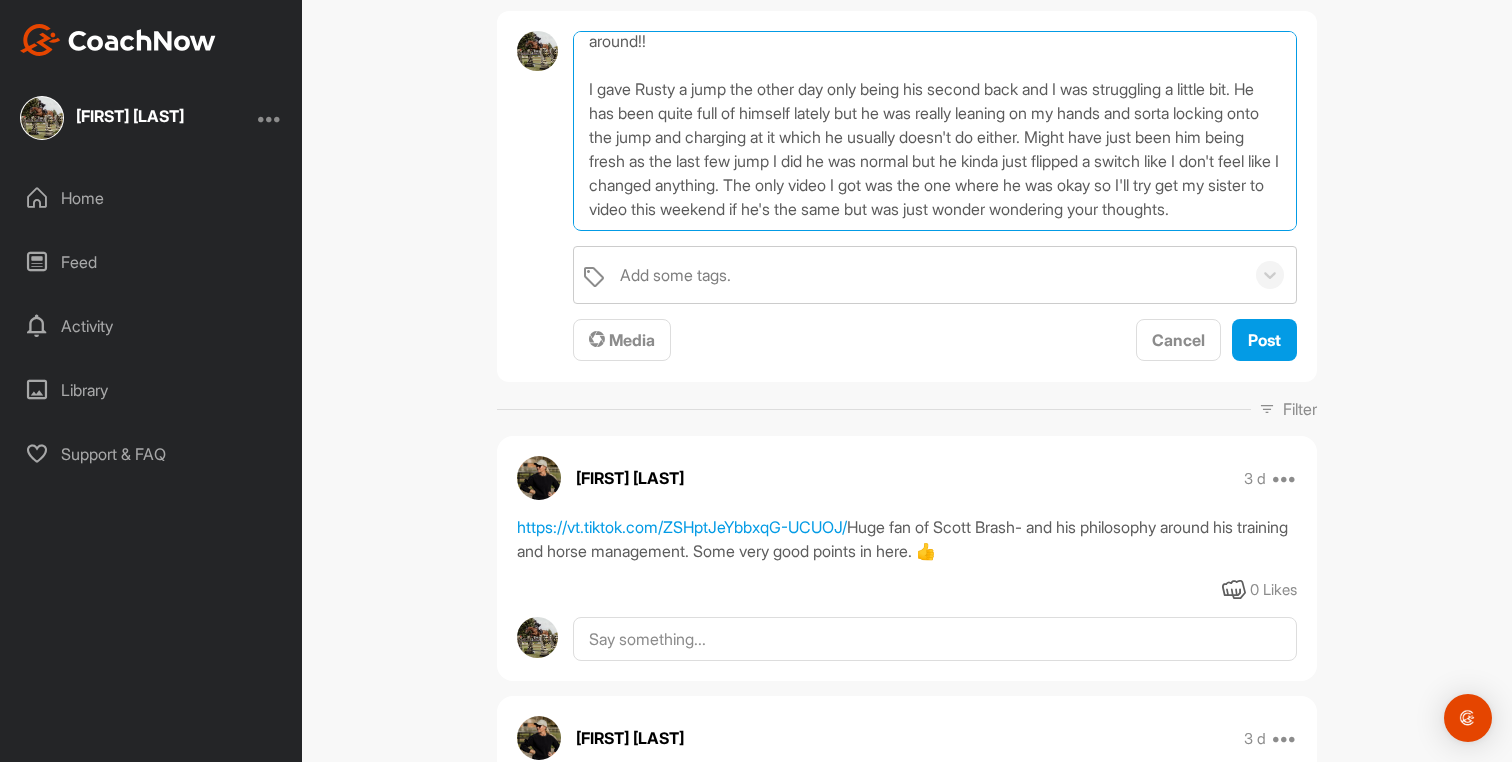 scroll, scrollTop: 0, scrollLeft: 0, axis: both 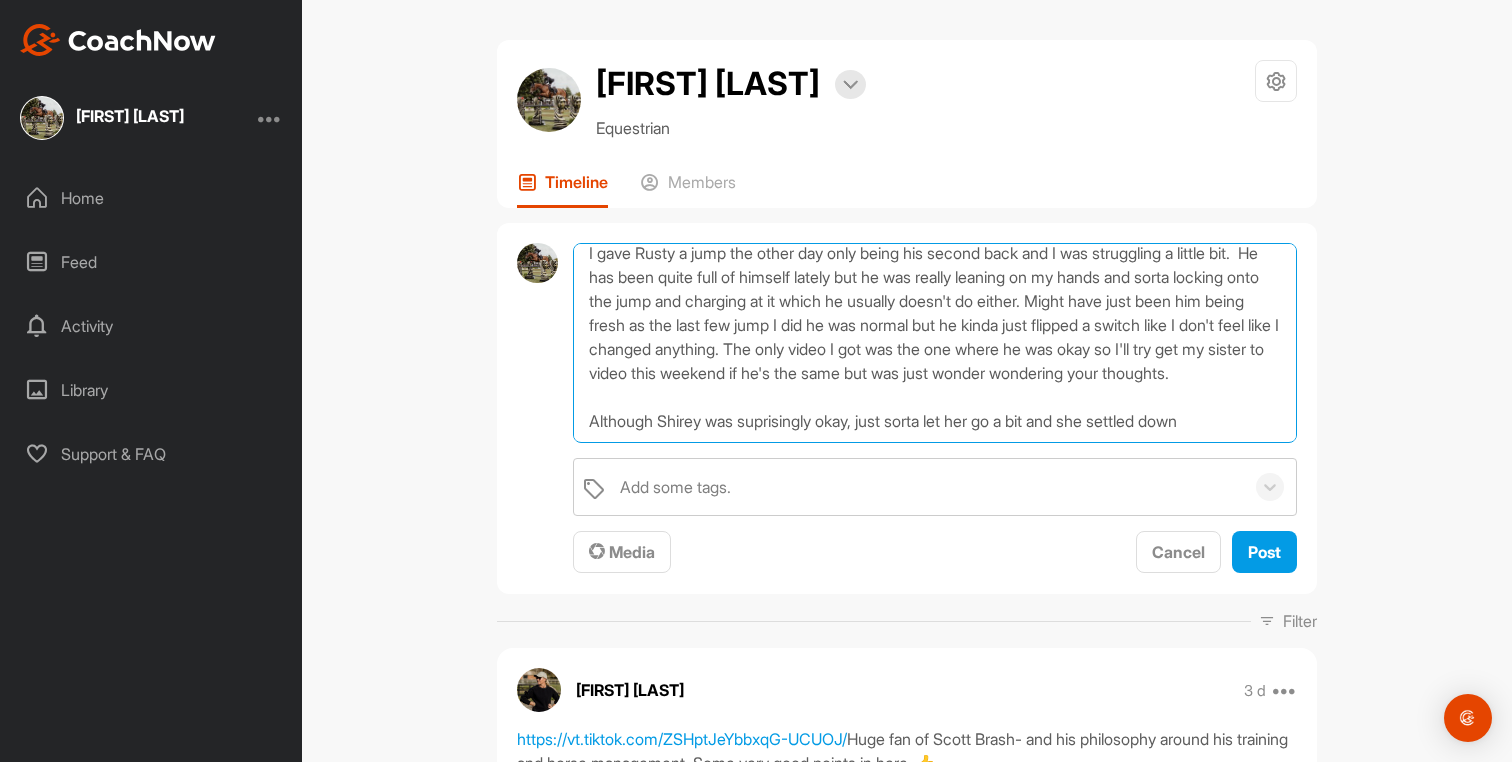 drag, startPoint x: 658, startPoint y: 413, endPoint x: 527, endPoint y: 414, distance: 131.00381 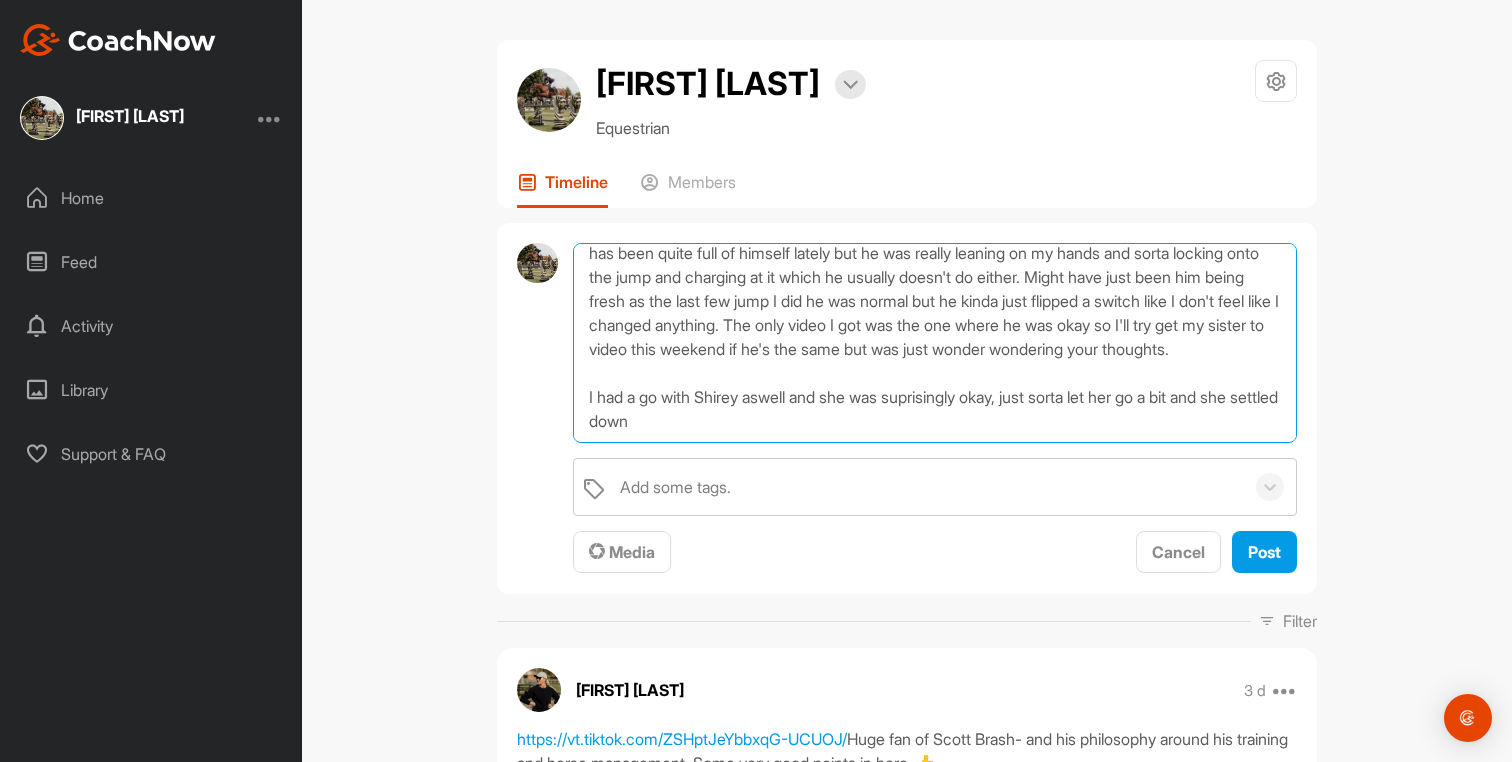 click on "Hey [NAME]! Hope the recovery is going well and your not to bored not being able to move around!!
I gave Rusty a jump the other day only being his second back and I was struggling a little bit.  He has been quite full of himself lately but he was really leaning on my hands and sorta locking onto the jump and charging at it which he usually doesn't do either. Might have just been him being fresh as the last few jump I did he was normal but he kinda just flipped a switch like I don't feel like I changed anything. The only video I got was the one where he was okay so I'll try get my sister to video this weekend if he's the same but was just wonder wondering your thoughts.
I had a go with Shirey aswell and she was suprisingly okay, just sorta let her go a bit and she settled down" at bounding box center (935, 343) 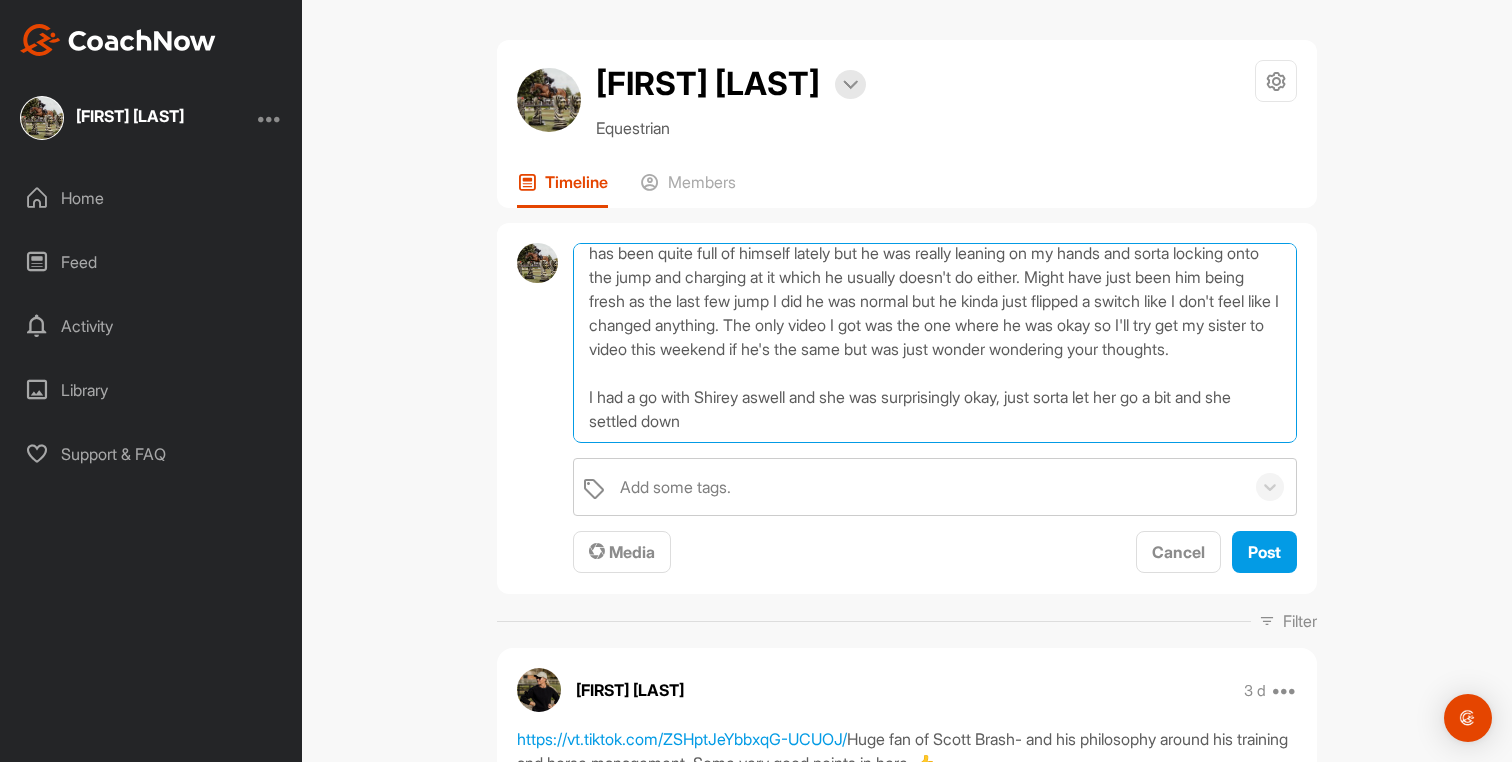 click on "Hey [NAME]! Hope the recovery is going well and your not to bored not being able to move around!!
I gave Rusty a jump the other day only being his second back and I was struggling a little bit.  He has been quite full of himself lately but he was really leaning on my hands and sorta locking onto the jump and charging at it which he usually doesn't do either. Might have just been him being fresh as the last few jump I did he was normal but he kinda just flipped a switch like I don't feel like I changed anything. The only video I got was the one where he was okay so I'll try get my sister to video this weekend if he's the same but was just wonder wondering your thoughts.
I had a go with Shirey aswell and she was surprisingly okay, just sorta let her go a bit and she settled down" at bounding box center (935, 343) 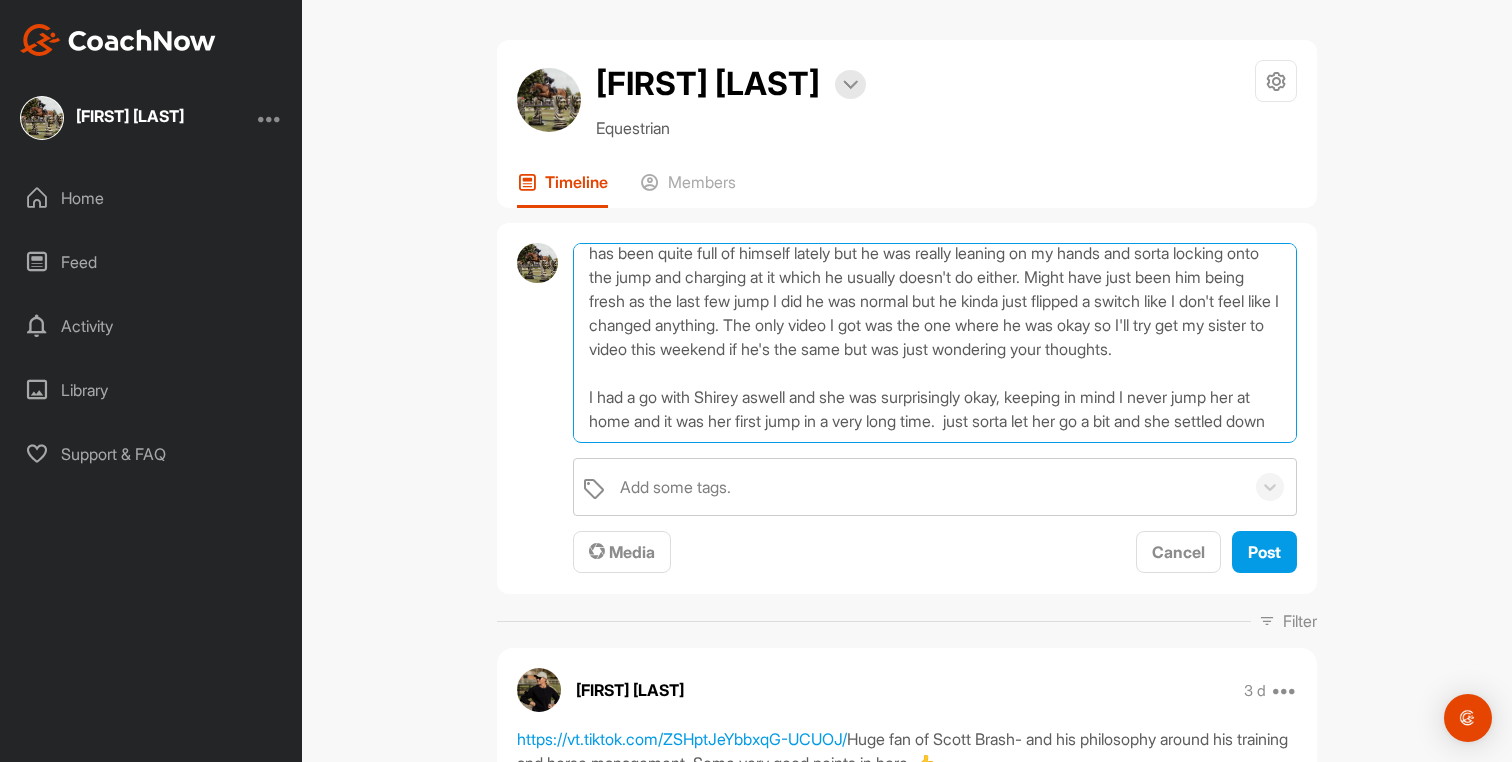 scroll, scrollTop: 155, scrollLeft: 0, axis: vertical 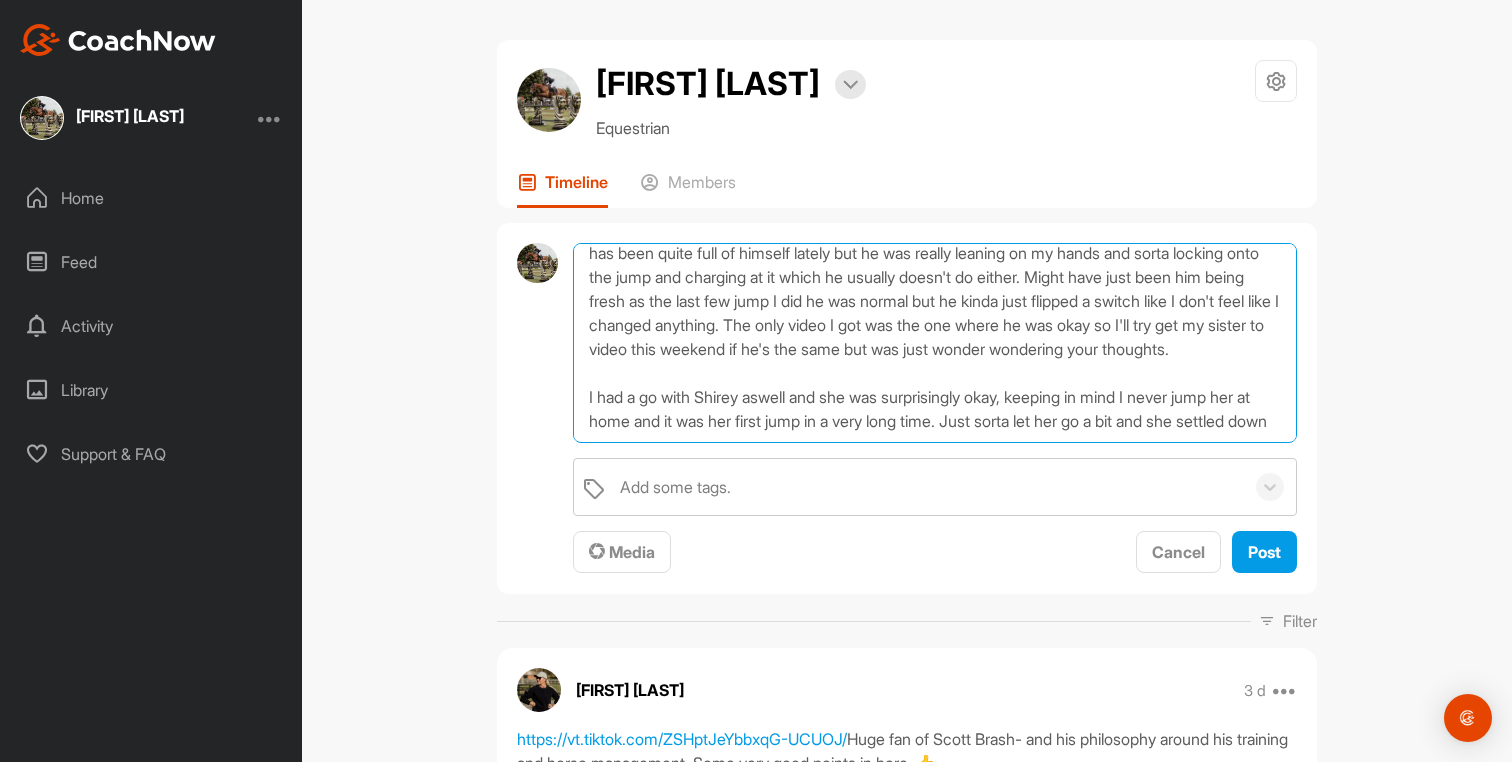 click on "Hey [FIRST]! Hope the recovery is going well and your not to bored not being able to move around!!
I gave Rusty a jump the other day only being his second back and I was struggling a little bit.  He has been quite full of himself lately but he was really leaning on my hands and sorta locking onto the jump and charging at it which he usually doesn't do either. Might have just been him being fresh as the last few jump I did he was normal but he kinda just flipped a switch like I don't feel like I changed anything. The only video I got was the one where he was okay so I'll try get my sister to video this weekend if he's the same but was just wonder wondering your thoughts.
I had a go with Shirey aswell and she was surprisingly okay, keeping in mind I never jump her at home and it was her first jump in a very long time. Just sorta let her go a bit and she settled down" at bounding box center (935, 343) 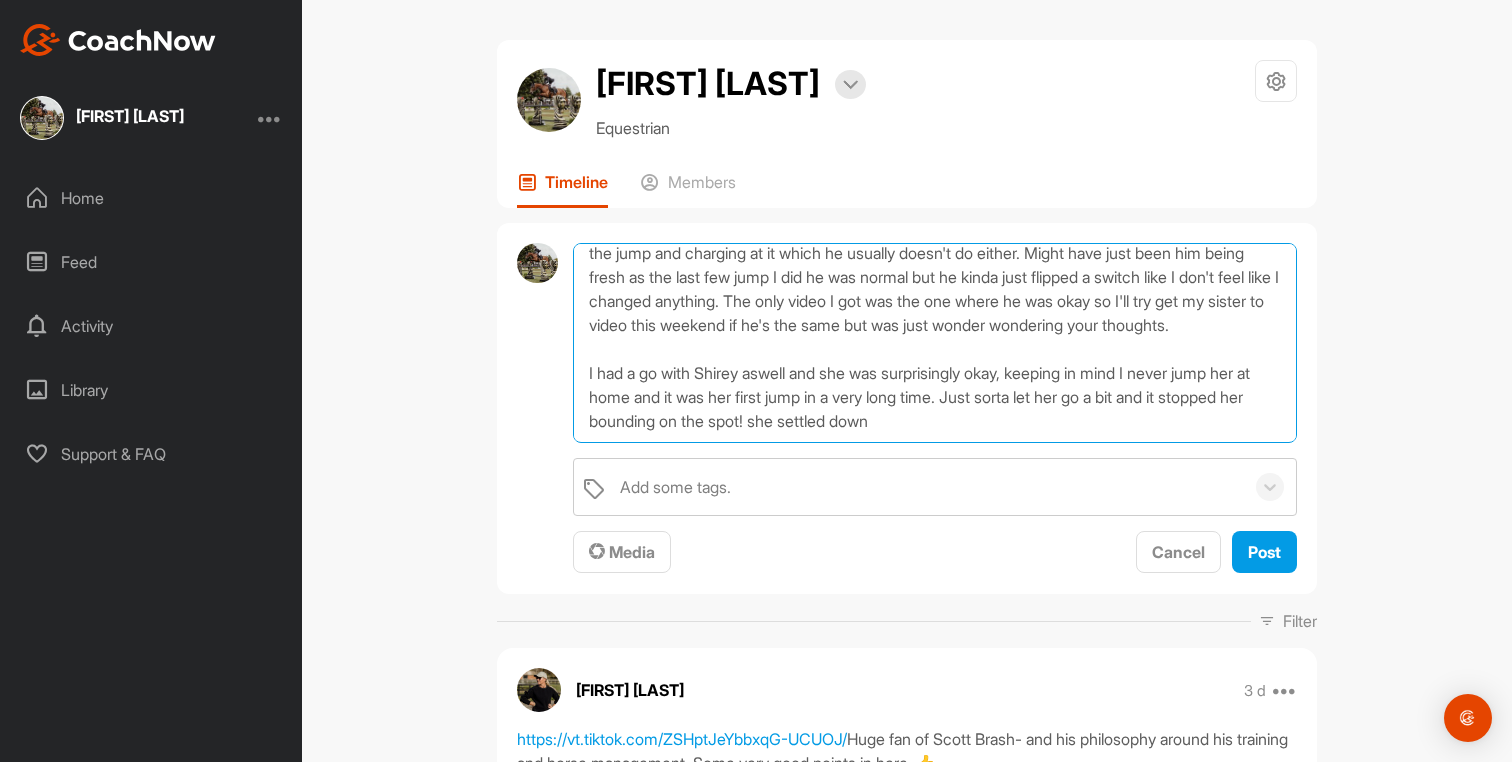 drag, startPoint x: 975, startPoint y: 430, endPoint x: 854, endPoint y: 430, distance: 121 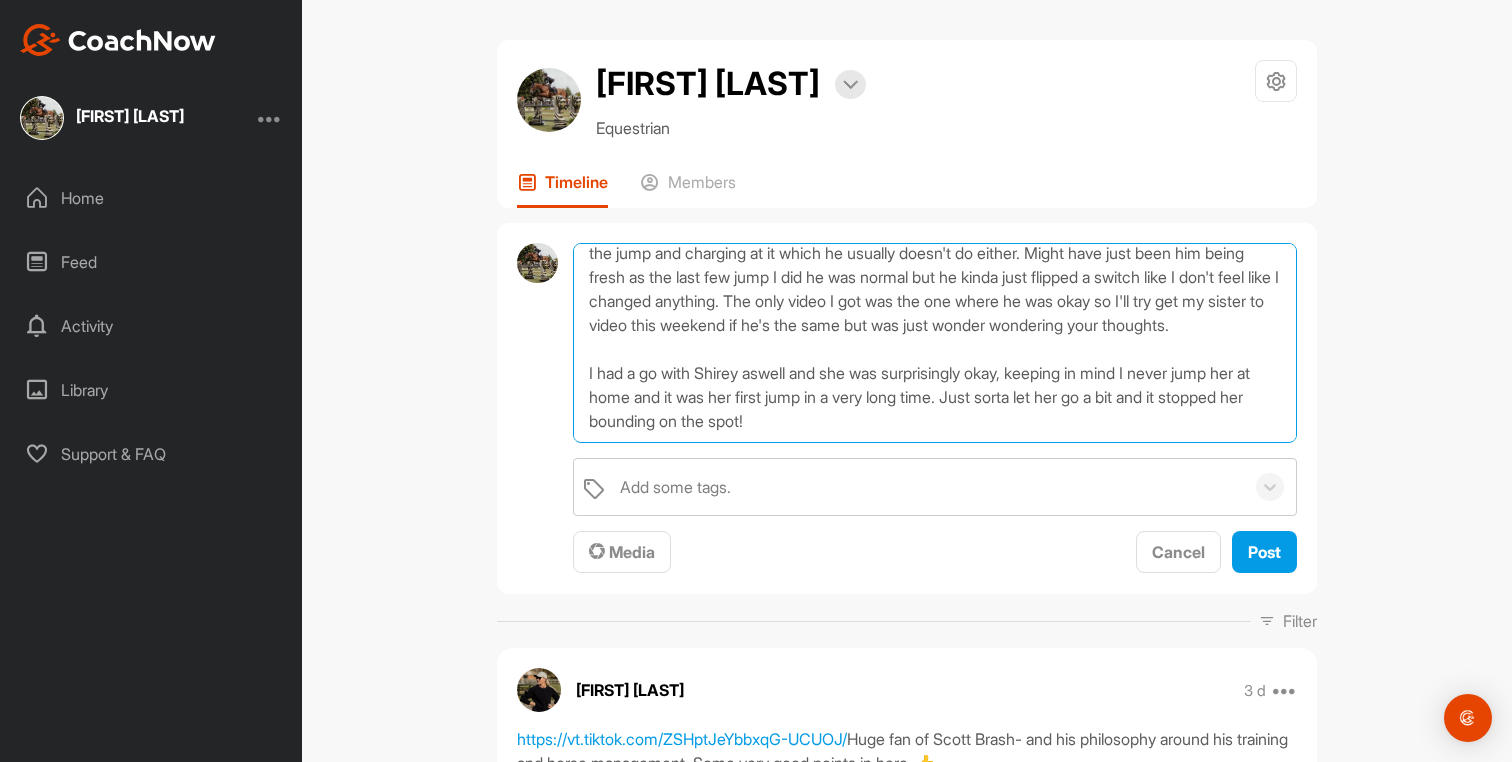 scroll, scrollTop: 192, scrollLeft: 0, axis: vertical 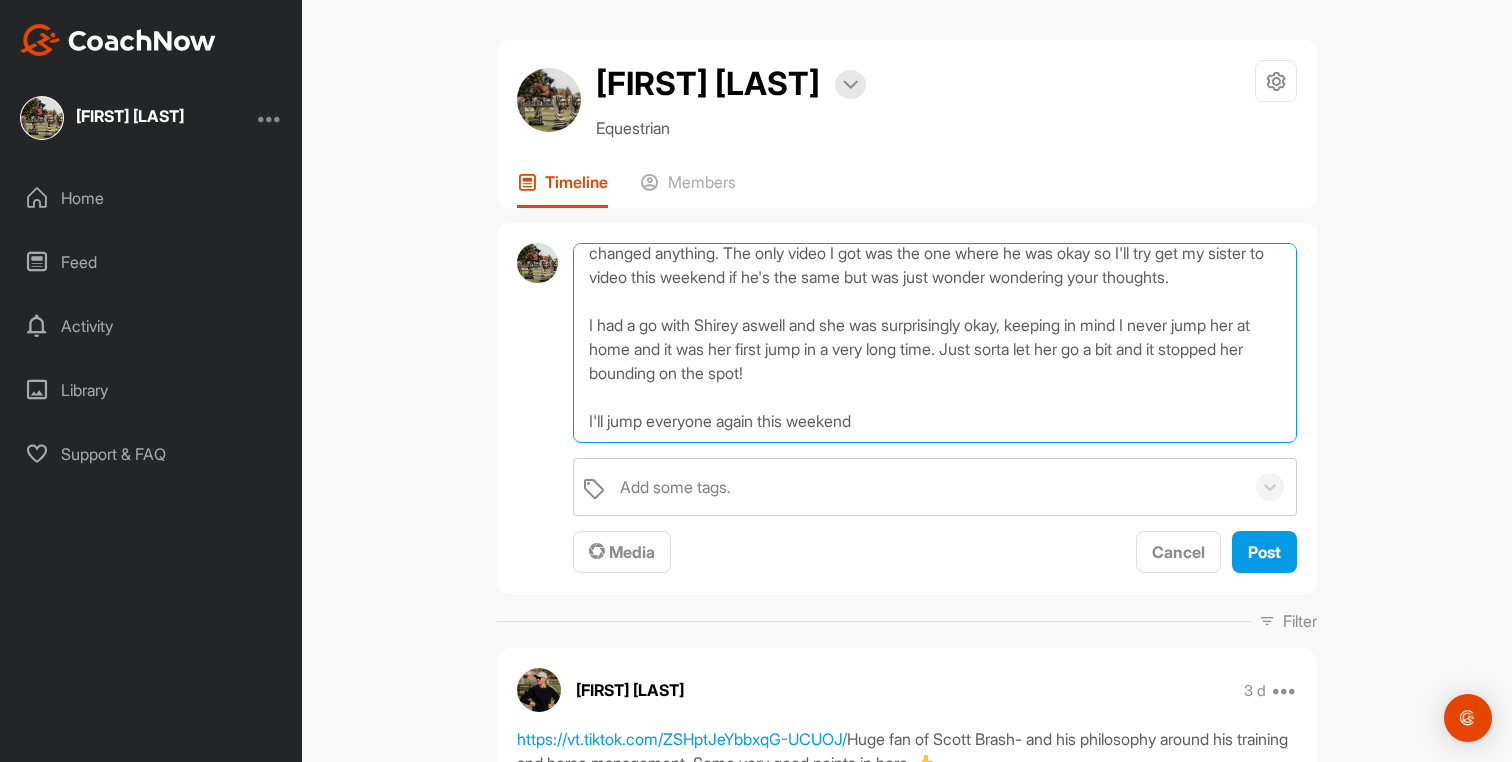 click on "Hey [FIRST]! Hope the recovery is going well and your not to bored not being able to move around!!
I gave Rusty a jump the other day only being his second back and I was struggling a little bit.  He has been quite full of himself lately but he was really leaning on my hands and sorta locking onto the jump and charging at it which he usually doesn't do either. Might have just been him being fresh as the last few jump I did he was normal but he kinda just flipped a switch like I don't feel like I changed anything. The only video I got was the one where he was okay so I'll try get my sister to video this weekend if he's the same but was just wonder wondering your thoughts.
I had a go with Shirey aswell and she was surprisingly okay, keeping in mind I never jump her at home and it was her first jump in a very long time. Just sorta let her go a bit and it stopped her bounding on the spot!
I'll jump everyone again this weekend" at bounding box center [935, 343] 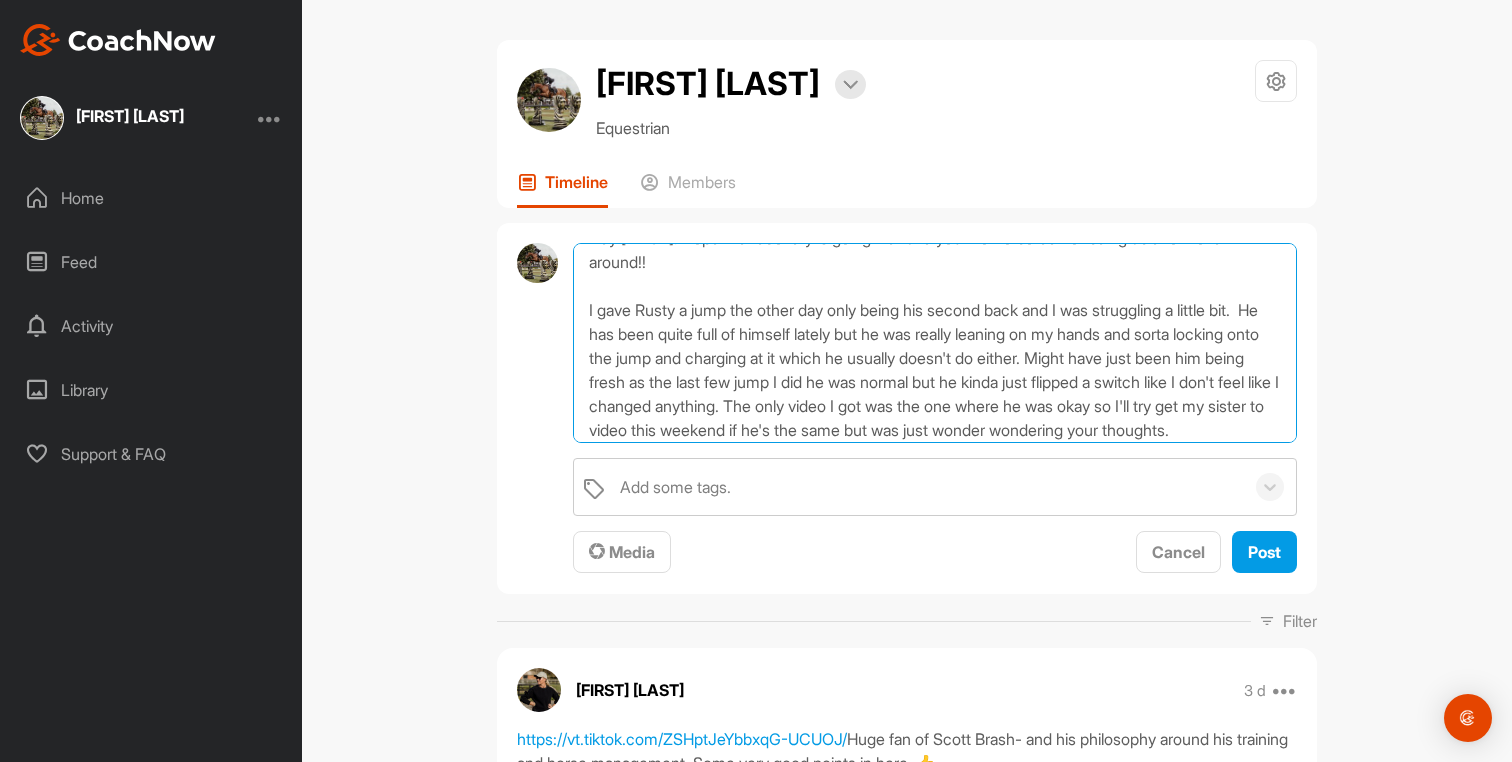 scroll, scrollTop: 0, scrollLeft: 0, axis: both 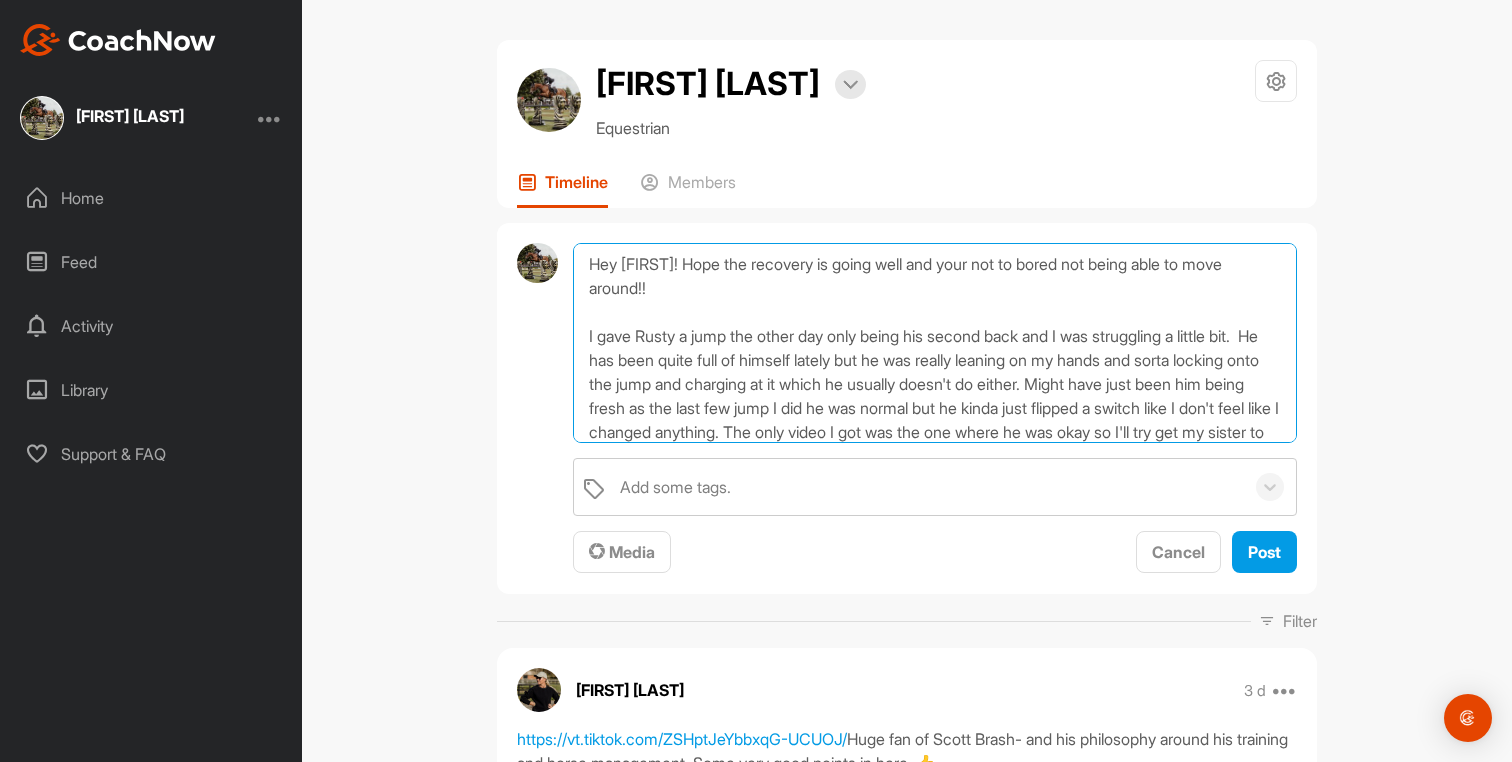 click on "Hey [FIRST]! Hope the recovery is going well and your not to bored not being able to move around!!
I gave Rusty a jump the other day only being his second back and I was struggling a little bit.  He has been quite full of himself lately but he was really leaning on my hands and sorta locking onto the jump and charging at it which he usually doesn't do either. Might have just been him being fresh as the last few jump I did he was normal but he kinda just flipped a switch like I don't feel like I changed anything. The only video I got was the one where he was okay so I'll try get my sister to video this weekend if he's the same but was just wonder wondering your thoughts.
I had a go with Shirey aswell and she was surprisingly okay, keeping in mind I never jump her at home and it was her first jump in a very long time. Just sorta let her go a bit and it stopped her bounding on the spot!
I'll jump everyone again this weekend and hope my sister can get some vids of Rusty and Aqua to send through ☺️" at bounding box center (935, 343) 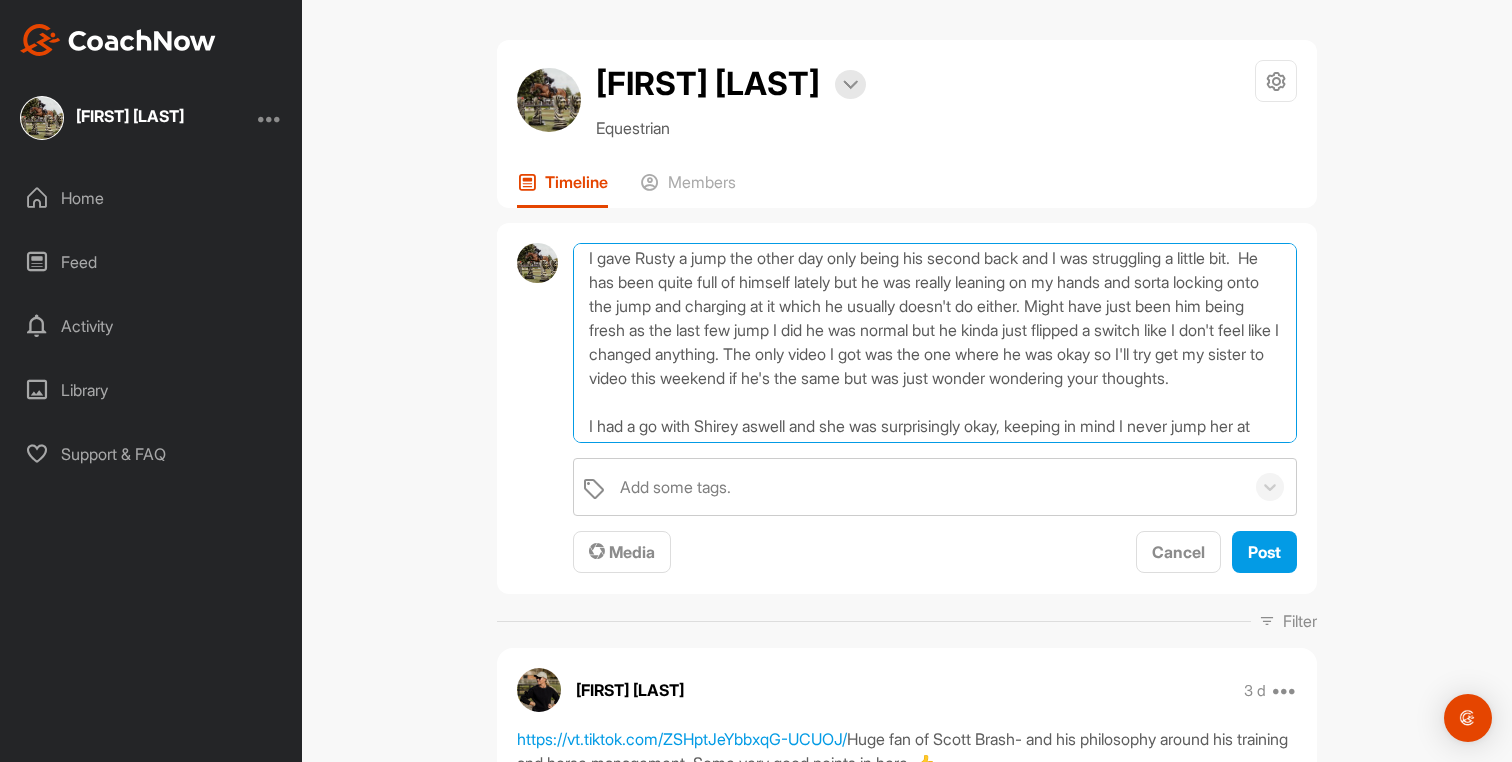 scroll, scrollTop: 79, scrollLeft: 0, axis: vertical 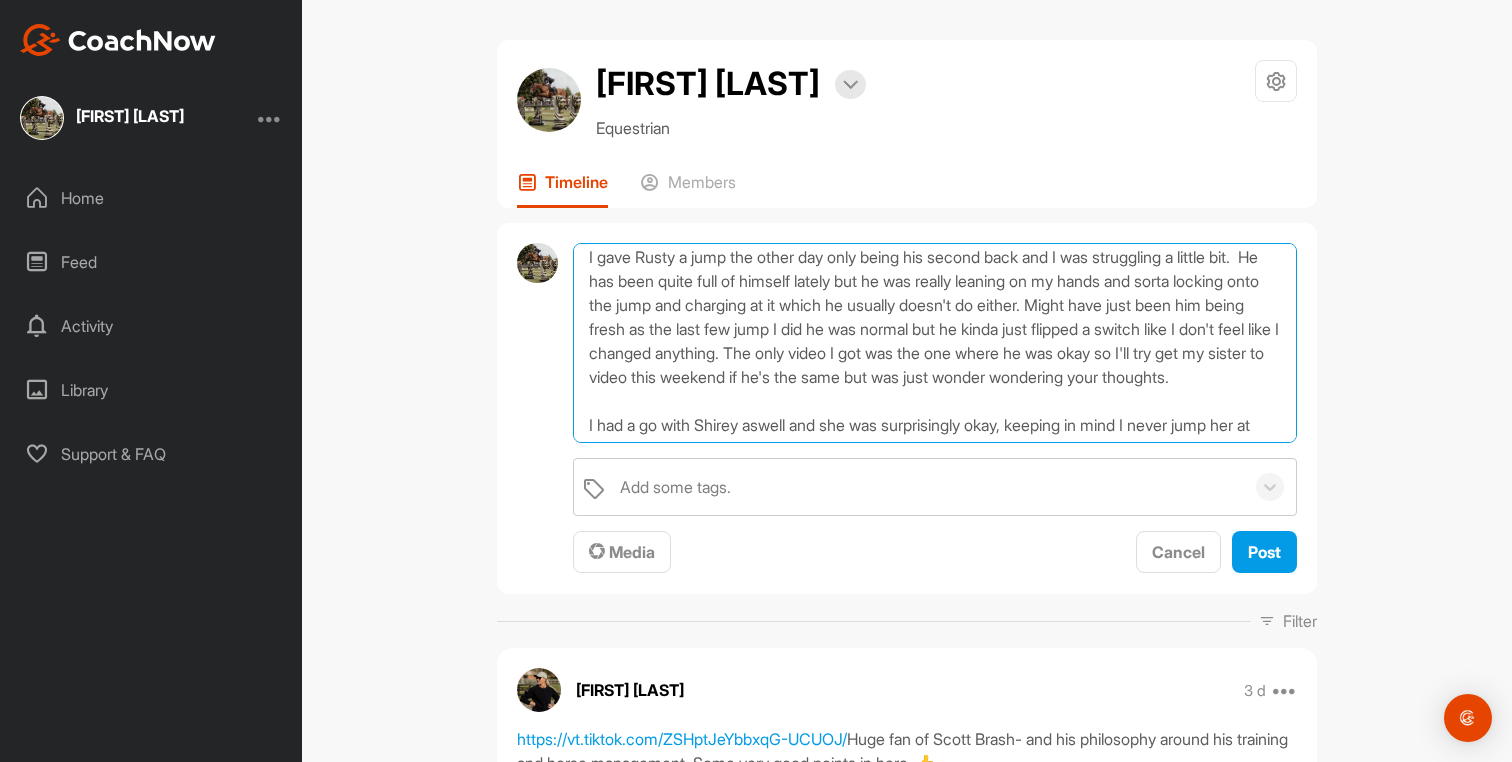 click on "Hey [FIRST]! Hope the recovery is going well and your not to bored not being able to move around!!
I gave Rusty a jump the other day only being his second back and I was struggling a little bit.  He has been quite full of himself lately but he was really leaning on my hands and sorta locking onto the jump and charging at it which he usually doesn't do either. Might have just been him being fresh as the last few jump I did he was normal but he kinda just flipped a switch like I don't feel like I changed anything. The only video I got was the one where he was okay so I'll try get my sister to video this weekend if he's the same but was just wonder wondering your thoughts.
I had a go with Shirey aswell and she was surprisingly okay, keeping in mind I never jump her at home and it was her first jump in a very long time. Just sorta let her go a bit and it stopped her bounding on the spot!
I'll jump everyone again this weekend and hope my sister can get some vids of Rusty and Aqua to send through ☺️" at bounding box center [935, 343] 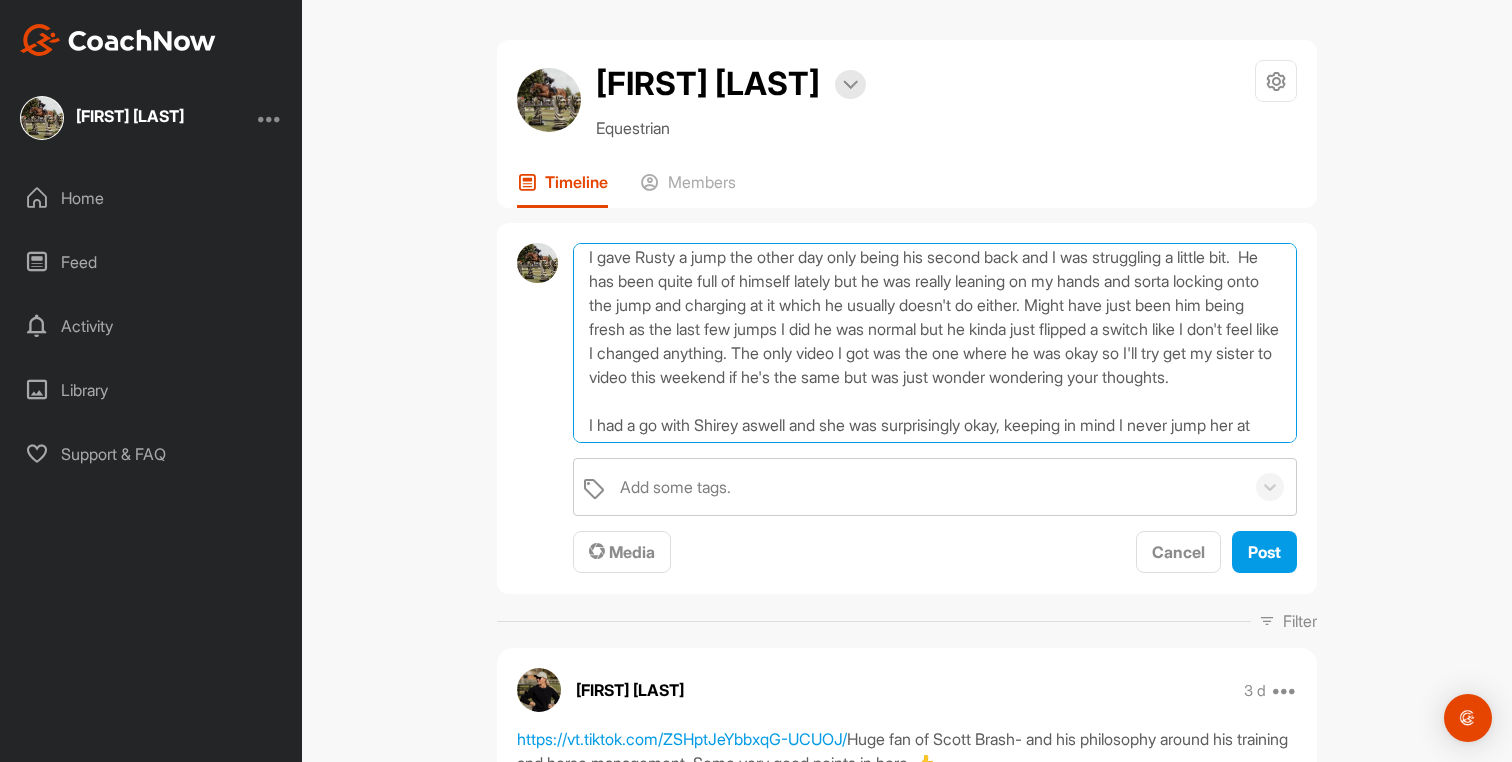 click on "Hey [FIRST]! Hope the recovery is going well and your not to bored not being able to move around!!
I gave Rusty a jump the other day only being his second back and I was struggling a little bit.  He has been quite full of himself lately but he was really leaning on my hands and sorta locking onto the jump and charging at it which he usually doesn't do either. Might have just been him being fresh as the last few jumps I did he was normal but he kinda just flipped a switch like I don't feel like I changed anything. The only video I got was the one where he was okay so I'll try get my sister to video this weekend if he's the same but was just wonder wondering your thoughts.
I had a go with Shirey aswell and she was surprisingly okay, keeping in mind I never jump her at home and it was her first jump in a very long time. Just sorta let her go a bit and it stopped her bounding on the spot!
I'll jump everyone again this weekend and hope my sister can get some vids of Rusty and Aqua to send through ☺️" at bounding box center [935, 343] 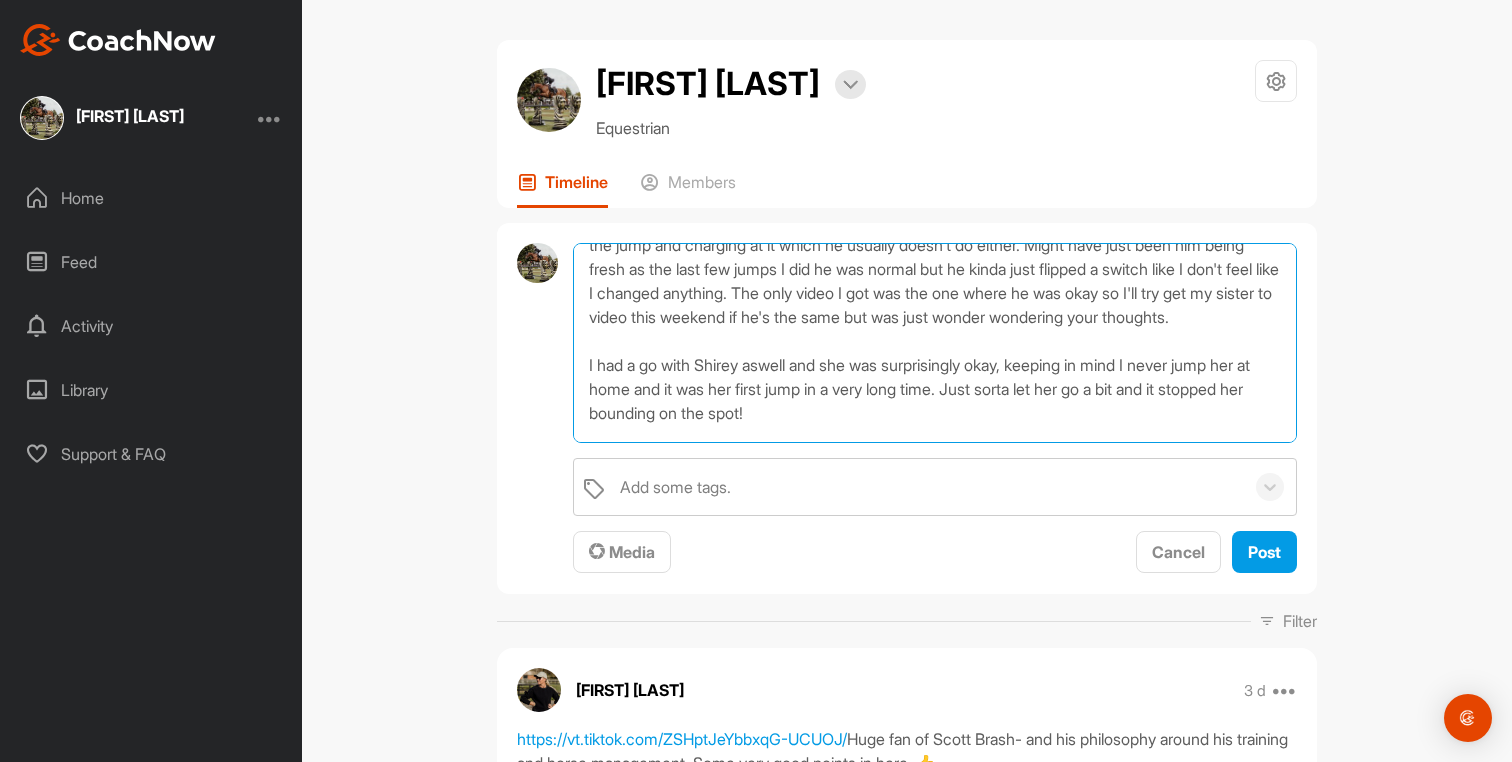 scroll, scrollTop: 144, scrollLeft: 0, axis: vertical 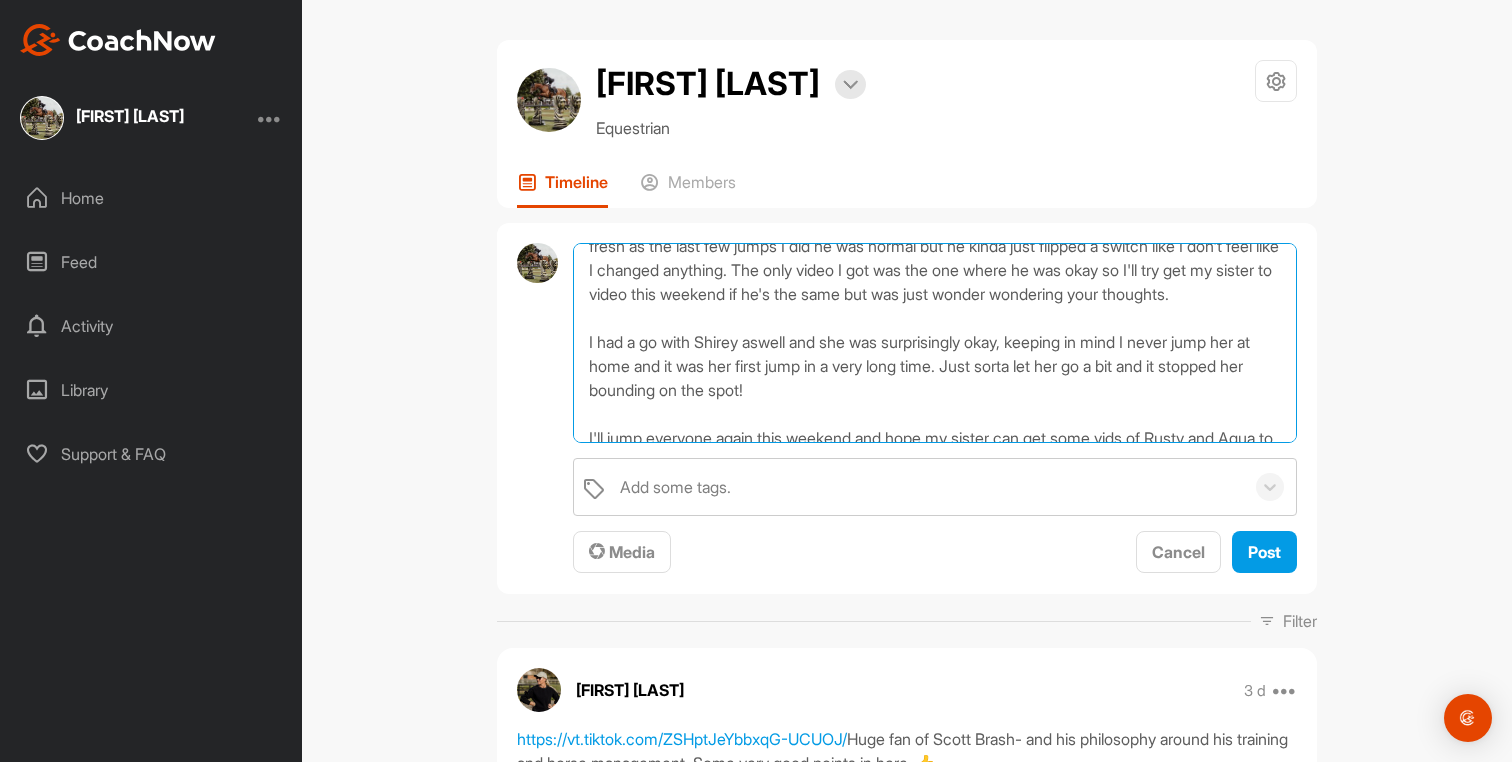 click on "Hey [FIRST]! Hope the recovery is going well and your not to bored not being able to move around!!
I gave Rusty a jump the other day only being his second back and I was struggling a little bit.  He has been quite full of himself lately but he was really leaning on my hands and sorta locking onto the jump and charging at it which he usually doesn't do either. Might have just been him being fresh as the last few jumps I did he was normal but he kinda just flipped a switch like I don't feel like I changed anything. The only video I got was the one where he was okay so I'll try get my sister to video this weekend if he's the same but was just wonder wondering your thoughts.
I had a go with Shirey aswell and she was surprisingly okay, keeping in mind I never jump her at home and it was her first jump in a very long time. Just sorta let her go a bit and it stopped her bounding on the spot!
I'll jump everyone again this weekend and hope my sister can get some vids of Rusty and Aqua to send through ☺️" at bounding box center (935, 343) 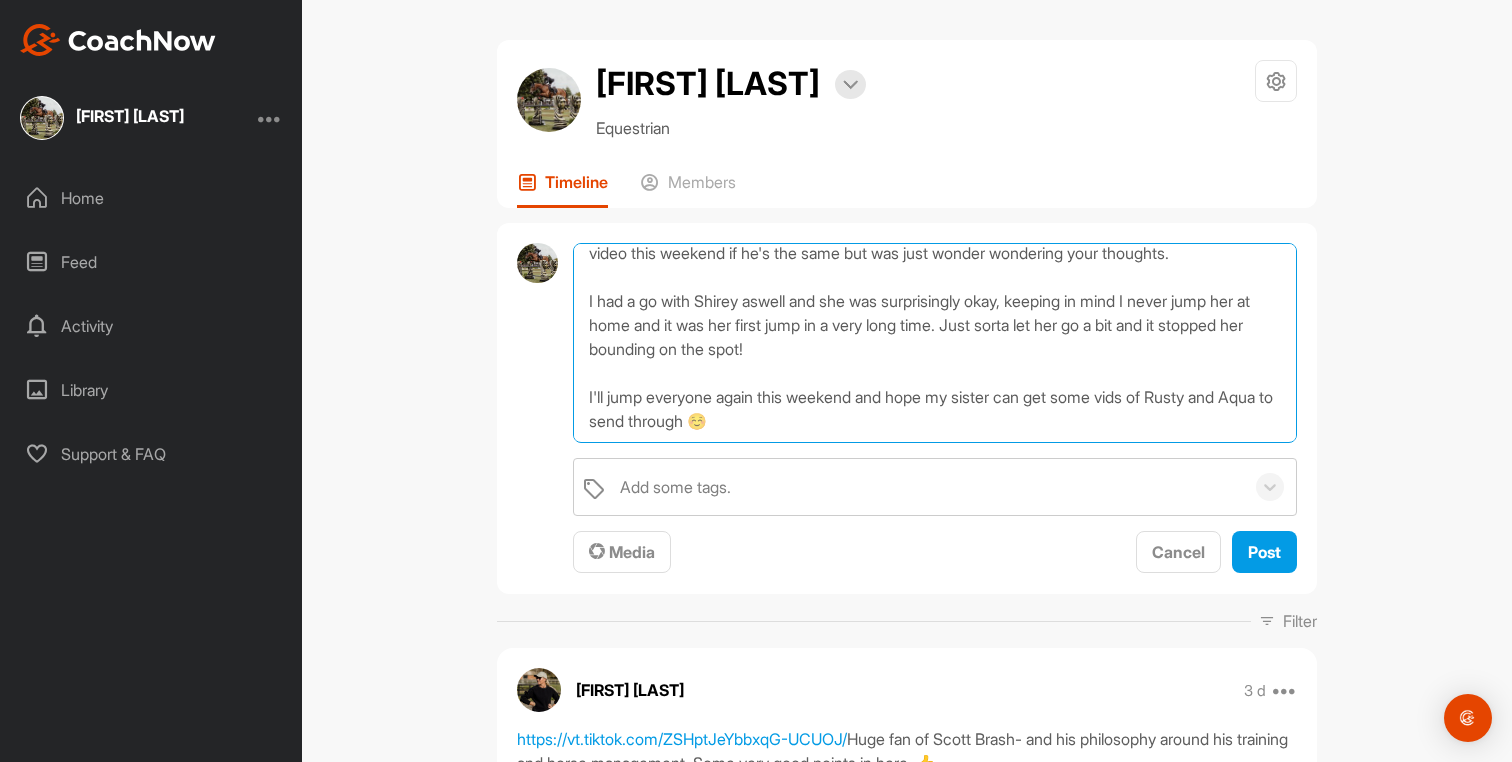 click on "Hey [FIRST]! Hope the recovery is going well and your not to bored not being able to move around!!
I gave Rusty a jump the other day only being his second back and I was struggling a little bit.  He has been quite full of himself lately but he was really leaning on my hands and sorta locking onto the jump and charging at it which he usually doesn't do either. Might have just been him being fresh as the last few jumps I did he was normal but he kinda just flipped a switch like I don't feel like I changed anything. The only video I got was the one where he was okay so I'll try get my sister to video this weekend if he's the same but was just wonder wondering your thoughts.
I had a go with Shirey aswell and she was surprisingly okay, keeping in mind I never jump her at home and it was her first jump in a very long time. Just sorta let her go a bit and it stopped her bounding on the spot!
I'll jump everyone again this weekend and hope my sister can get some vids of Rusty and Aqua to send through ☺️" at bounding box center (935, 343) 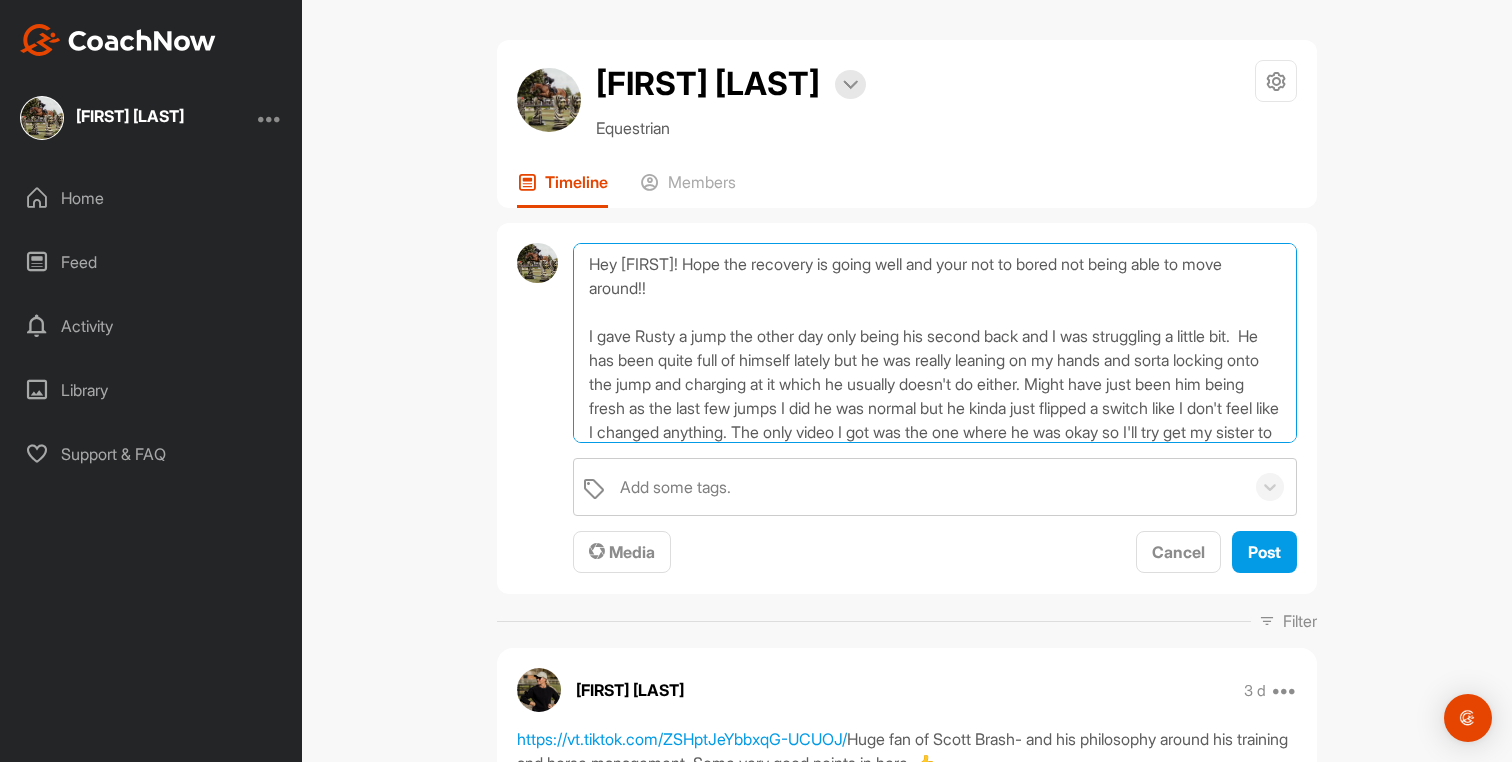 drag, startPoint x: 798, startPoint y: 421, endPoint x: 560, endPoint y: 179, distance: 339.42303 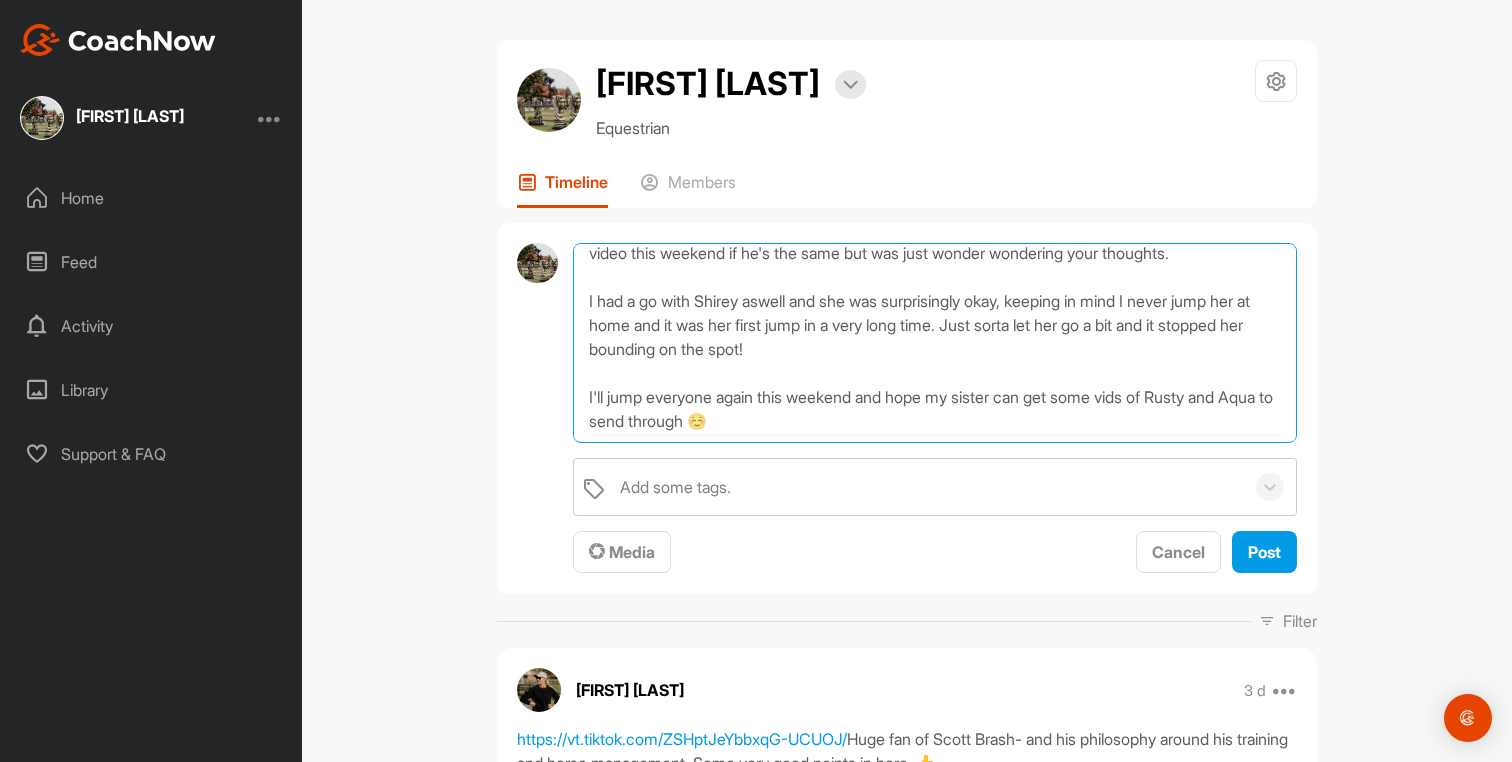 scroll, scrollTop: 37, scrollLeft: 0, axis: vertical 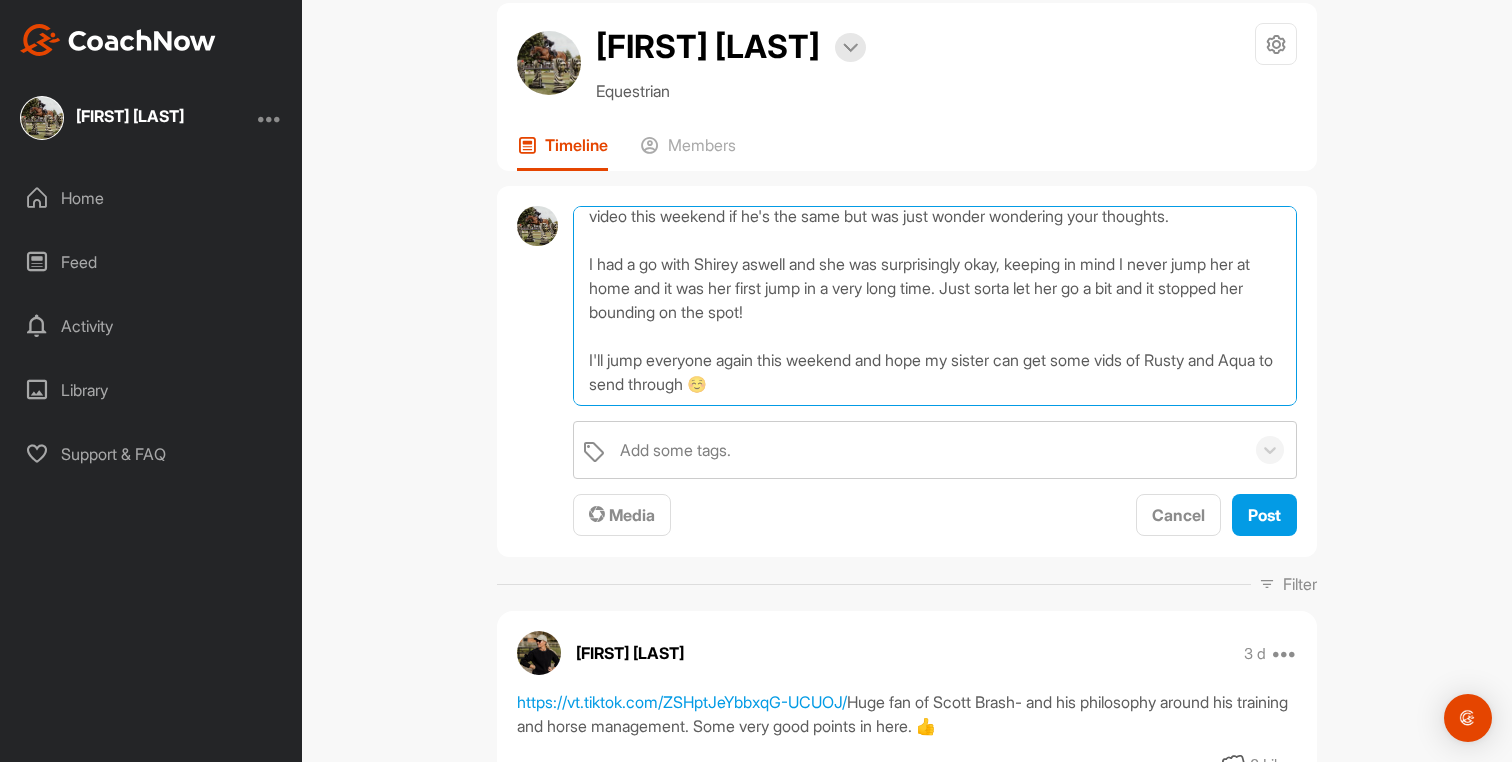 click on "Hey [FIRST]! Hope the recovery is going well and your not to bored not being able to move around!!
I gave Rusty a jump the other day only being his second back and I was struggling a little bit.  He has been quite full of himself lately but he was really leaning on my hands and sorta locking onto the jump and charging at it which he usually doesn't do either. Might have just been him being fresh as the last few jumps I did he was normal but he kinda just flipped a switch like I don't feel like I changed anything. The only video I got was the one where he was okay so I'll try get my sister to video this weekend if he's the same but was just wonder wondering your thoughts.
I had a go with Shirey aswell and she was surprisingly okay, keeping in mind I never jump her at home and it was her first jump in a very long time. Just sorta let her go a bit and it stopped her bounding on the spot!
I'll jump everyone again this weekend and hope my sister can get some vids of Rusty and Aqua to send through ☺️" at bounding box center (935, 306) 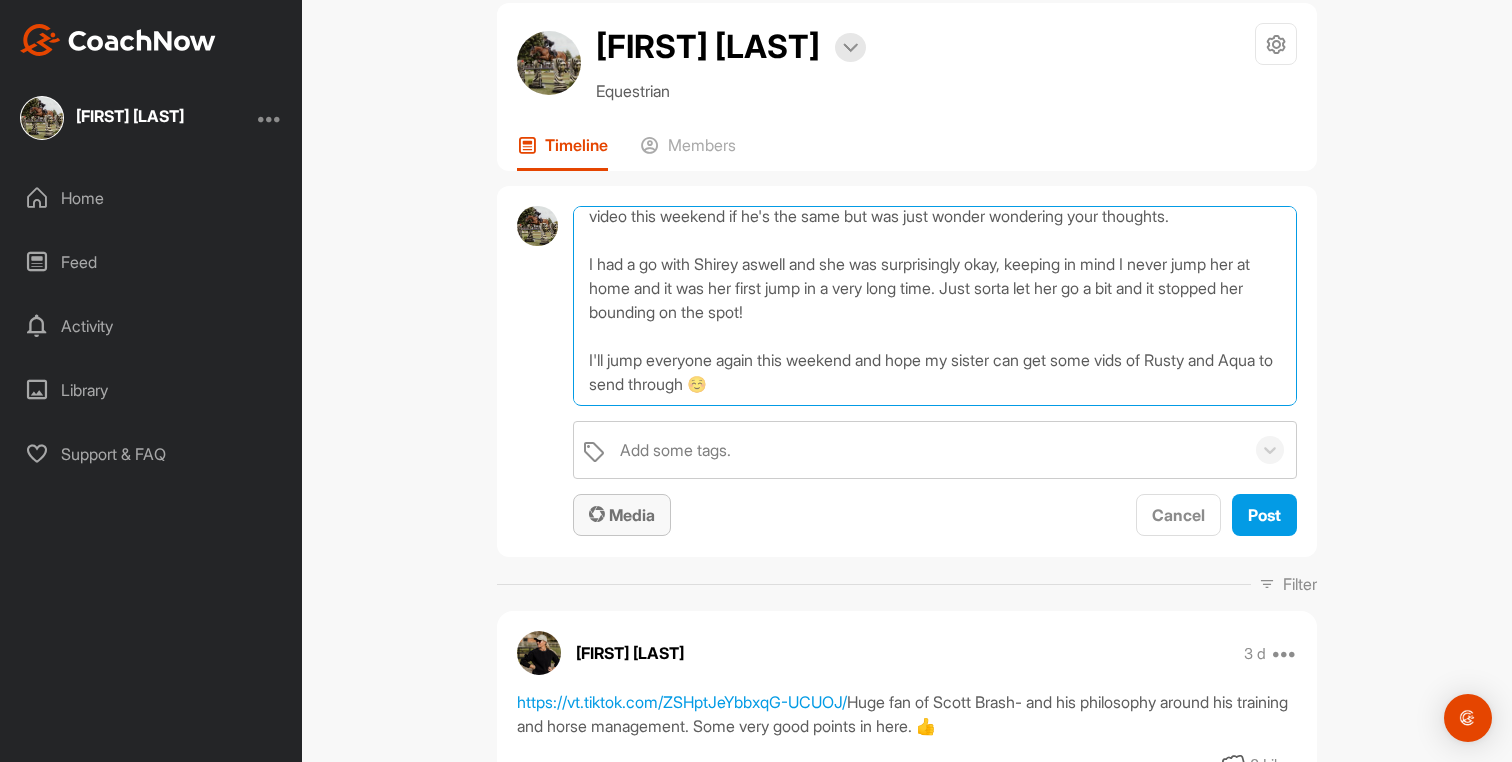 type on "Hey [FIRST]! Hope the recovery is going well and your not to bored not being able to move around!!
I gave Rusty a jump the other day only being his second back and I was struggling a little bit.  He has been quite full of himself lately but he was really leaning on my hands and sorta locking onto the jump and charging at it which he usually doesn't do either. Might have just been him being fresh as the last few jumps I did he was normal but he kinda just flipped a switch like I don't feel like I changed anything. The only video I got was the one where he was okay so I'll try get my sister to video this weekend if he's the same but was just wonder wondering your thoughts.
I had a go with Shirey aswell and she was surprisingly okay, keeping in mind I never jump her at home and it was her first jump in a very long time. Just sorta let her go a bit and it stopped her bounding on the spot!
I'll jump everyone again this weekend and hope my sister can get some vids of Rusty and Aqua to send through ☺️" 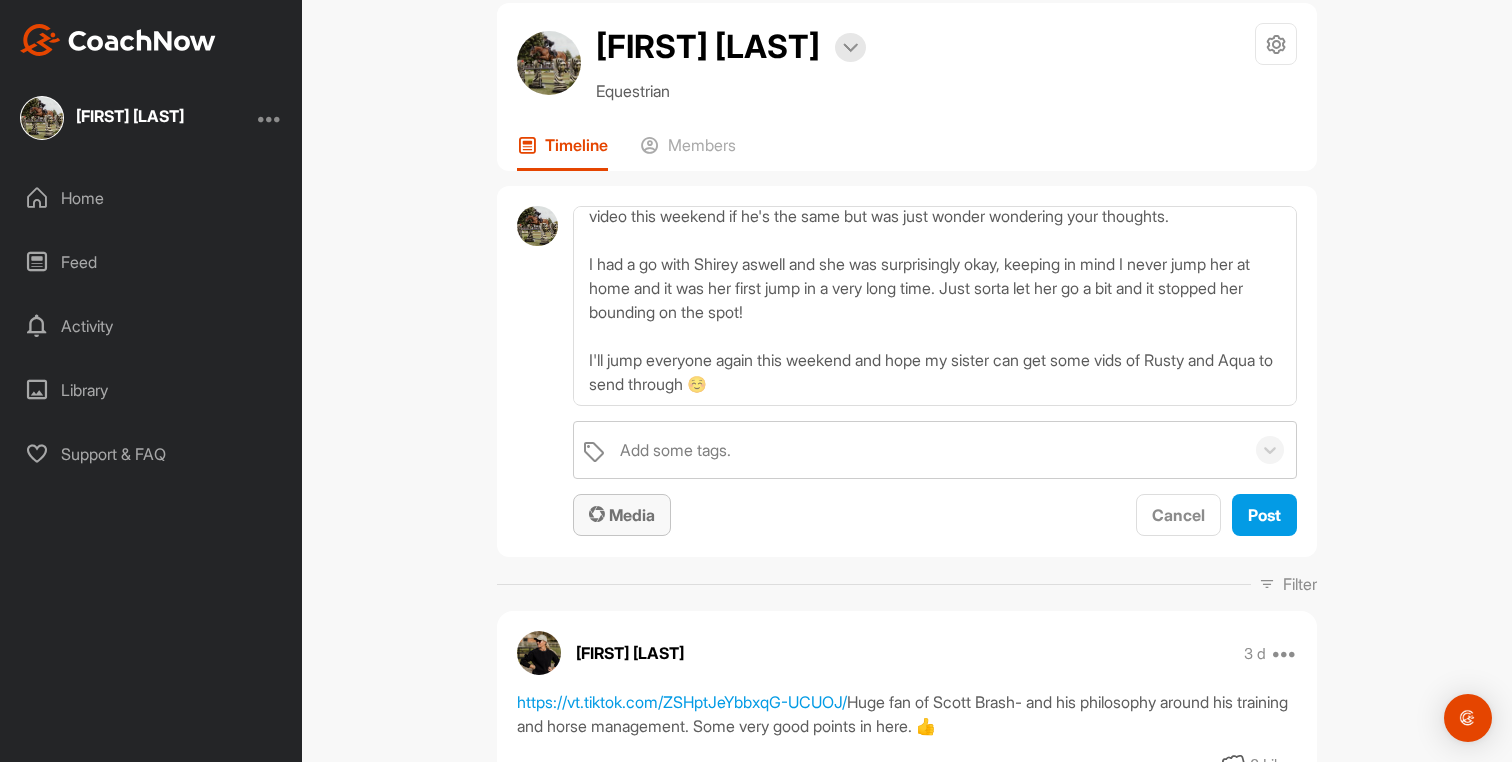 click on "Media" at bounding box center (622, 515) 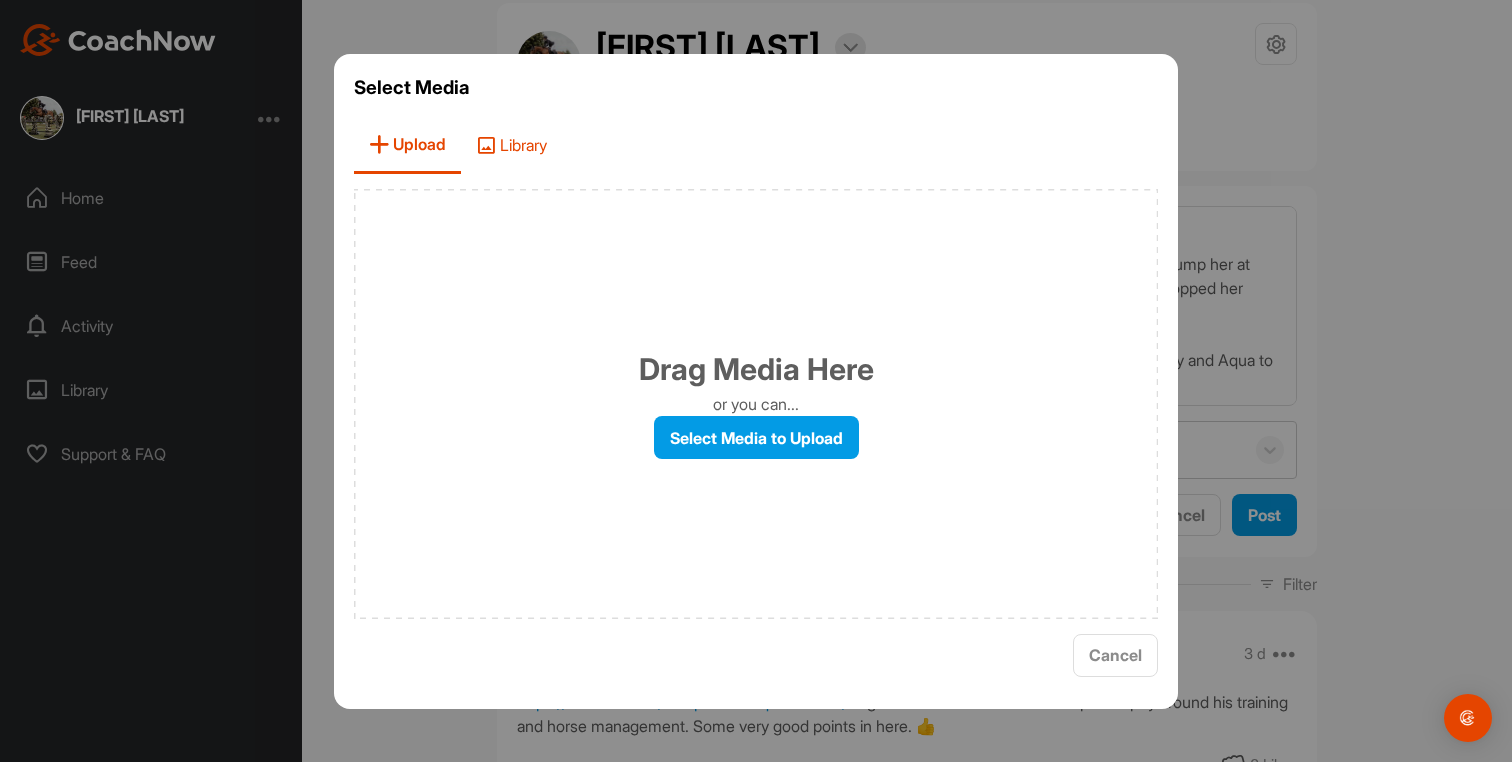 click on "Library" at bounding box center (511, 145) 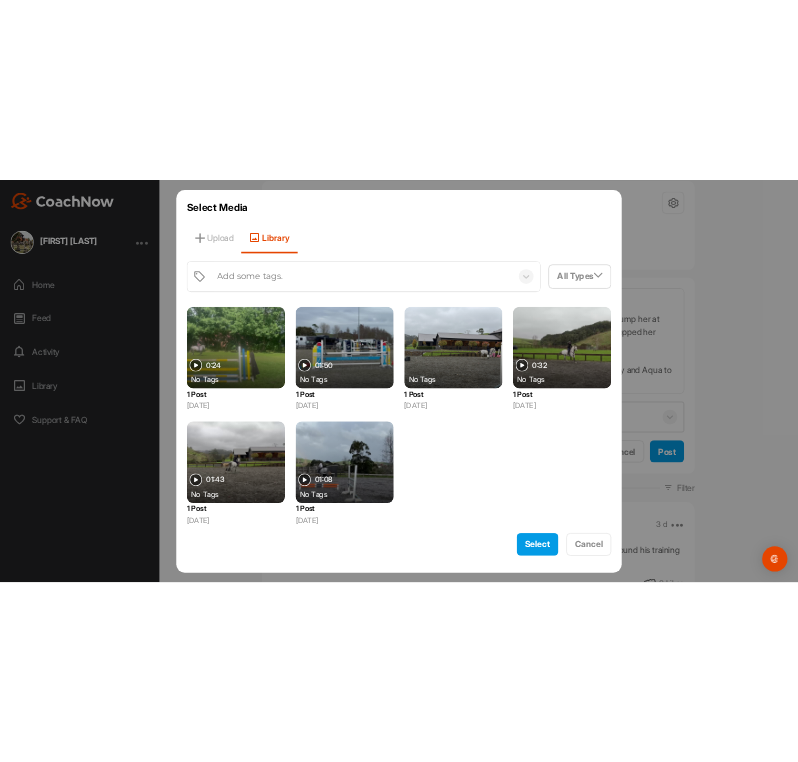 scroll, scrollTop: 0, scrollLeft: 0, axis: both 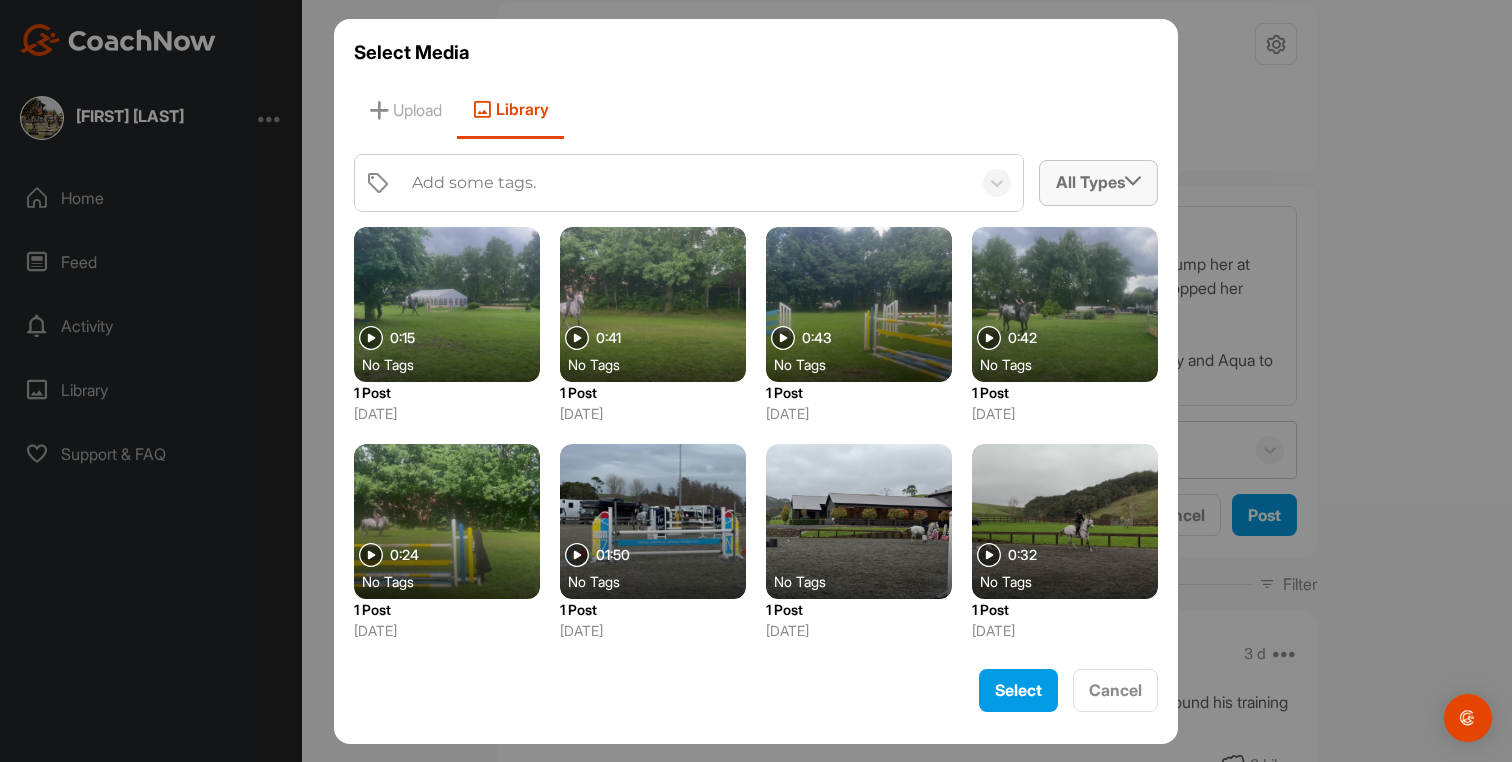 click on "All Types" at bounding box center (1098, 182) 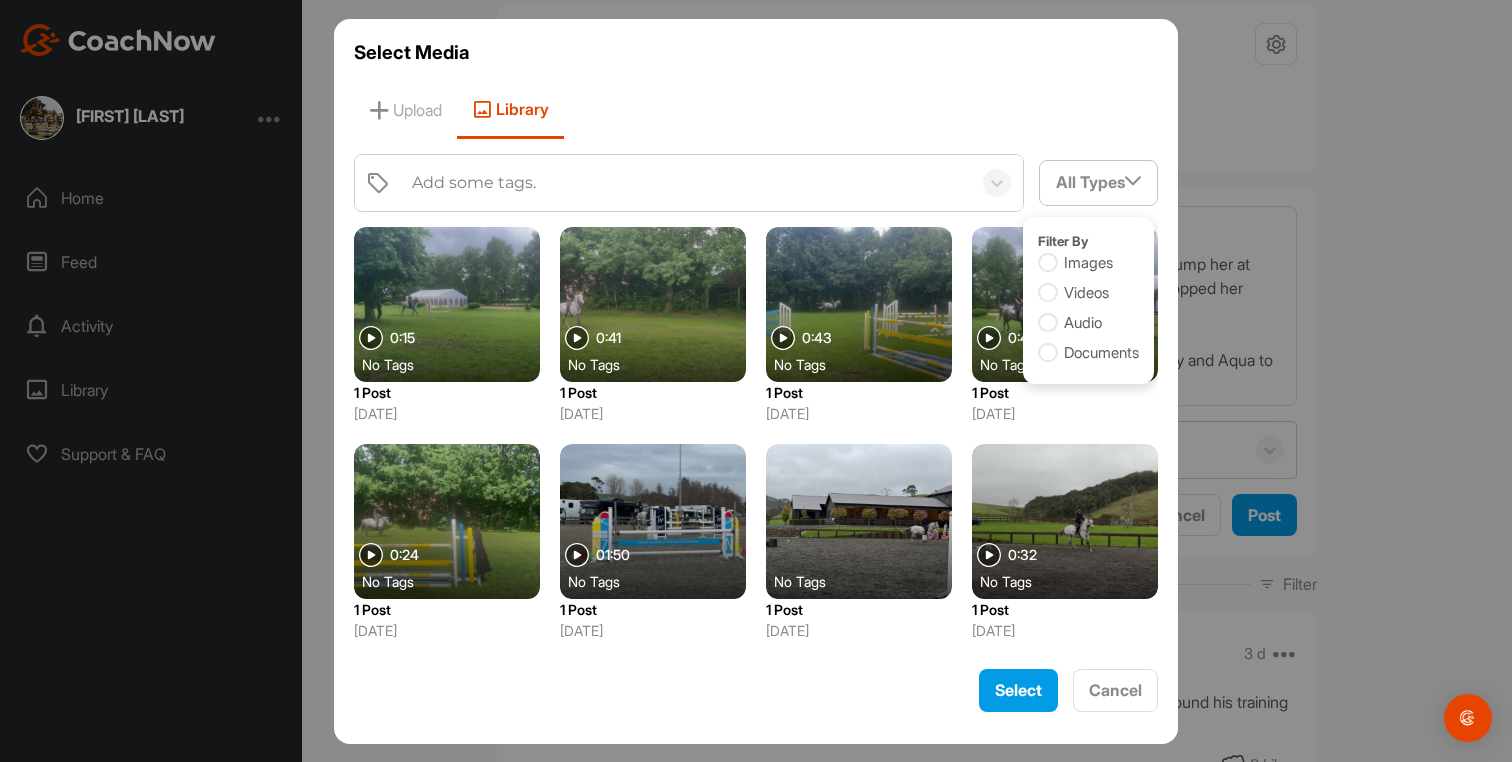 click on "Upload Library" at bounding box center (756, 110) 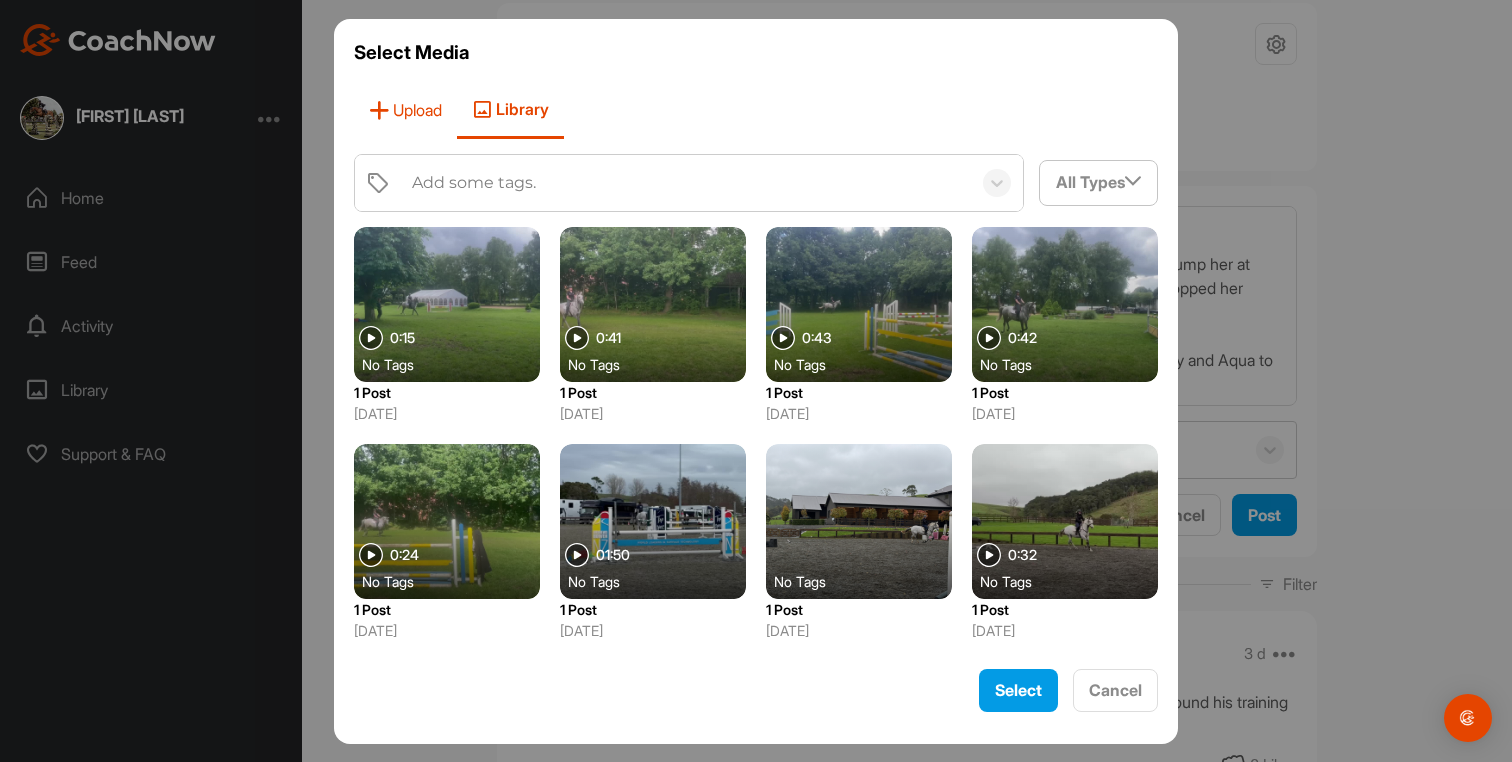 click on "Upload" at bounding box center (405, 110) 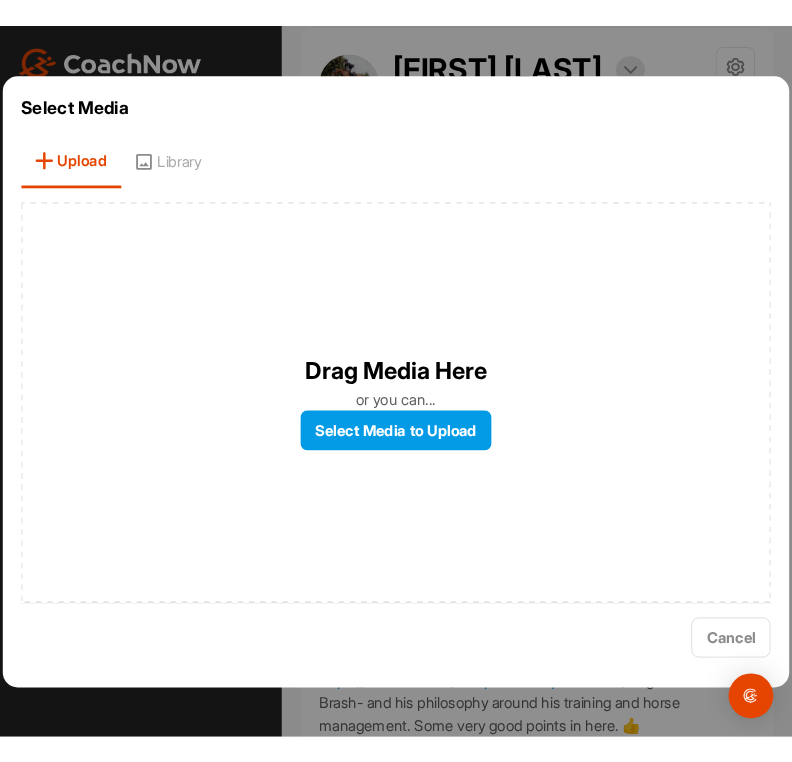 scroll, scrollTop: 227, scrollLeft: 0, axis: vertical 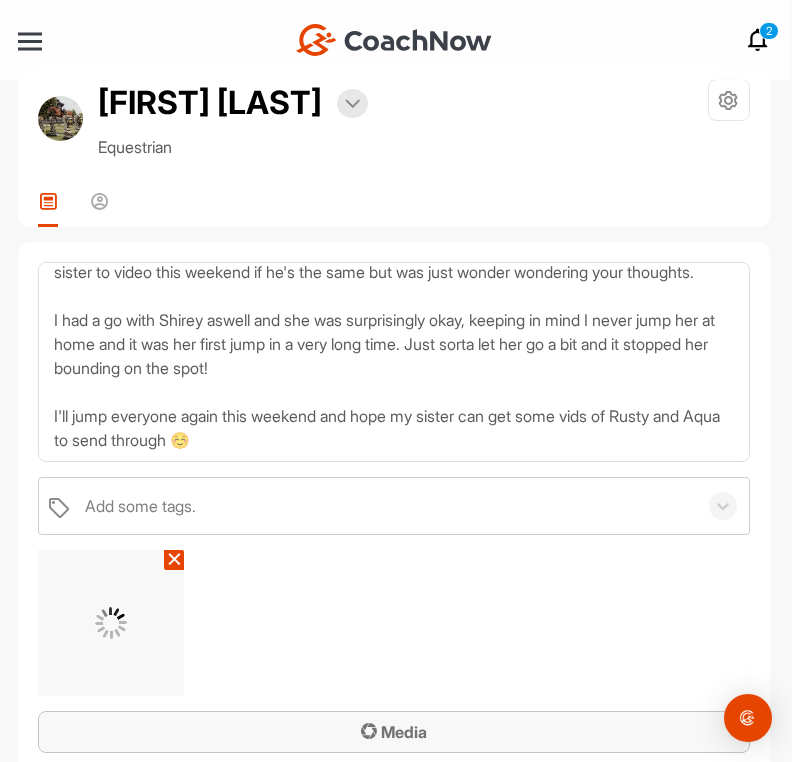 click on "Media" at bounding box center (394, 732) 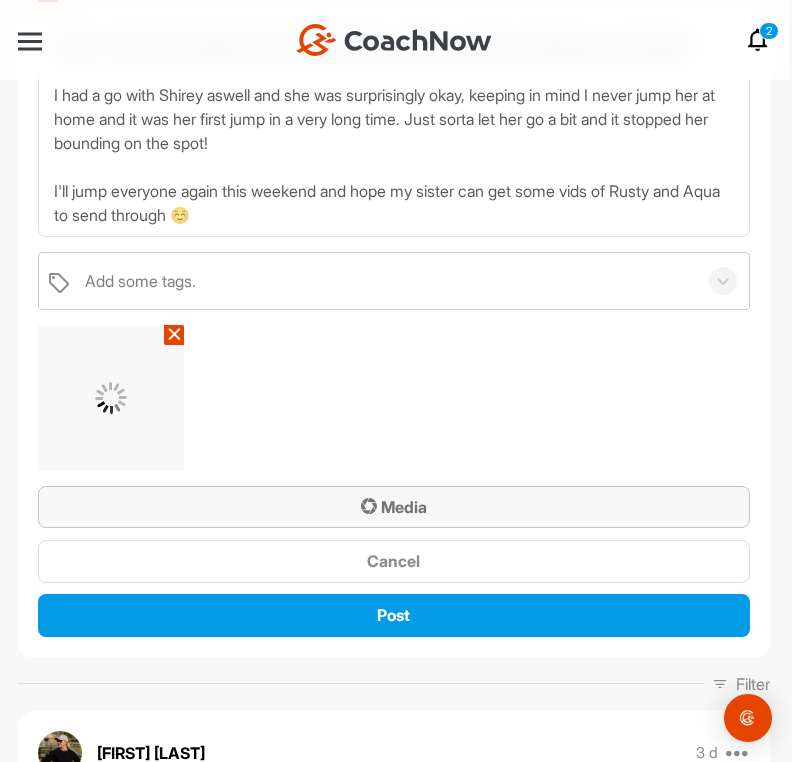 scroll, scrollTop: 266, scrollLeft: 0, axis: vertical 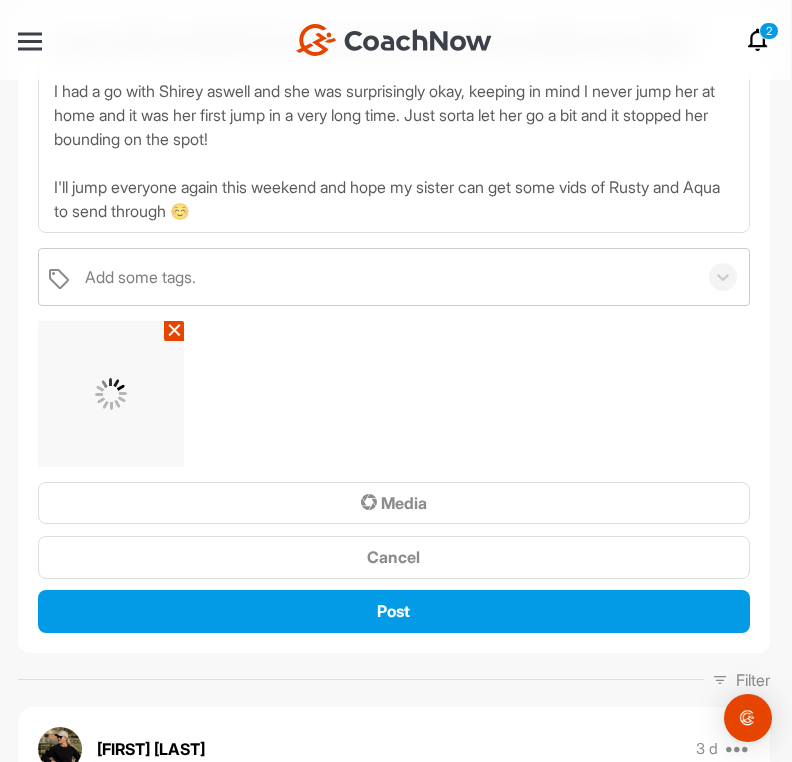 click on "Add some tags. ✕   Media   Cancel   Post" at bounding box center [394, 440] 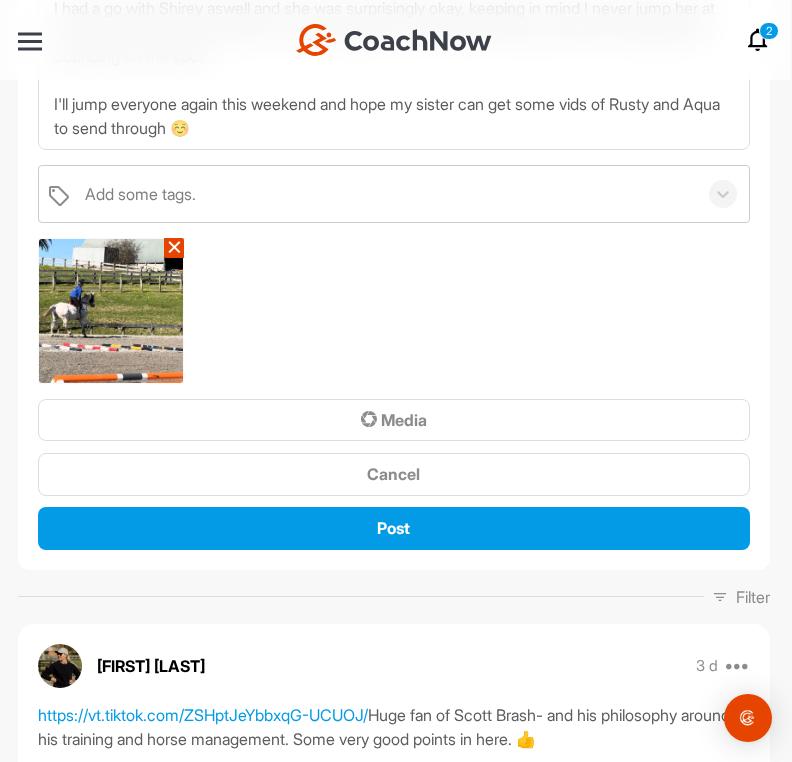 scroll, scrollTop: 346, scrollLeft: 0, axis: vertical 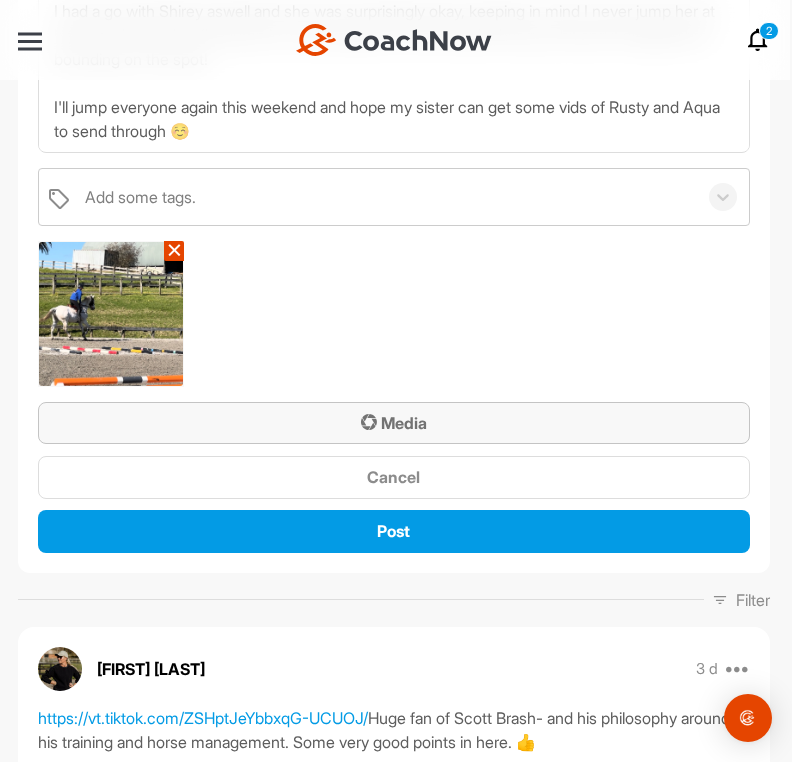 click on "Media" at bounding box center [394, 423] 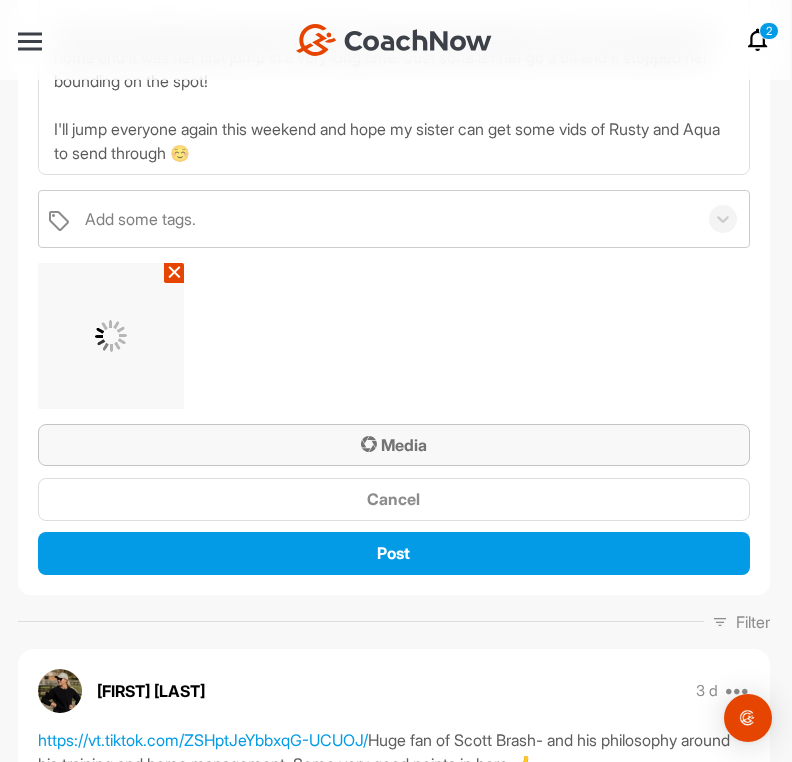 scroll, scrollTop: 321, scrollLeft: 0, axis: vertical 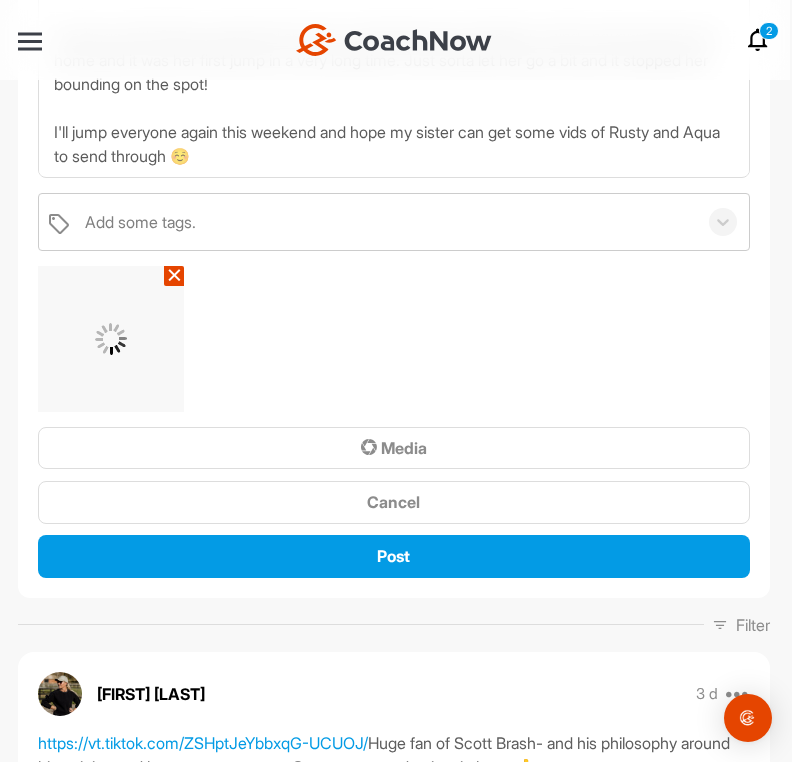 click on "✕" at bounding box center [174, 276] 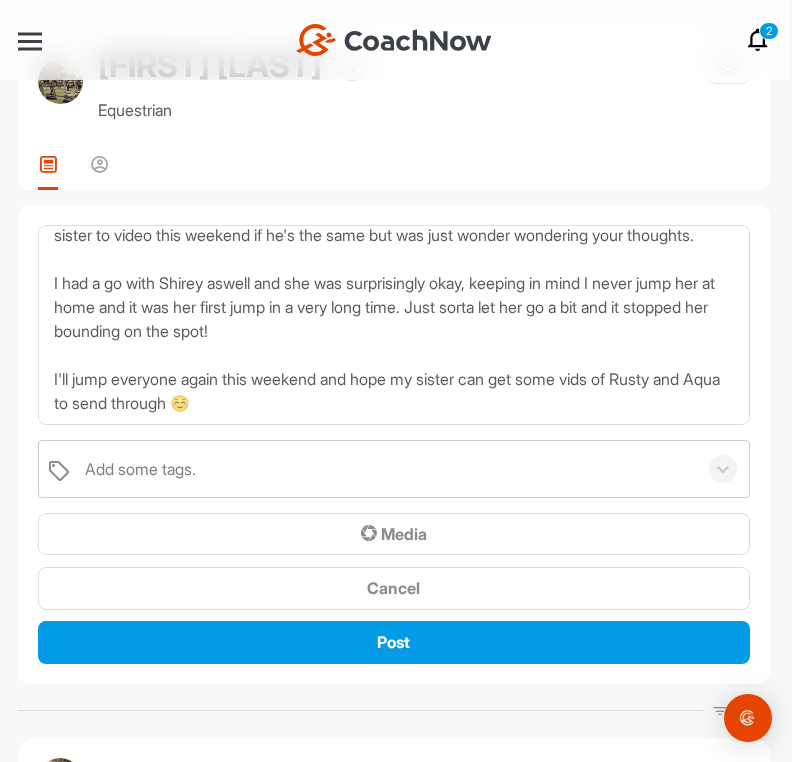 scroll, scrollTop: 83, scrollLeft: 0, axis: vertical 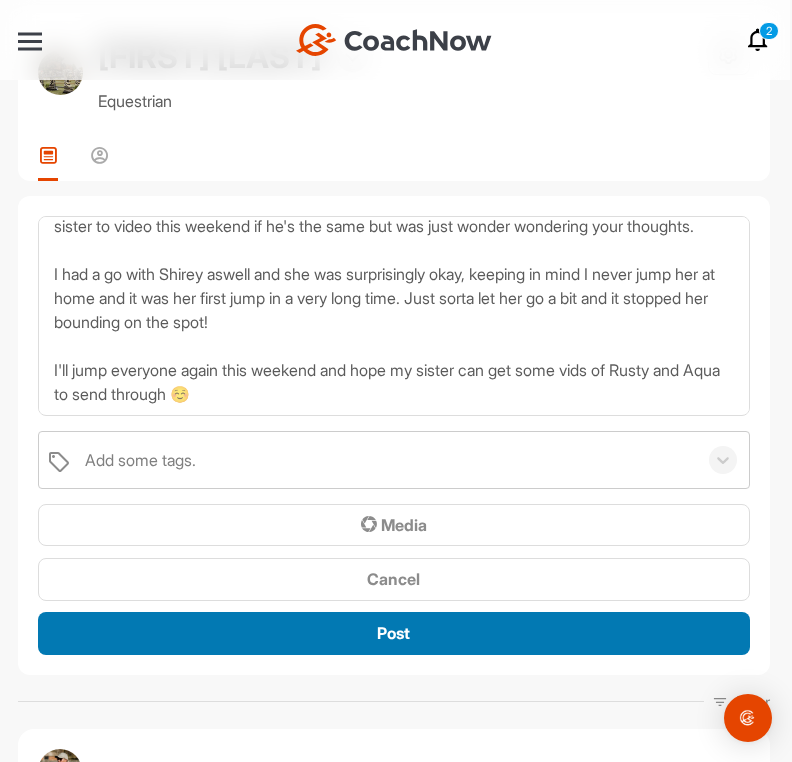 click on "Post" at bounding box center [393, 633] 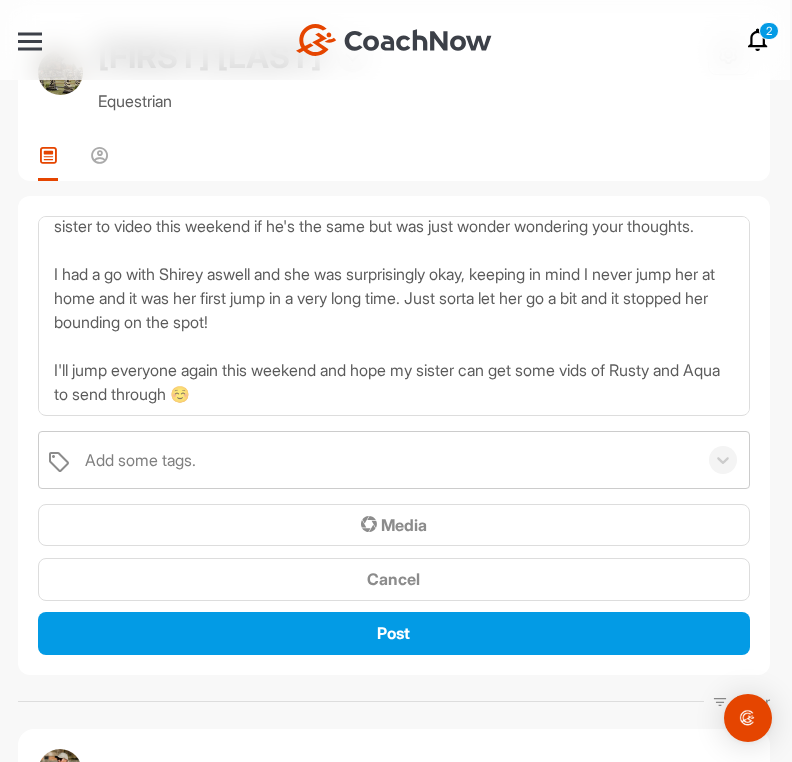 type 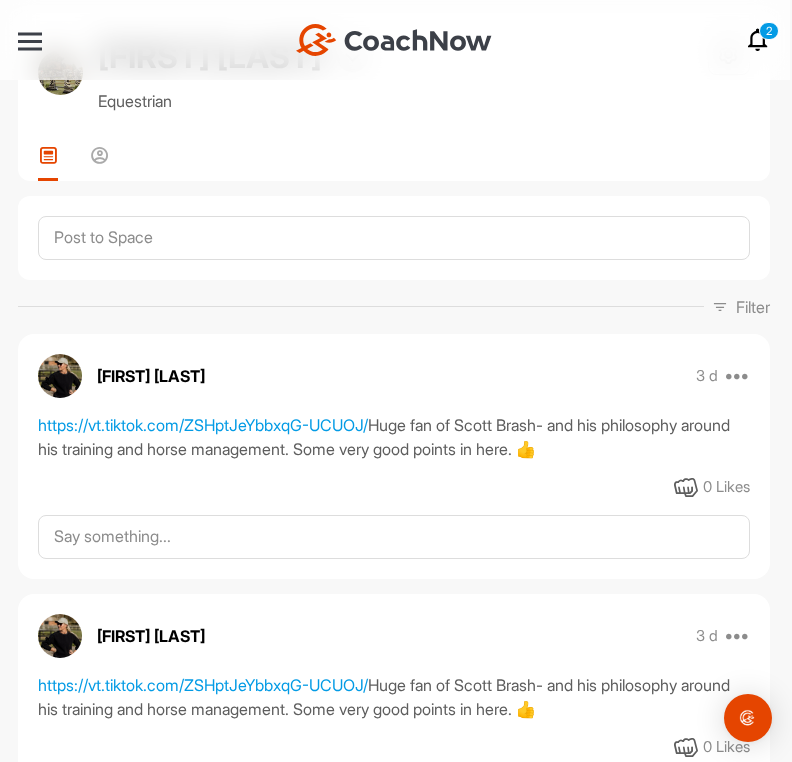 scroll, scrollTop: 0, scrollLeft: 0, axis: both 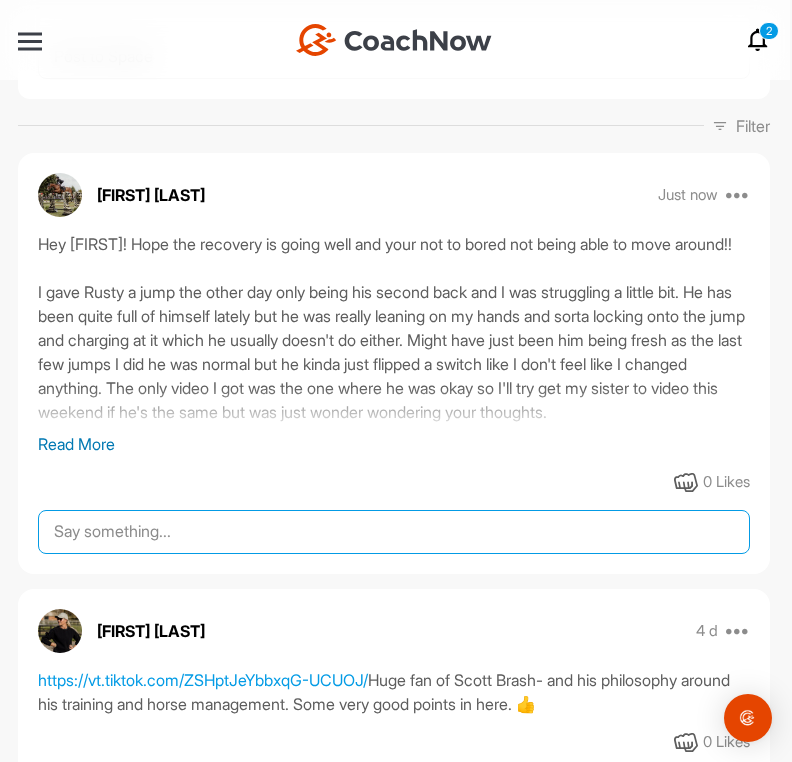 click at bounding box center (394, 532) 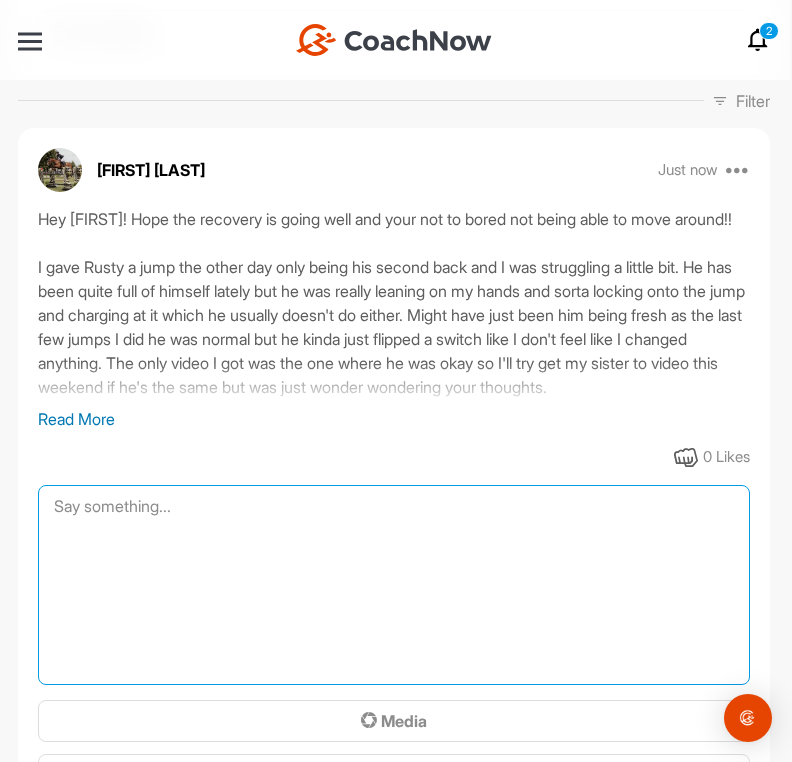 scroll, scrollTop: 270, scrollLeft: 0, axis: vertical 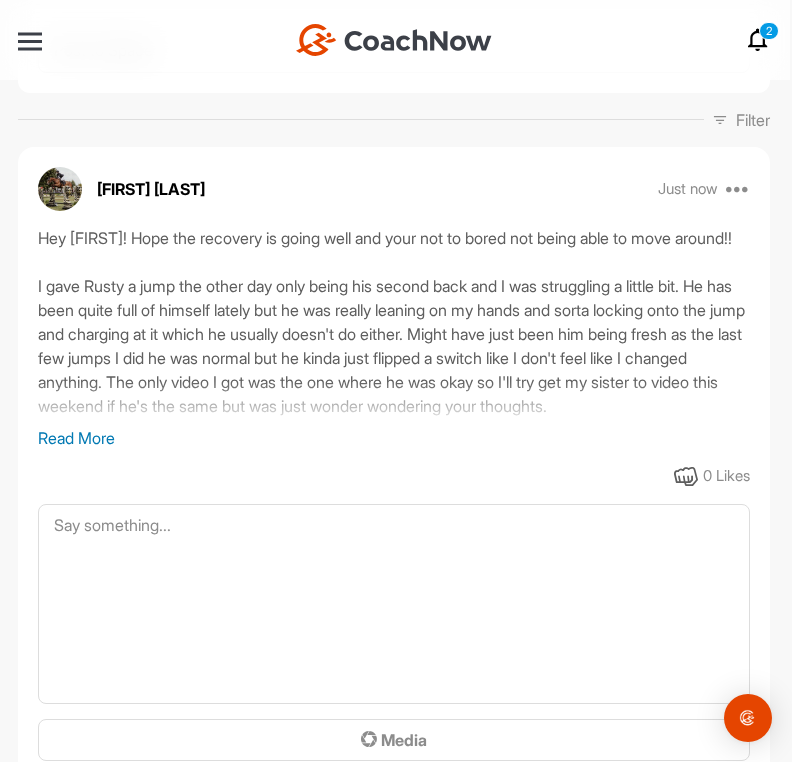 click on "Read More" at bounding box center (394, 438) 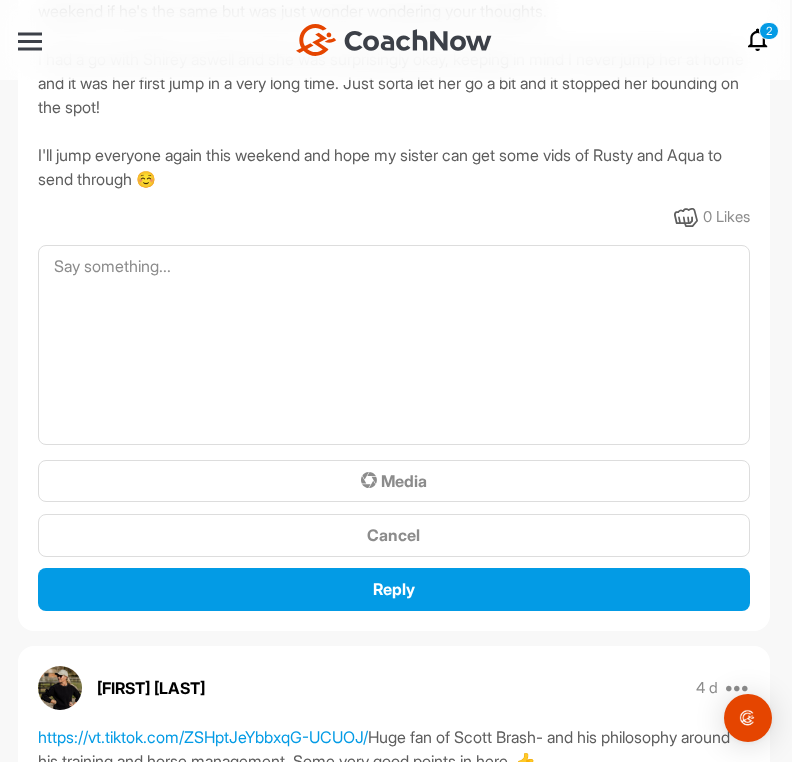 scroll, scrollTop: 667, scrollLeft: 0, axis: vertical 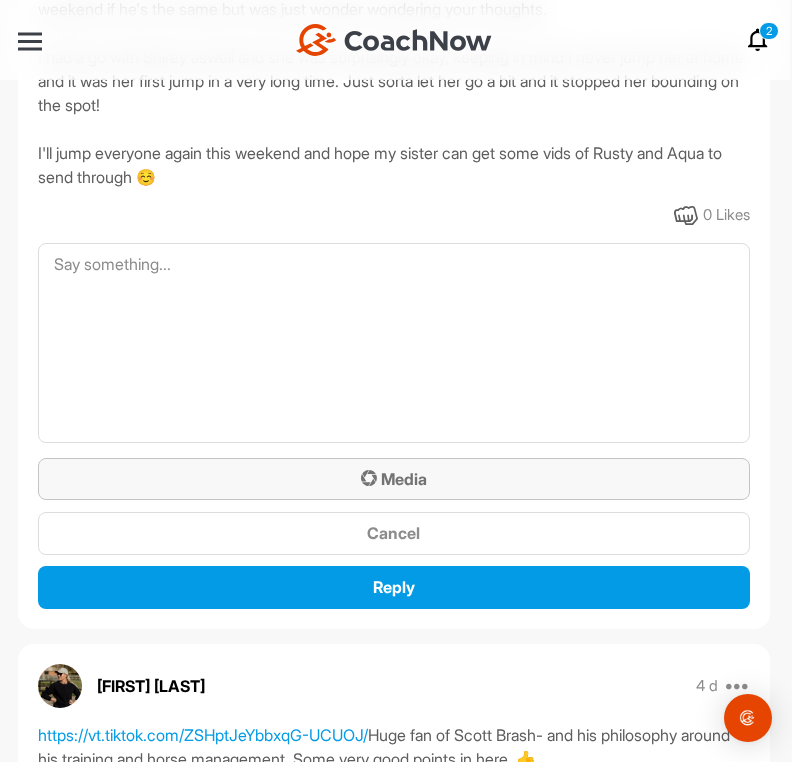 click on "Media" at bounding box center (394, 479) 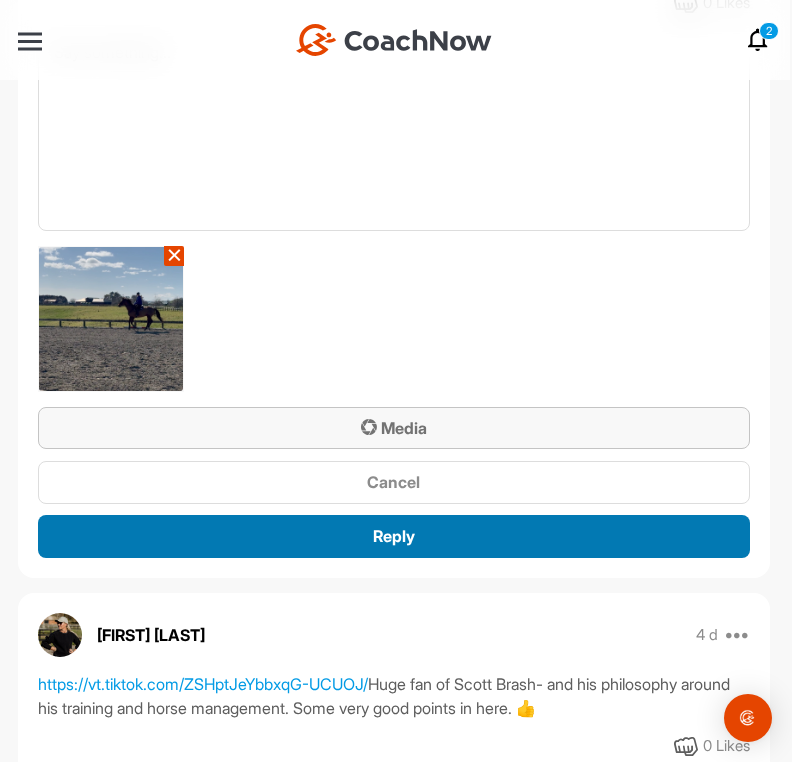 scroll, scrollTop: 846, scrollLeft: 0, axis: vertical 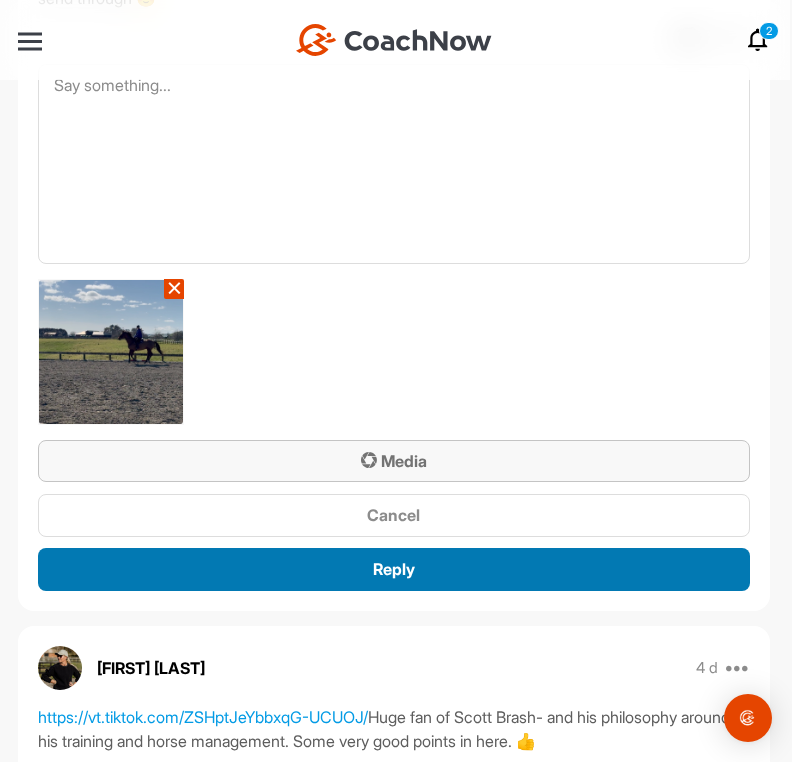 type 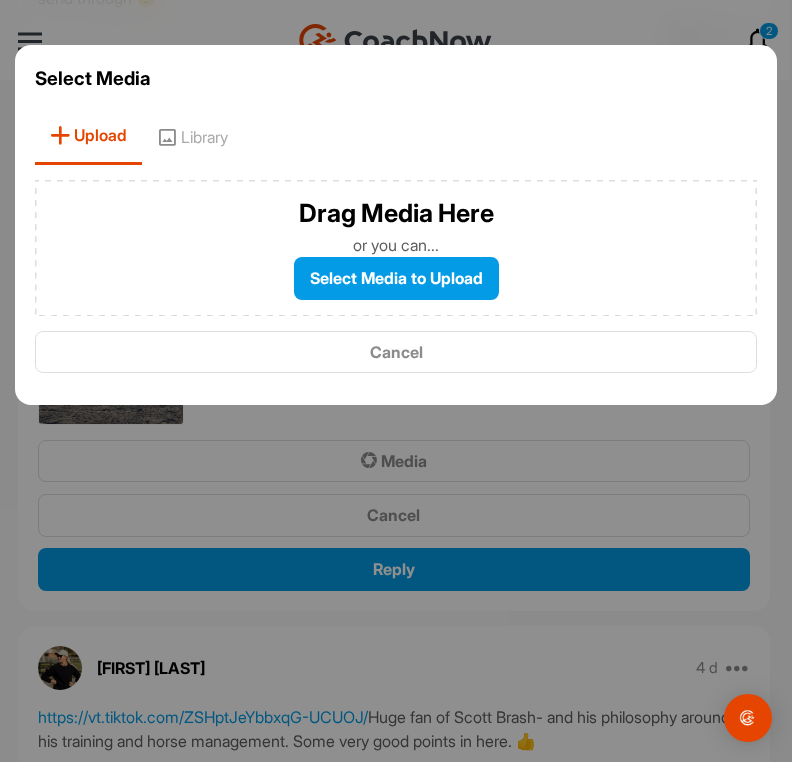 click at bounding box center (396, 381) 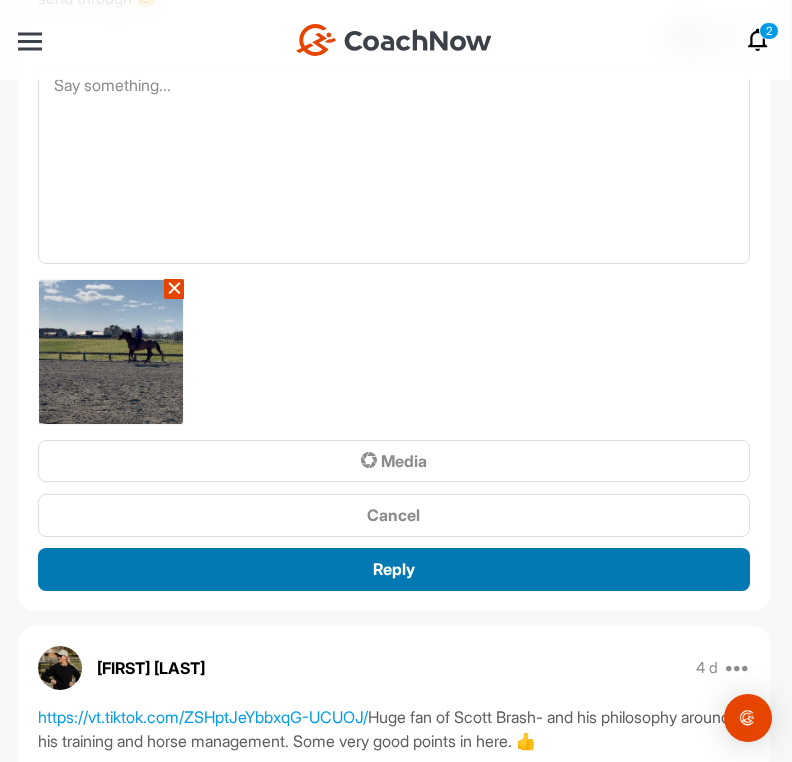 click on "Reply" at bounding box center [394, 569] 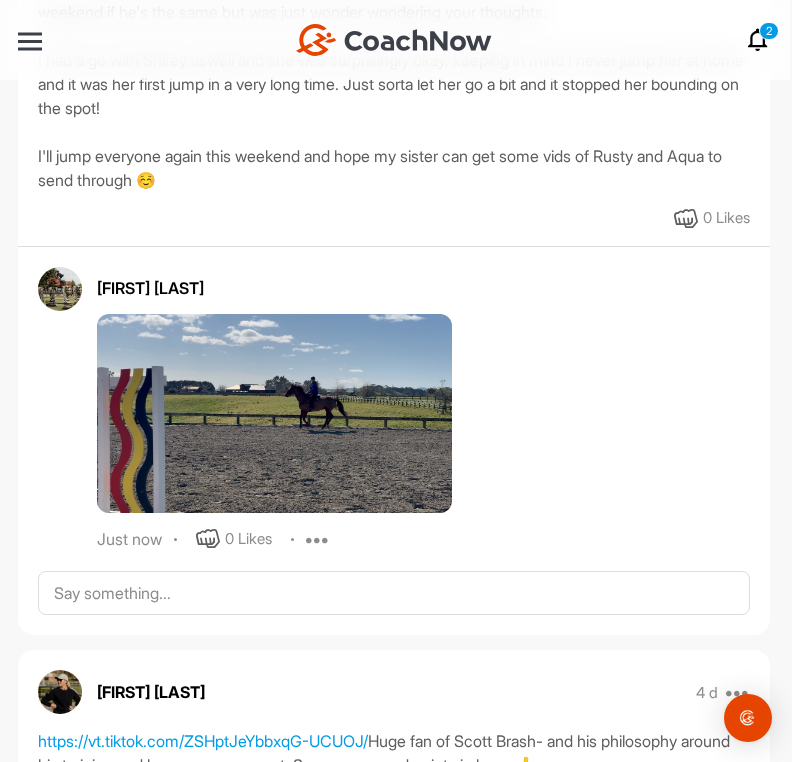 scroll, scrollTop: 669, scrollLeft: 0, axis: vertical 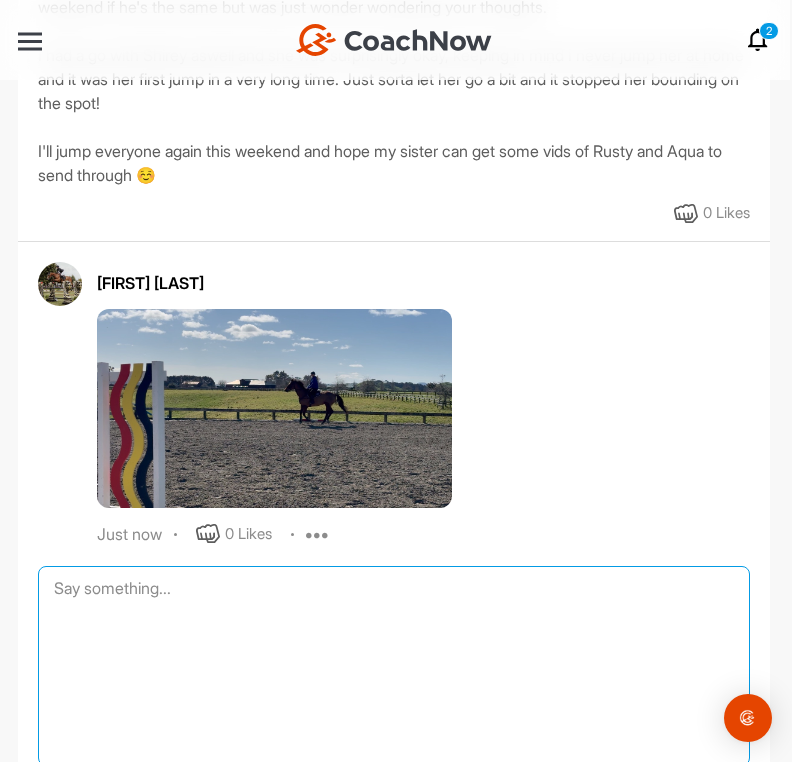 click at bounding box center [394, 666] 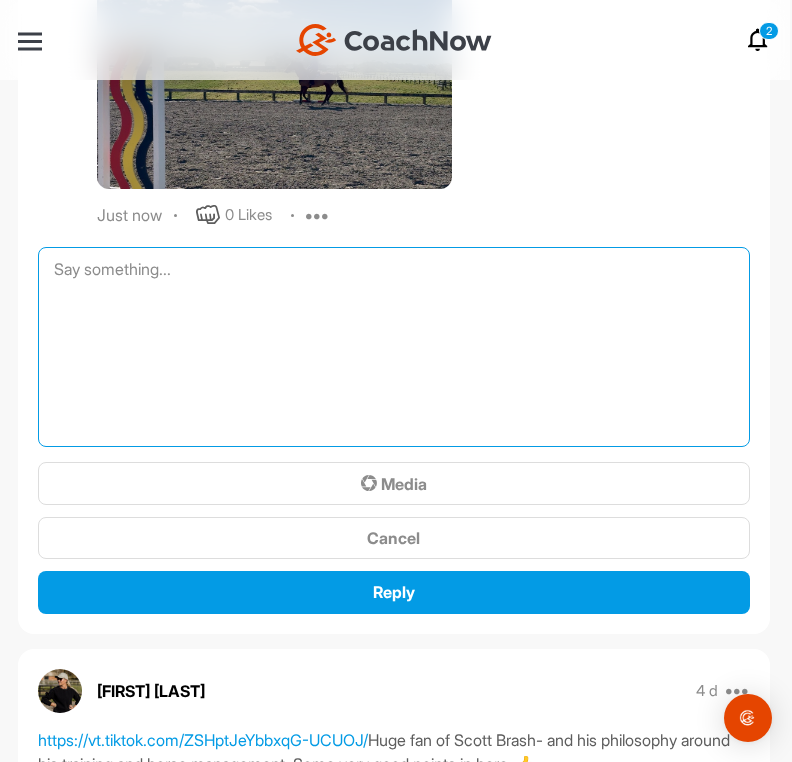 scroll, scrollTop: 1000, scrollLeft: 0, axis: vertical 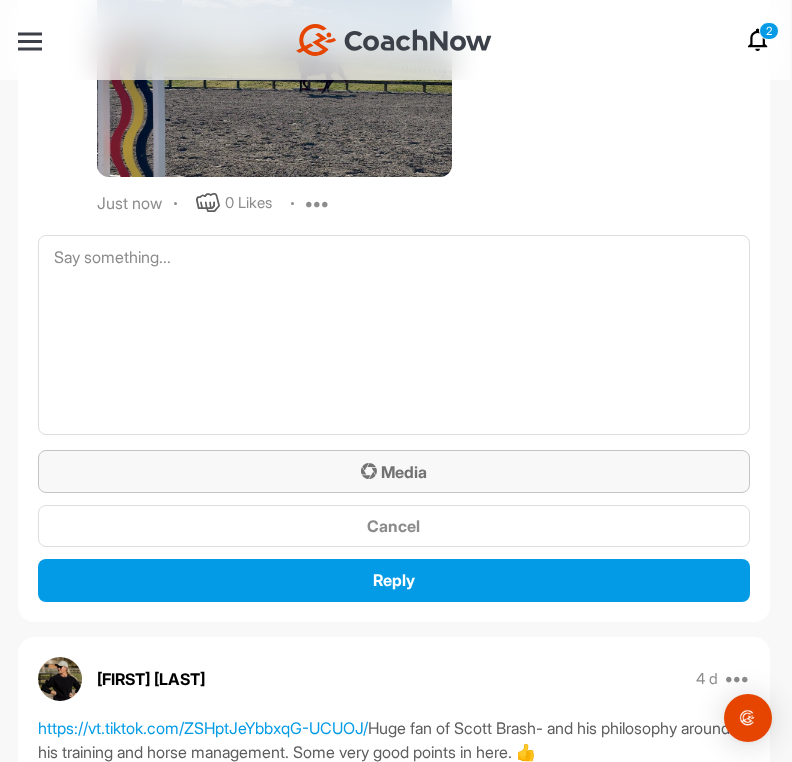 click on "Media" at bounding box center (394, 472) 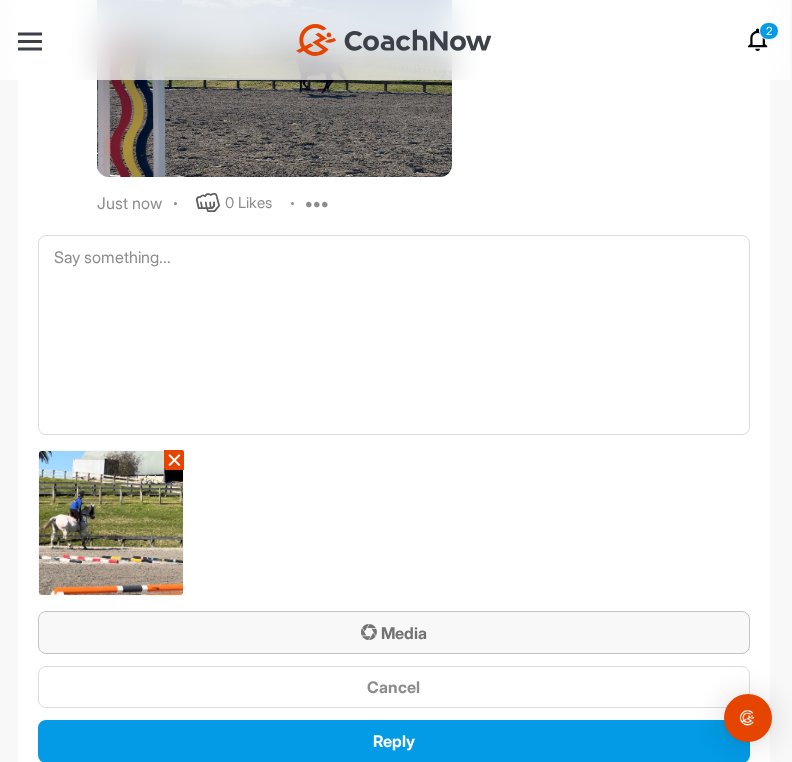 type 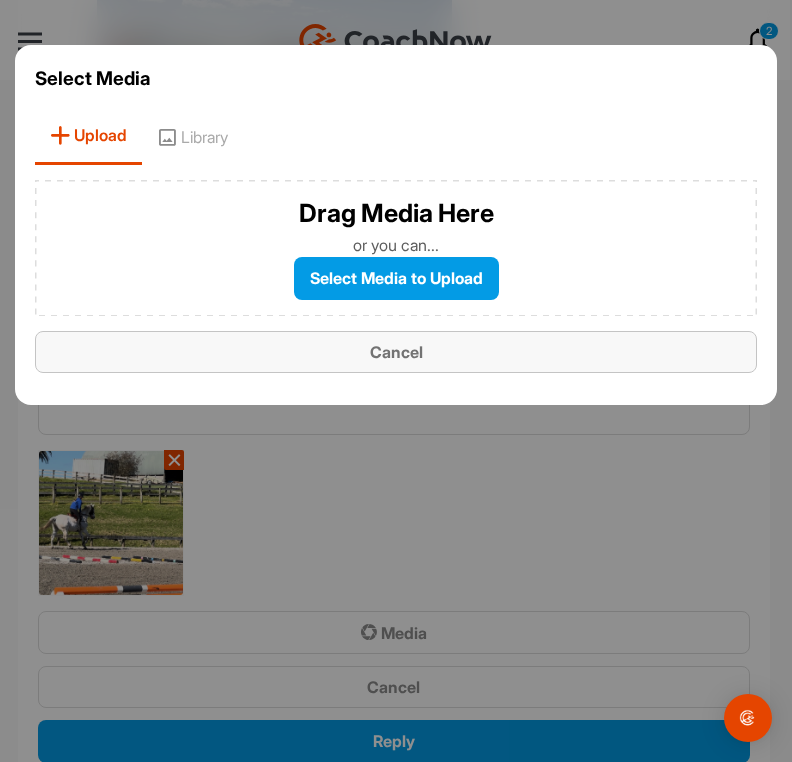click on "Cancel" at bounding box center [396, 352] 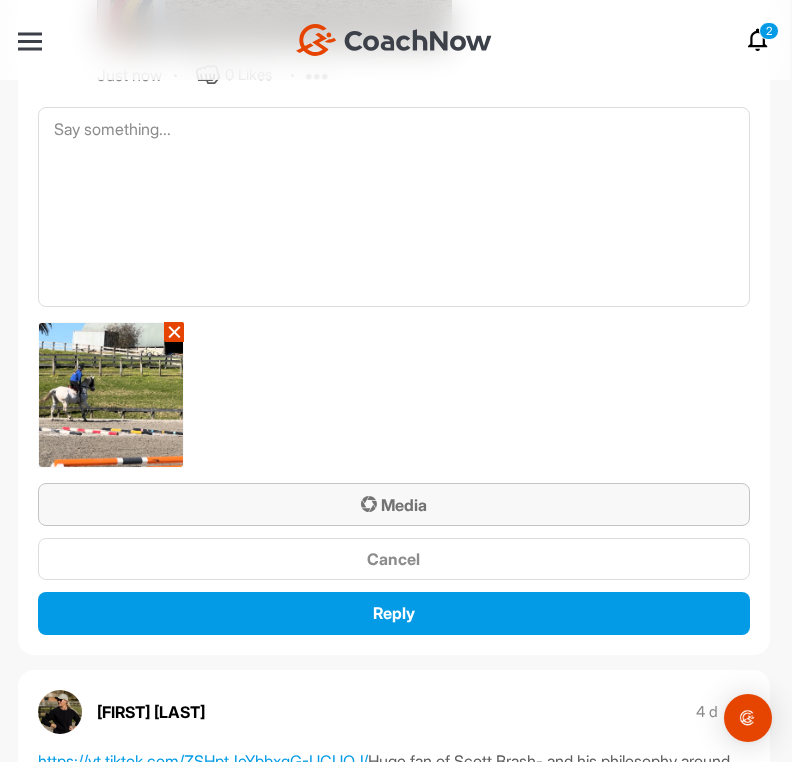 scroll, scrollTop: 1132, scrollLeft: 0, axis: vertical 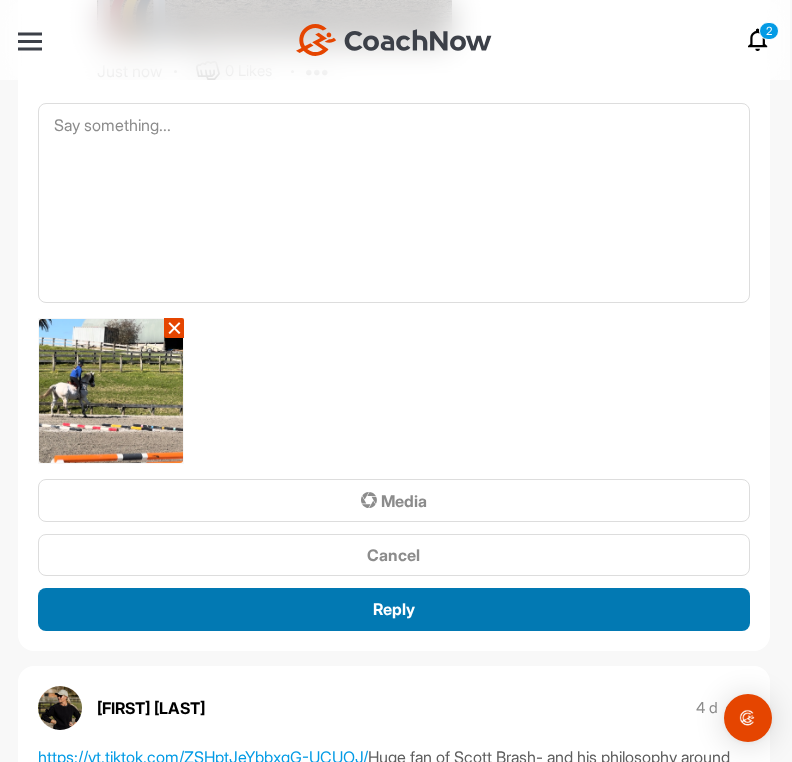 click on "Reply" at bounding box center [394, 609] 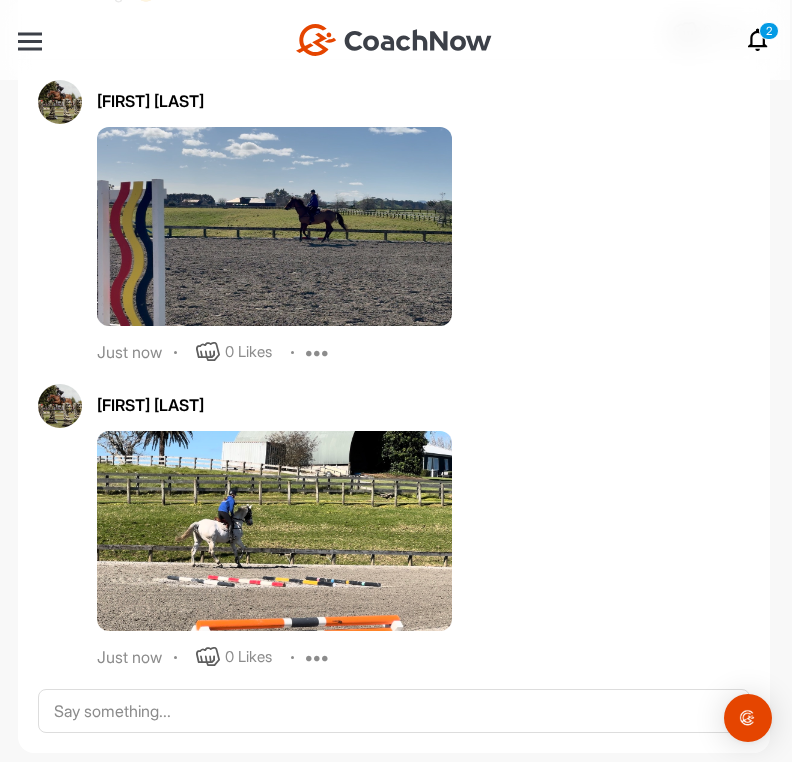 scroll, scrollTop: 842, scrollLeft: 0, axis: vertical 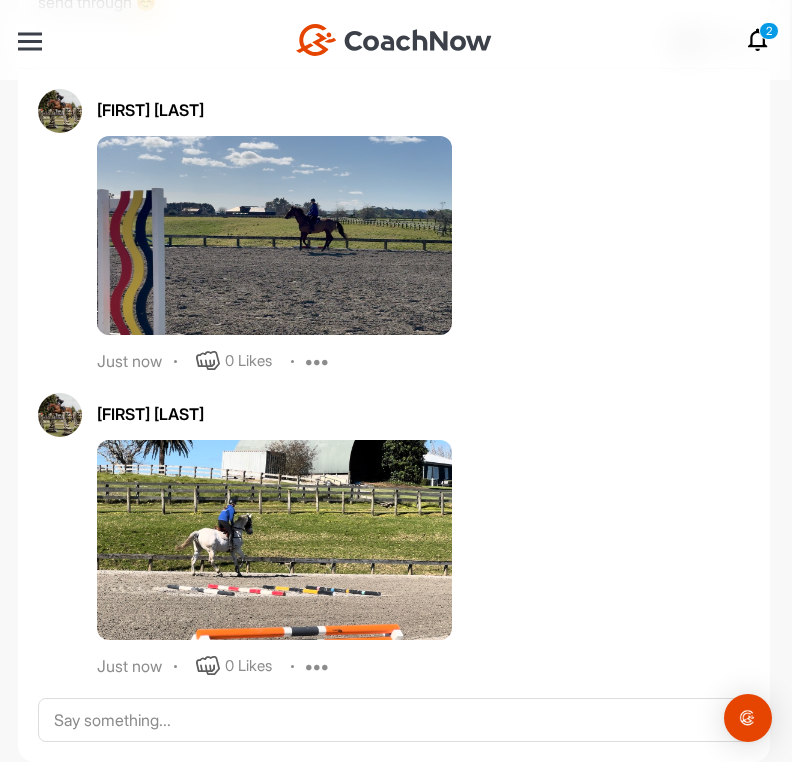 click at bounding box center (274, 236) 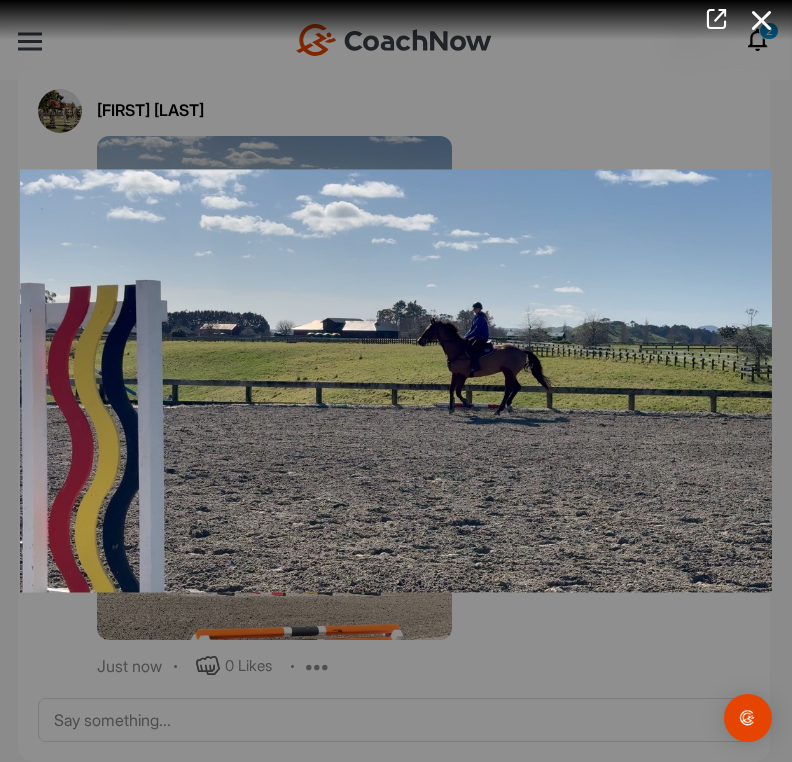 click at bounding box center (396, 380) 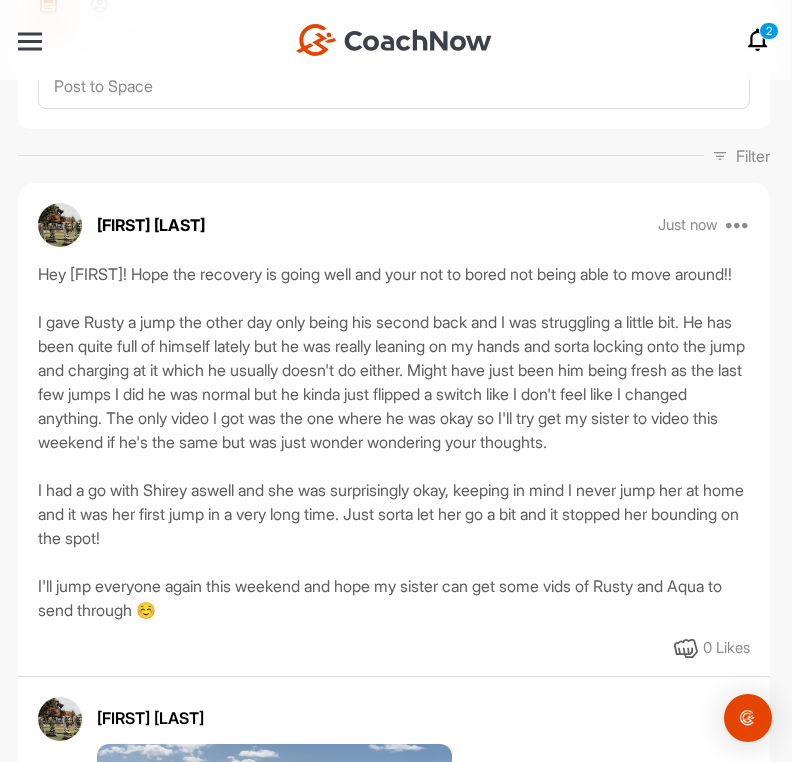 scroll, scrollTop: 231, scrollLeft: 0, axis: vertical 